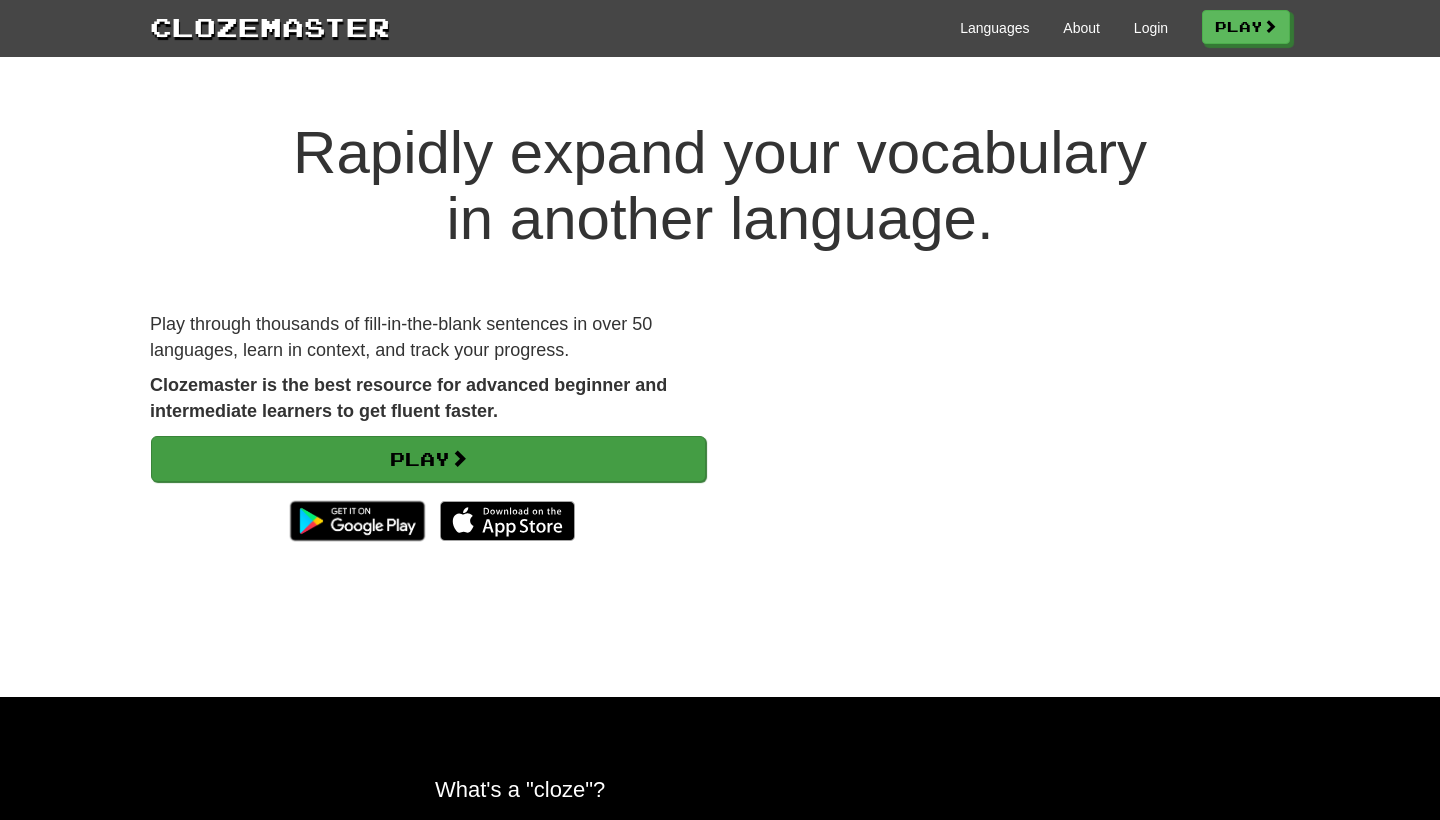 scroll, scrollTop: 0, scrollLeft: 0, axis: both 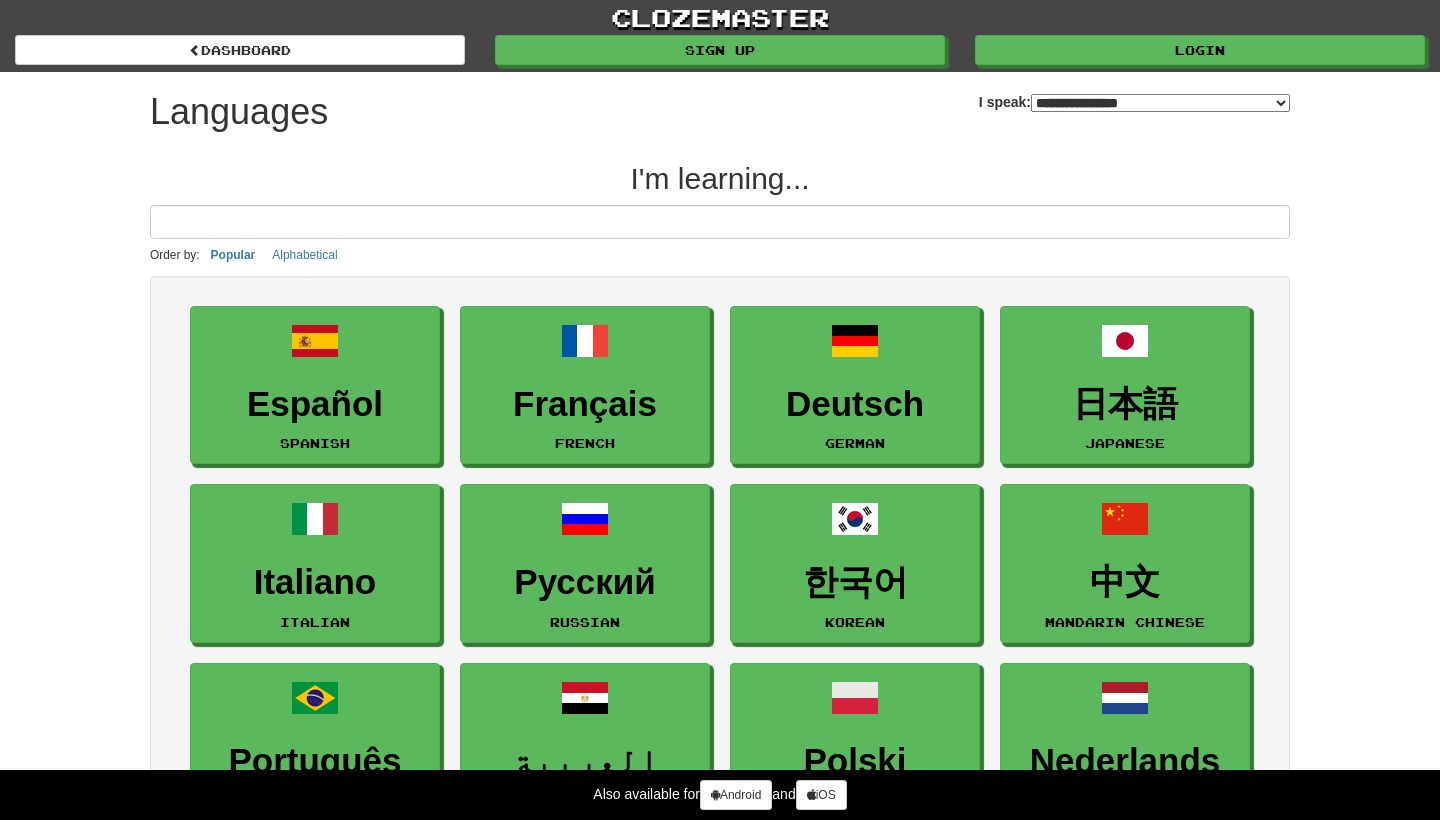 select on "*******" 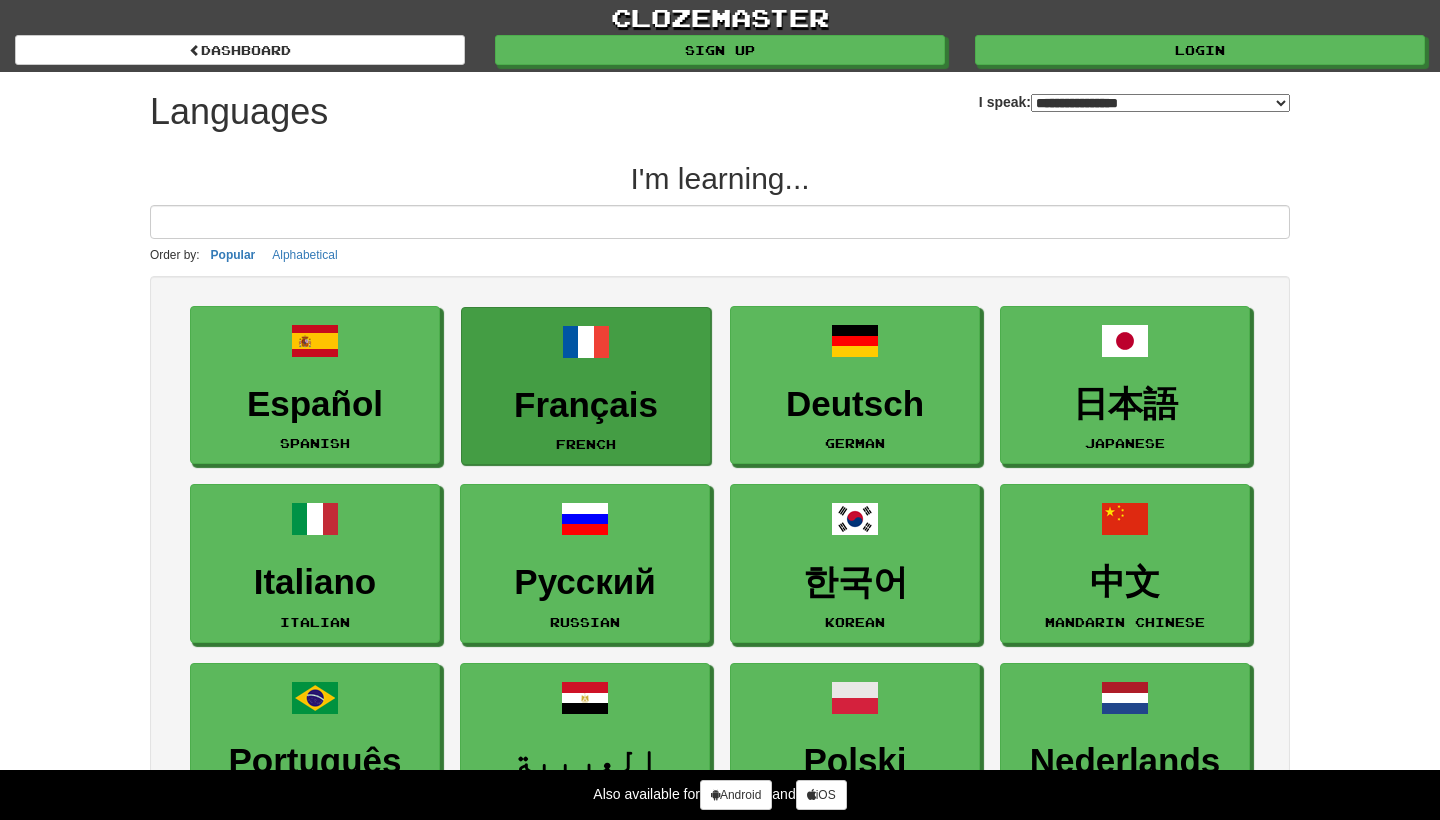 scroll, scrollTop: 0, scrollLeft: 0, axis: both 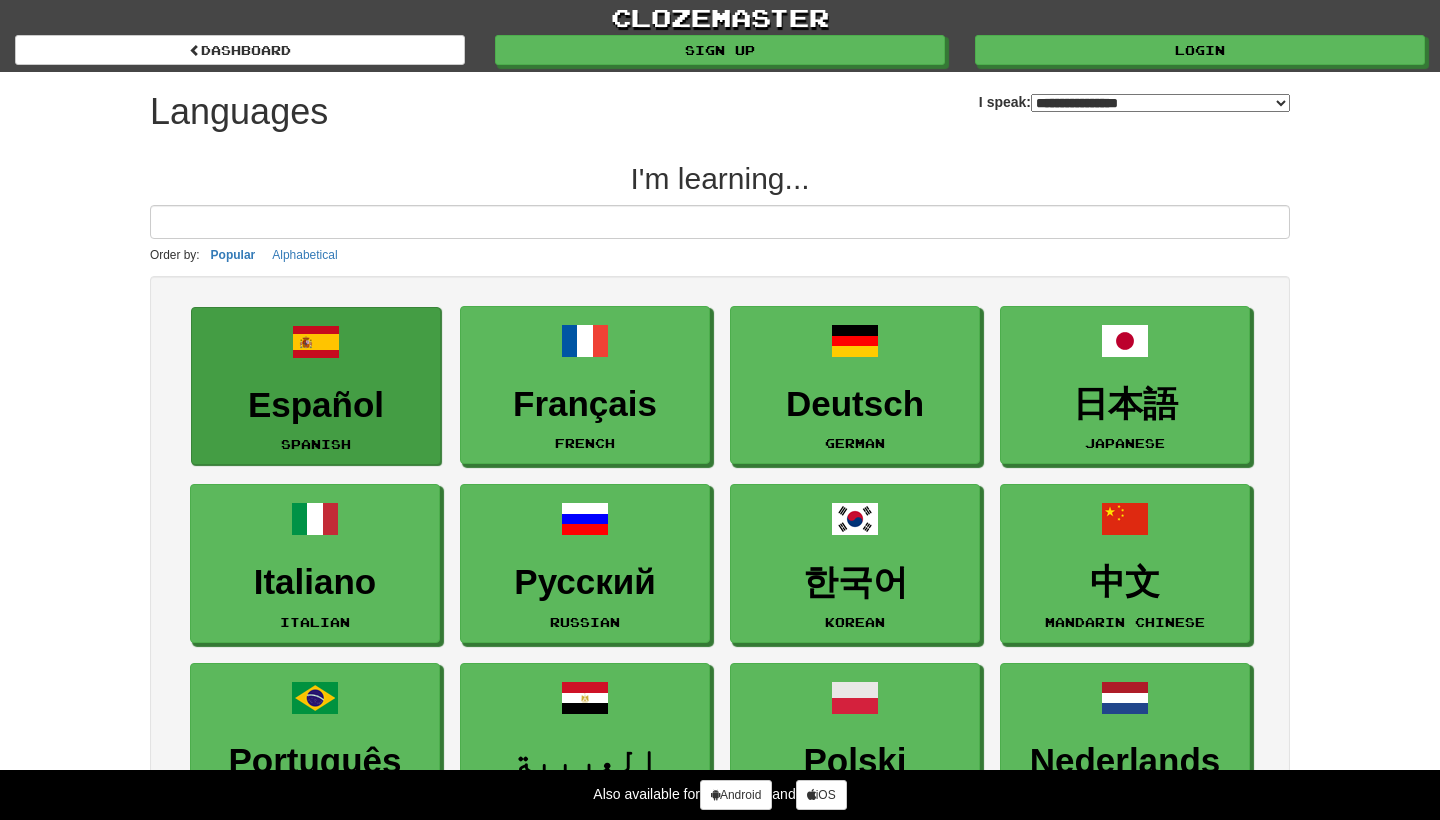 click on "Español" at bounding box center (316, 405) 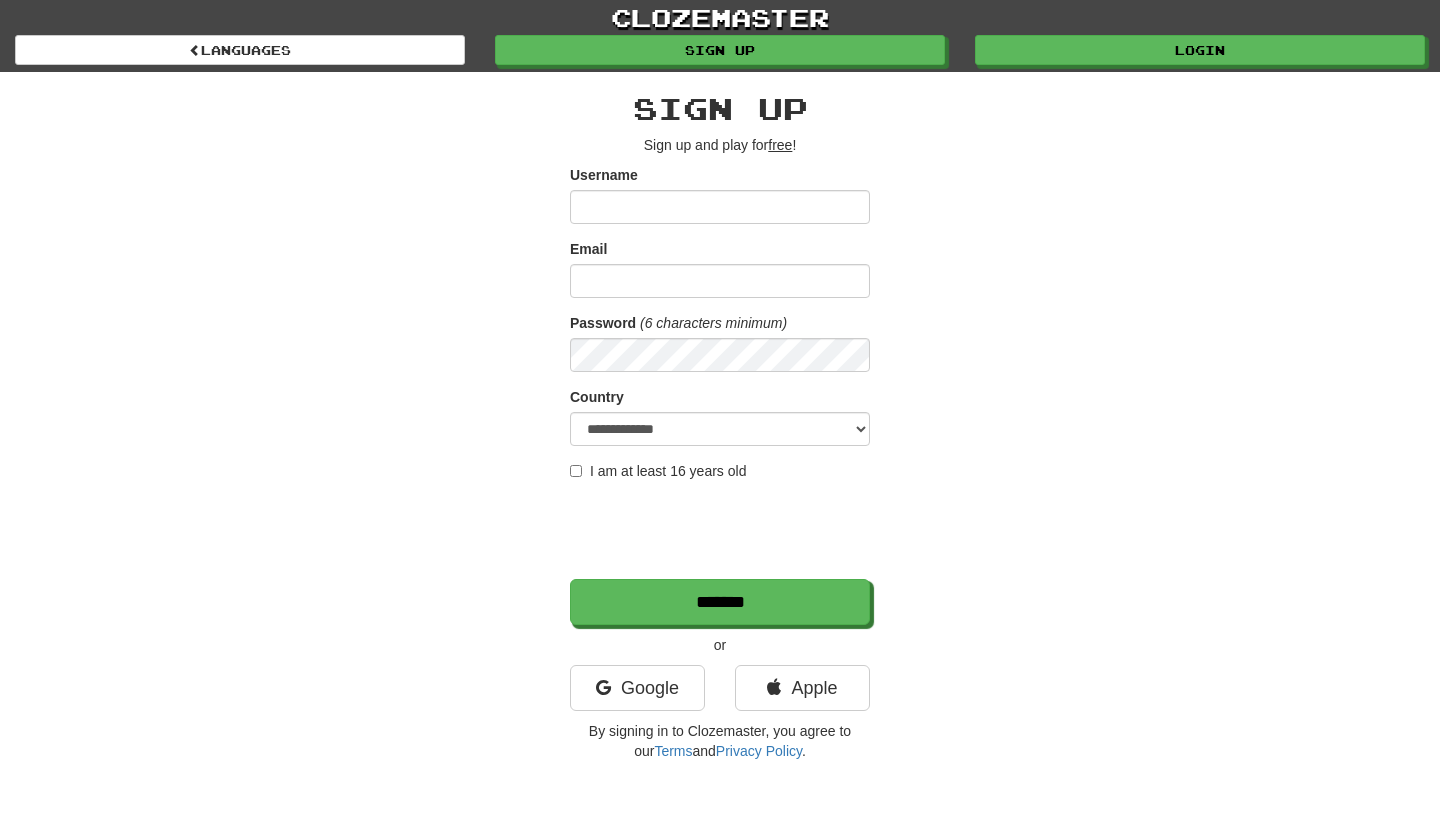 scroll, scrollTop: 0, scrollLeft: 0, axis: both 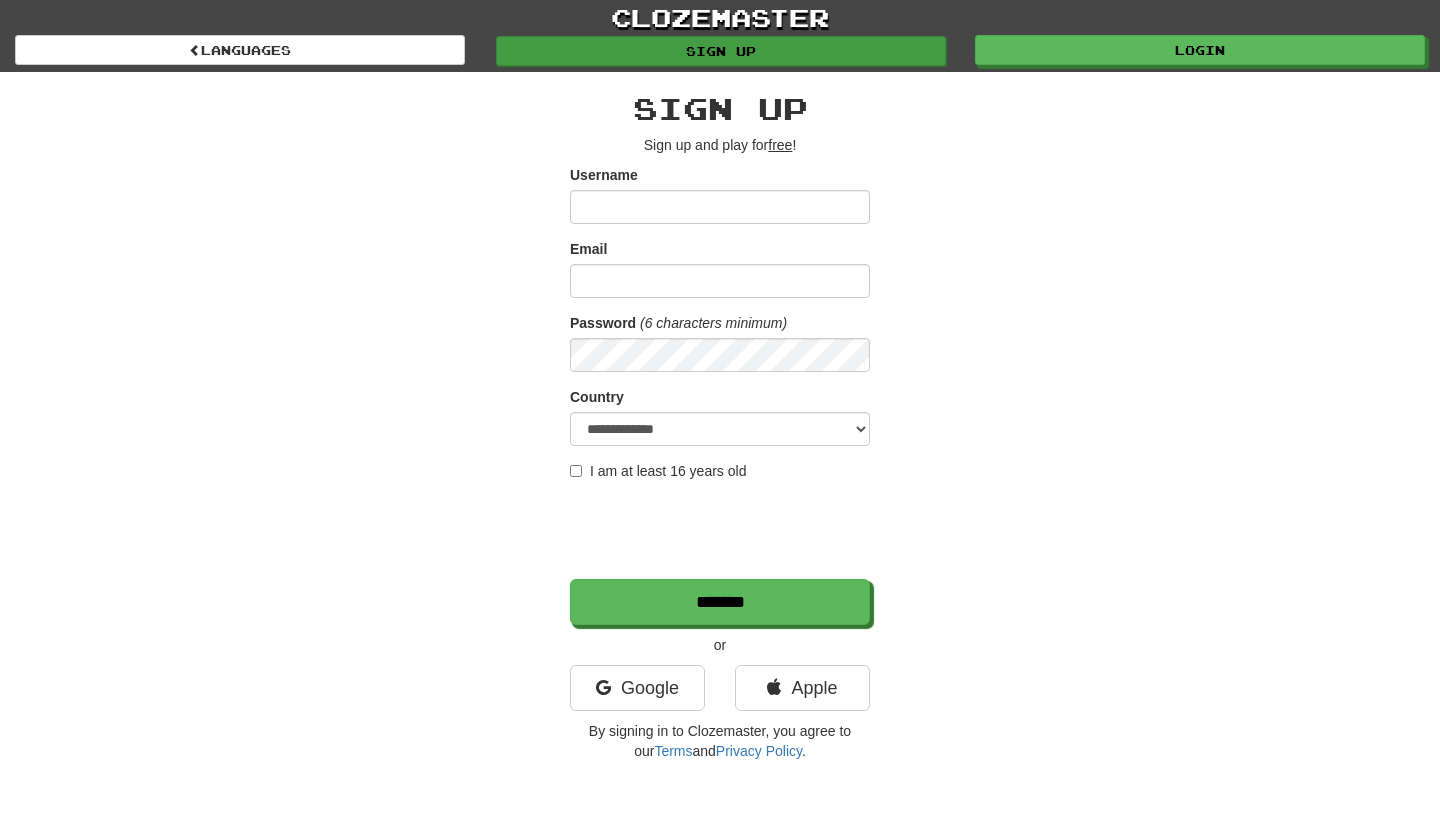 click on "Sign up" at bounding box center [721, 51] 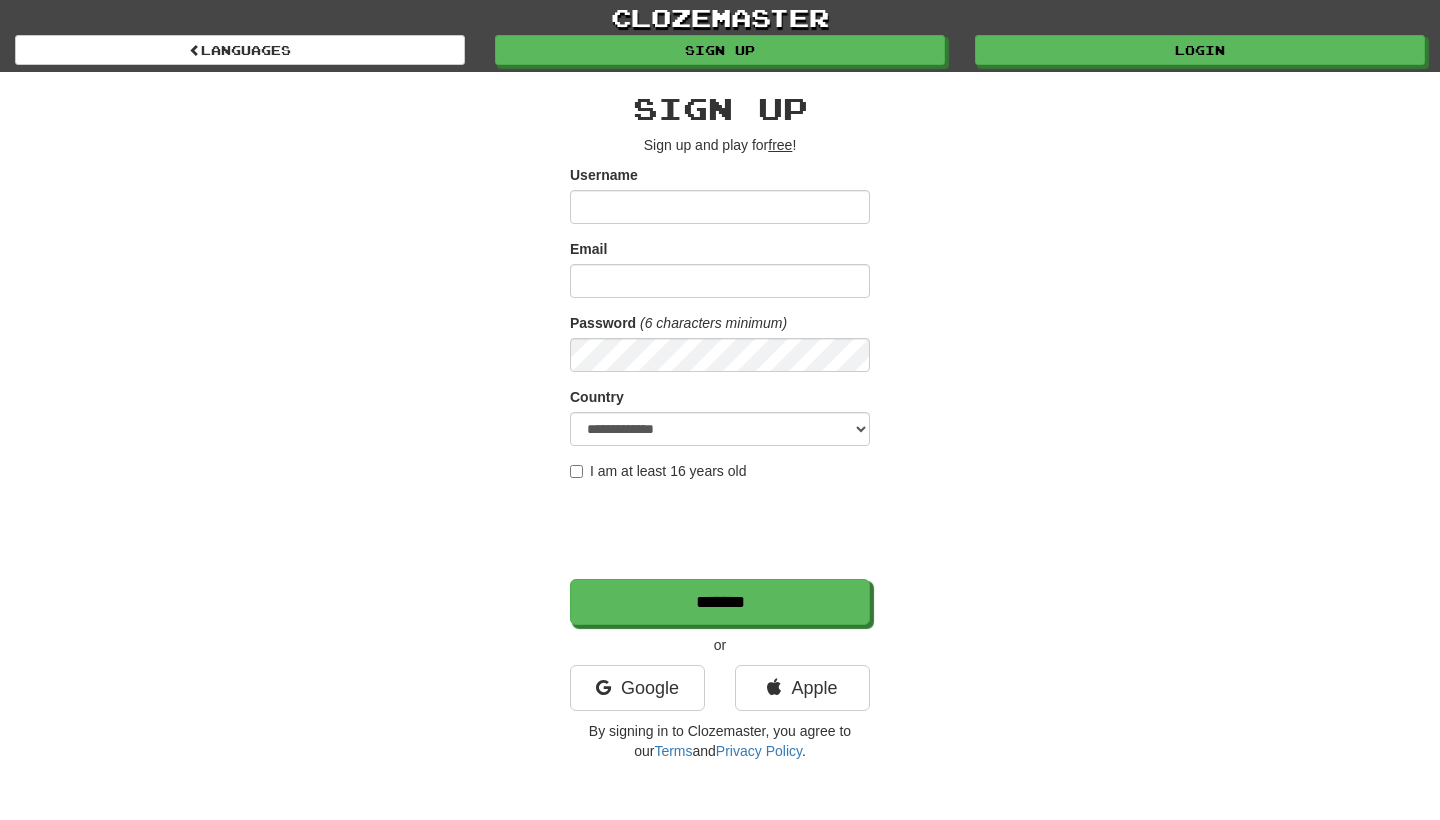 scroll, scrollTop: 0, scrollLeft: 0, axis: both 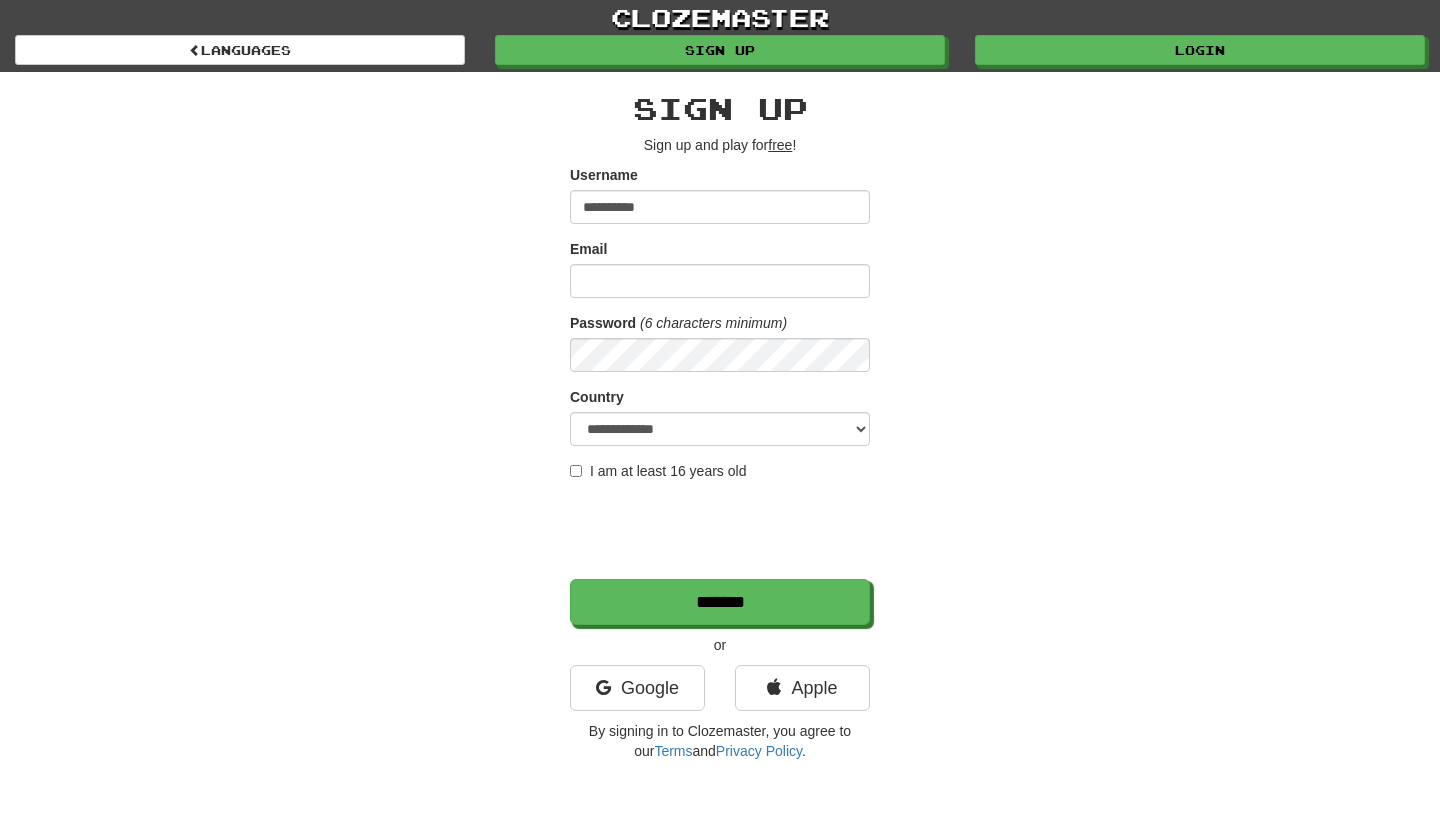 type on "**********" 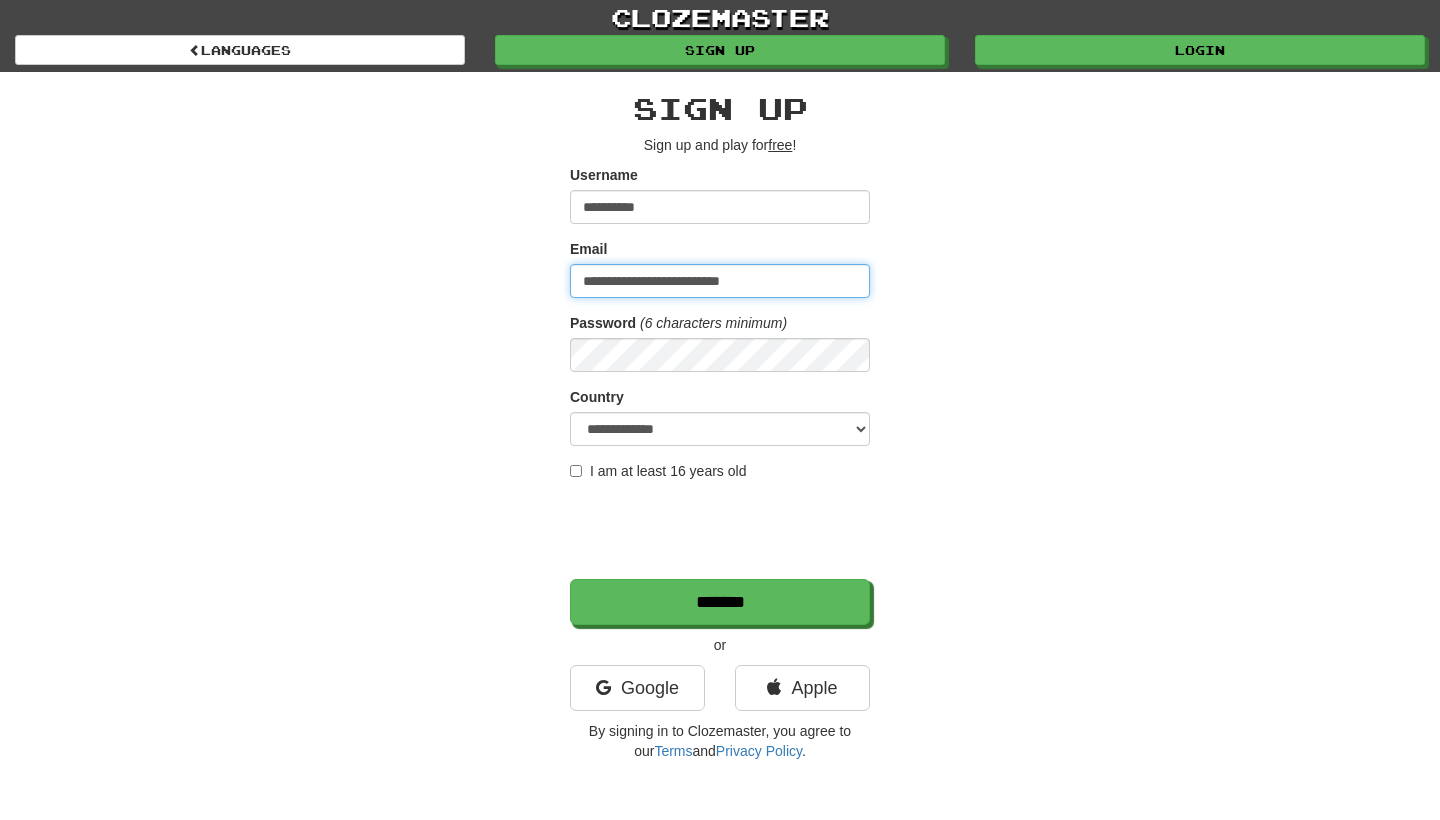 type on "**********" 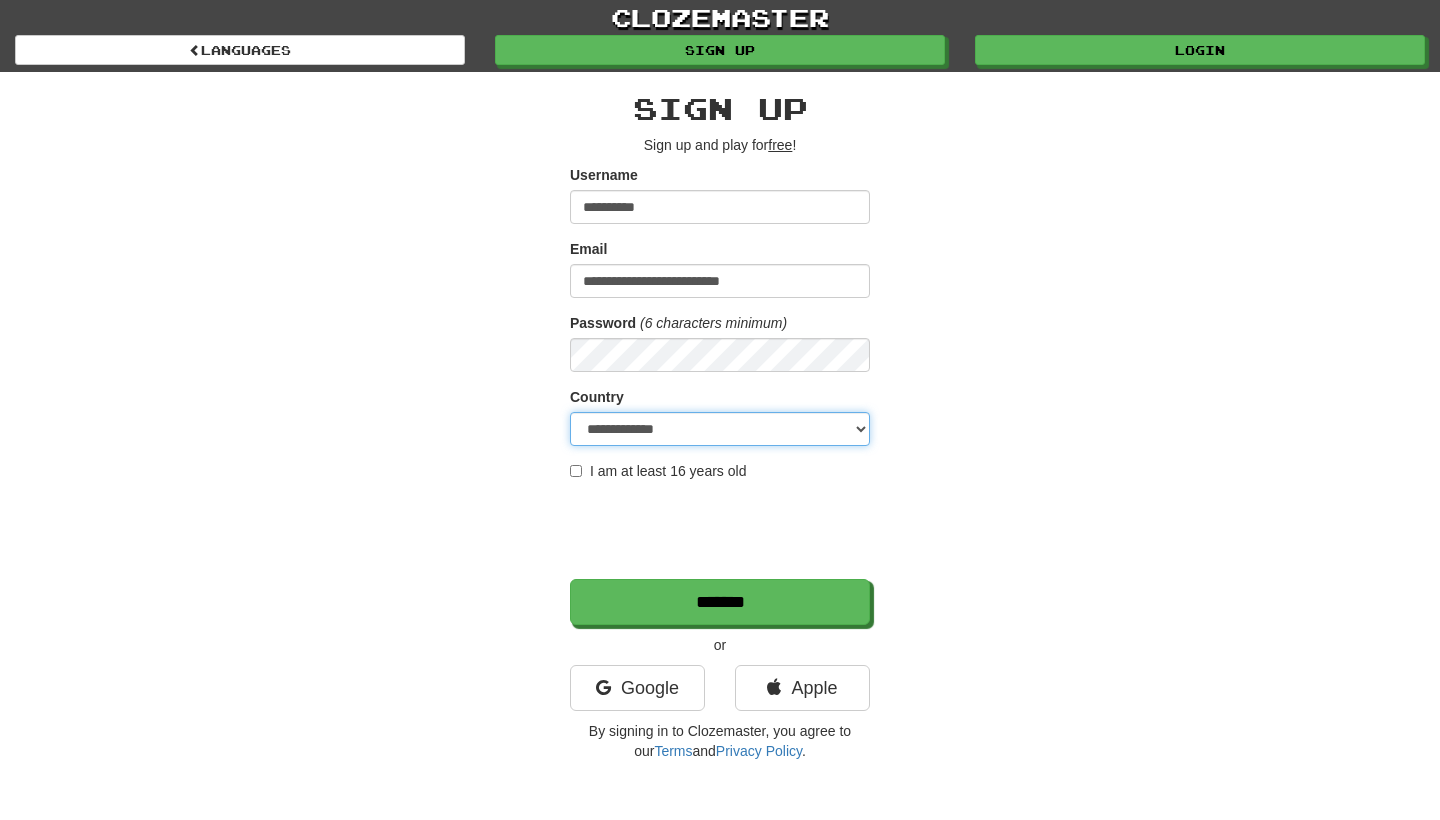 select on "**" 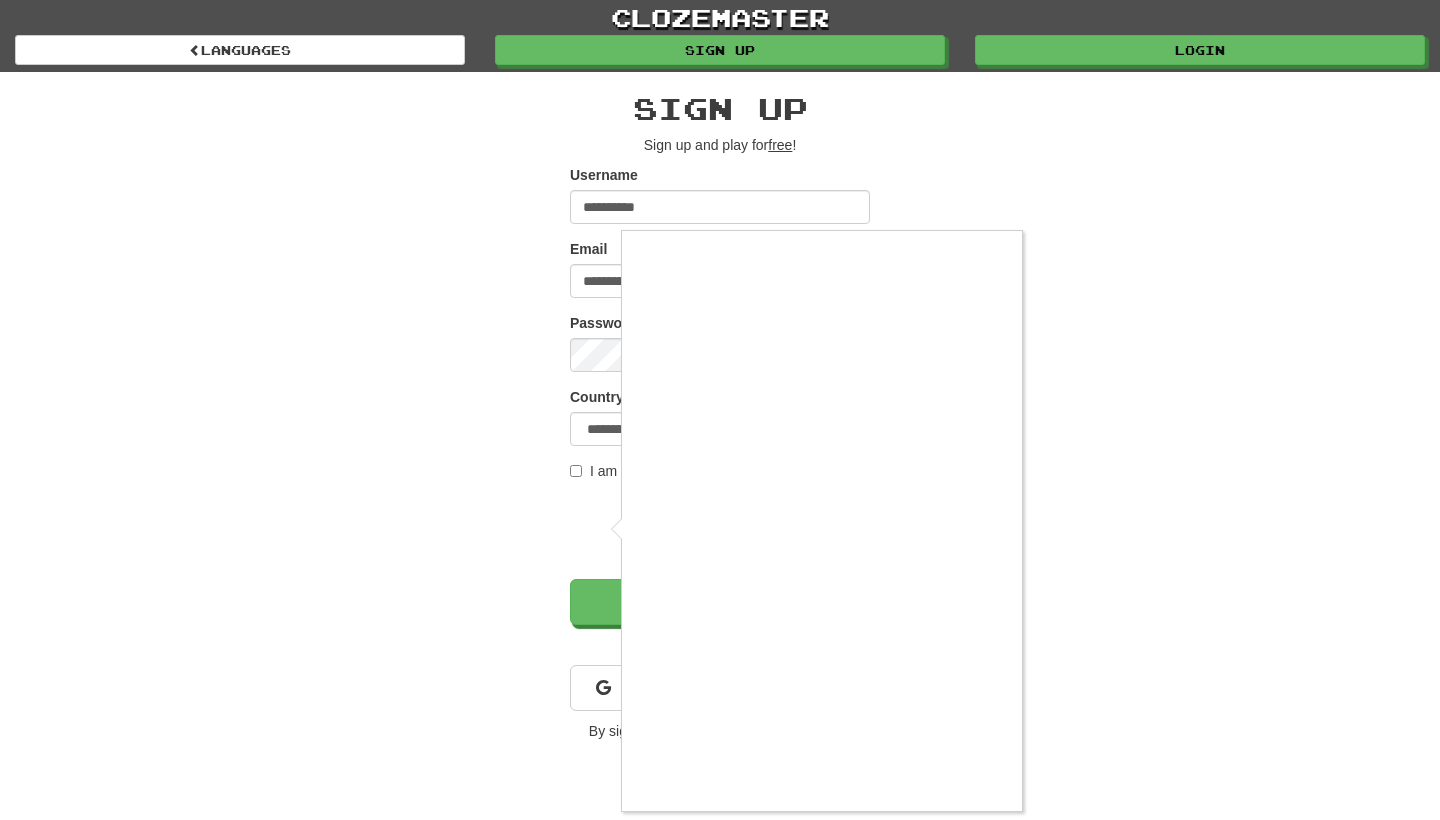 click at bounding box center [720, 410] 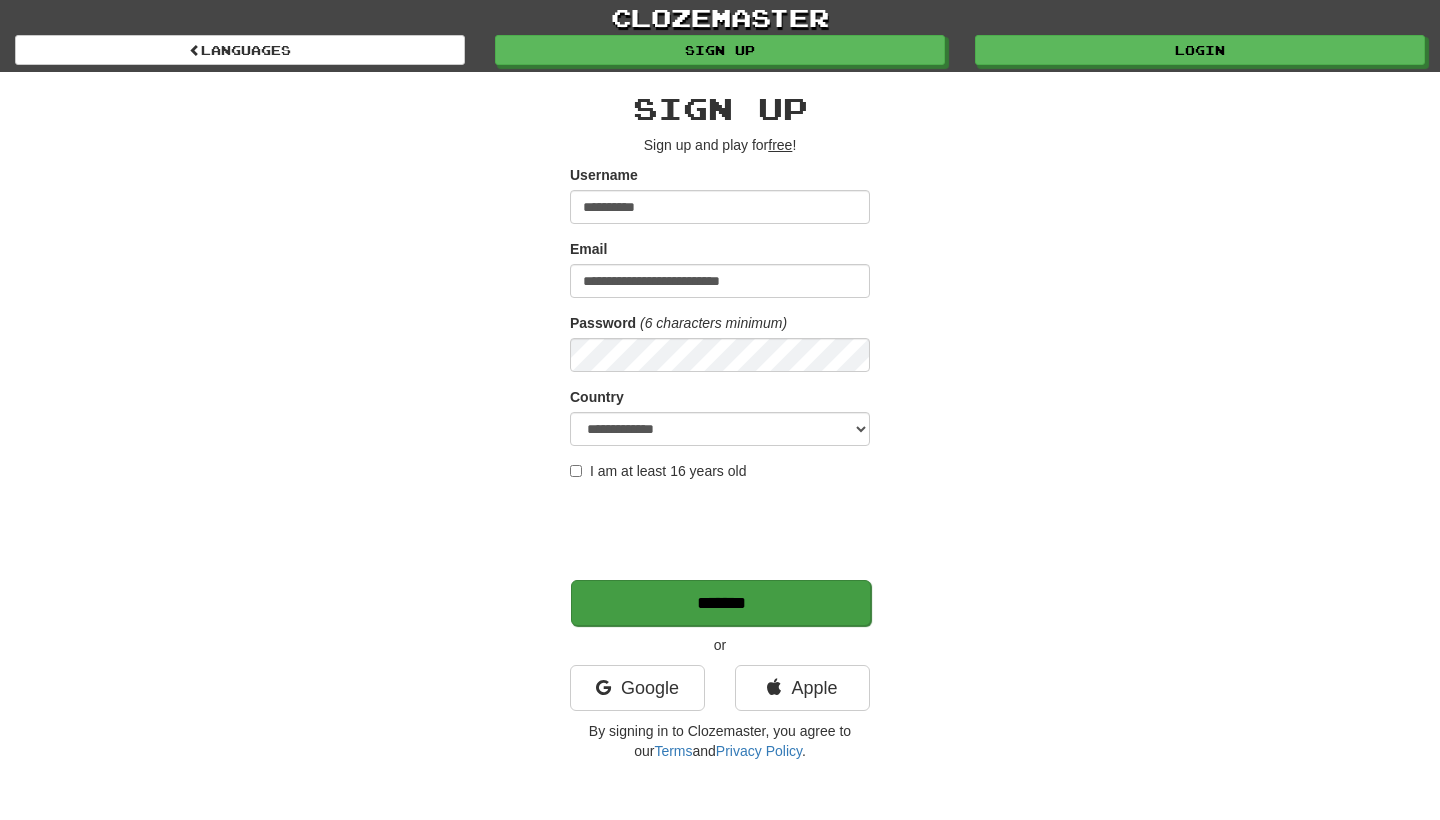 click on "*******" at bounding box center [721, 603] 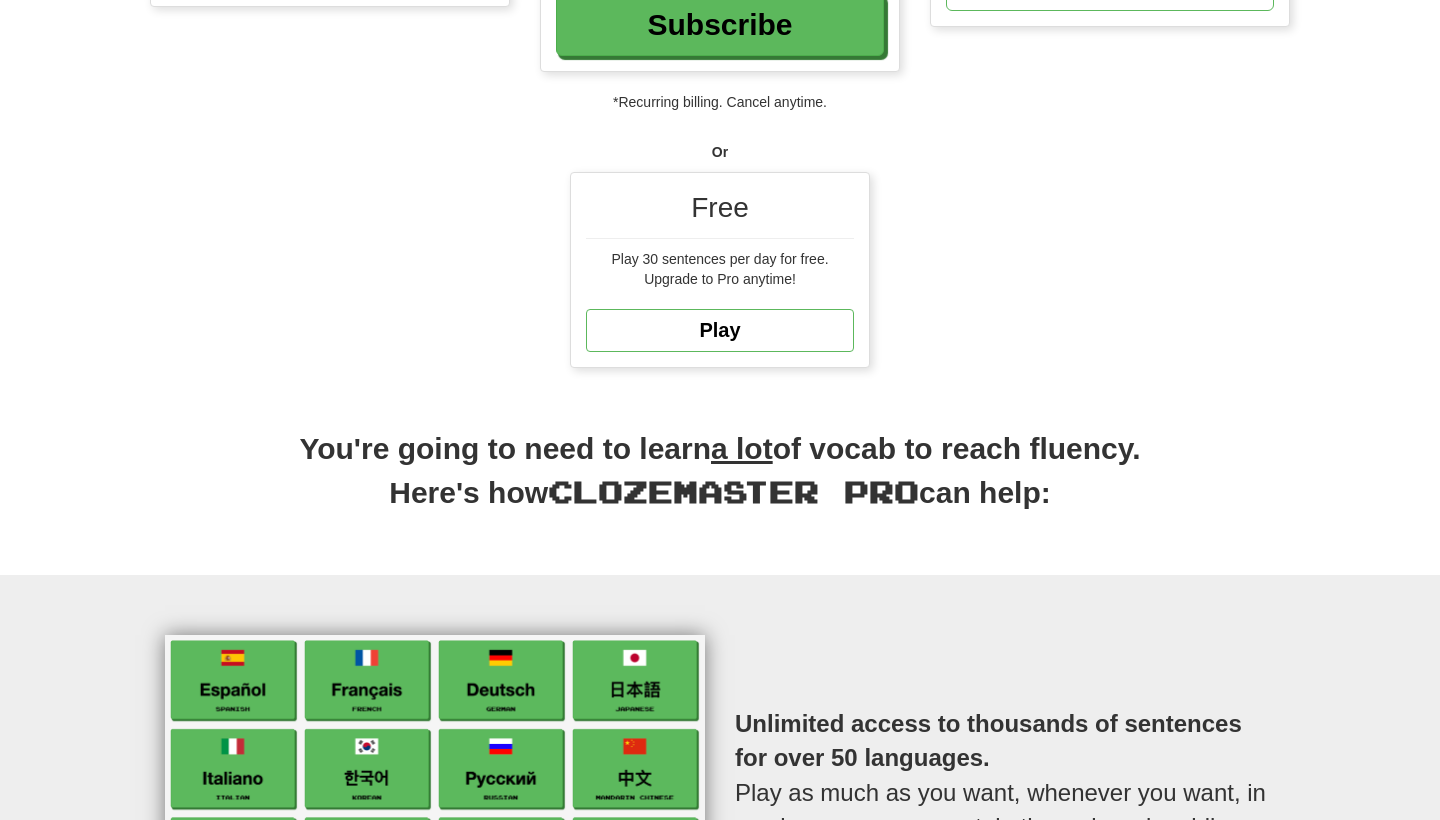 scroll, scrollTop: 486, scrollLeft: 0, axis: vertical 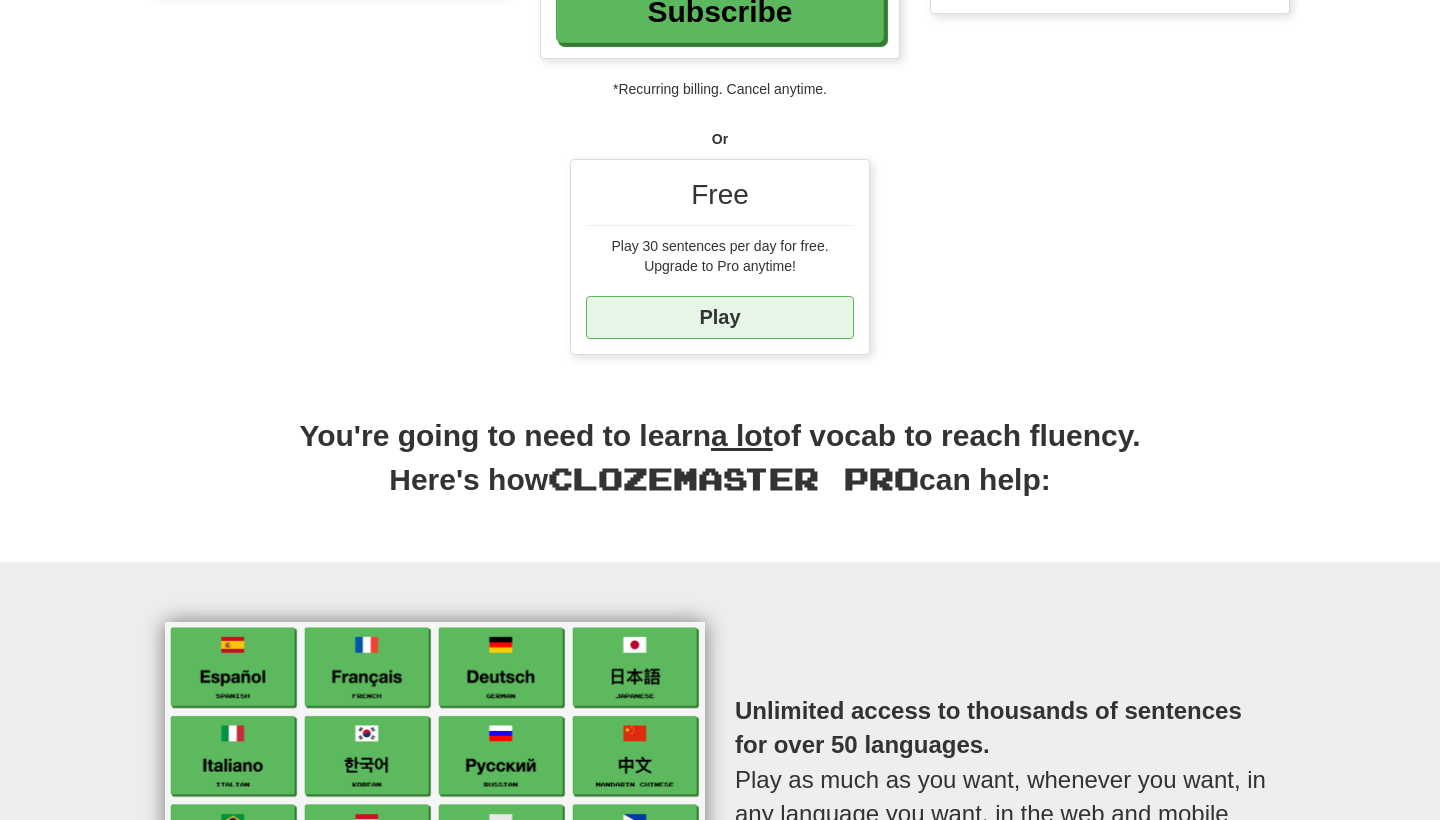 click on "Play" at bounding box center (720, 317) 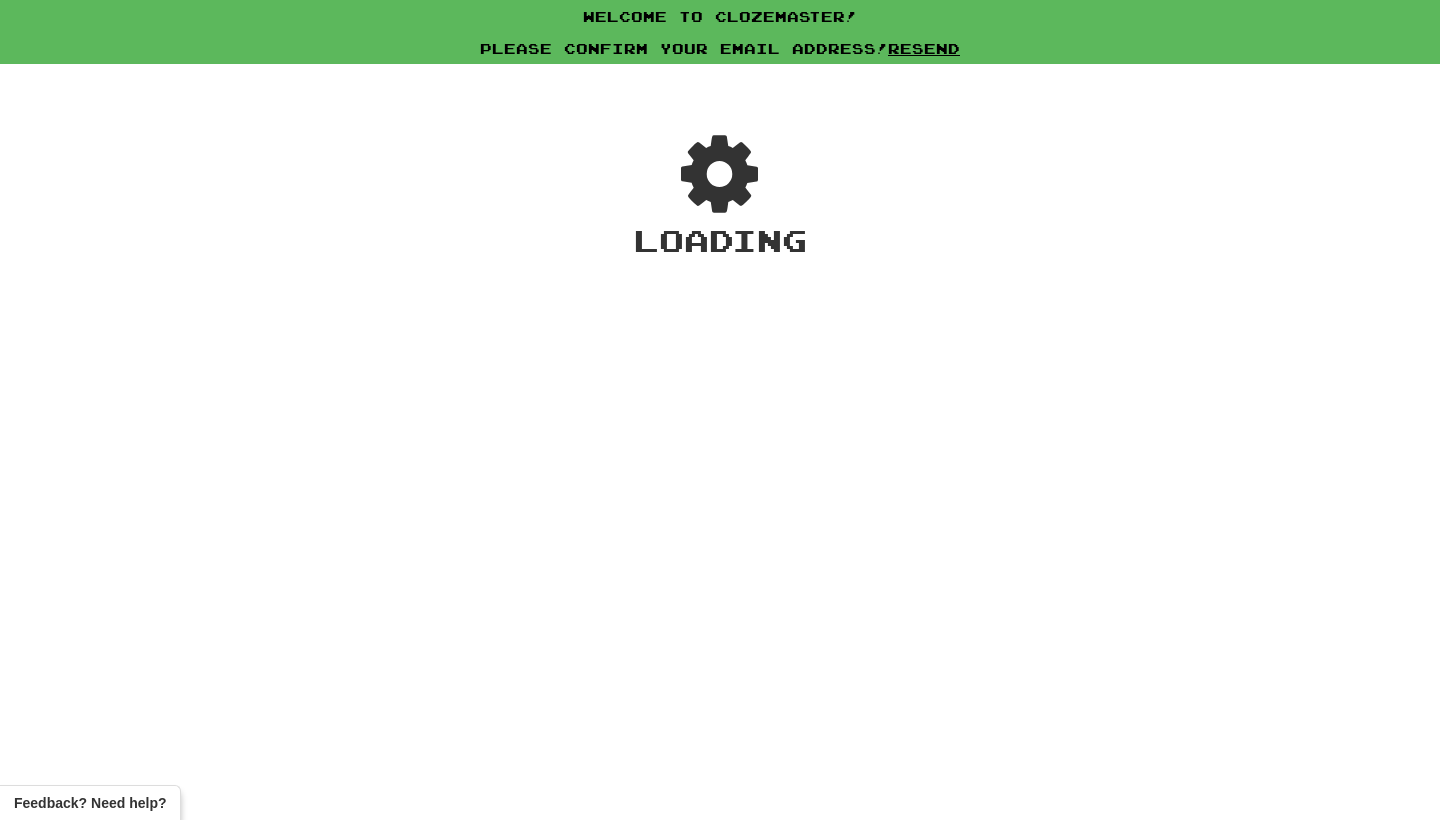 scroll, scrollTop: 0, scrollLeft: 0, axis: both 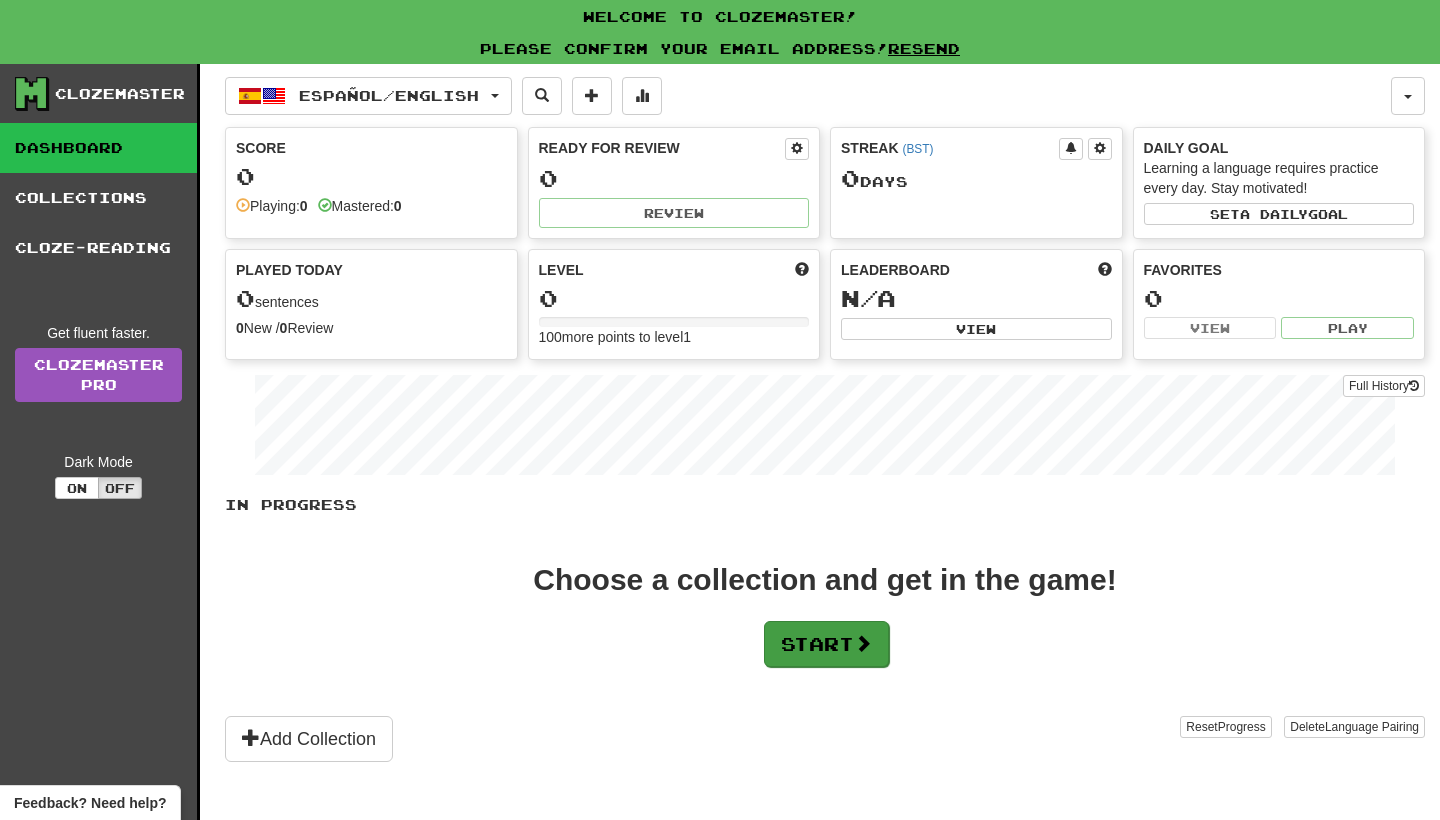 click on "Start" at bounding box center [826, 644] 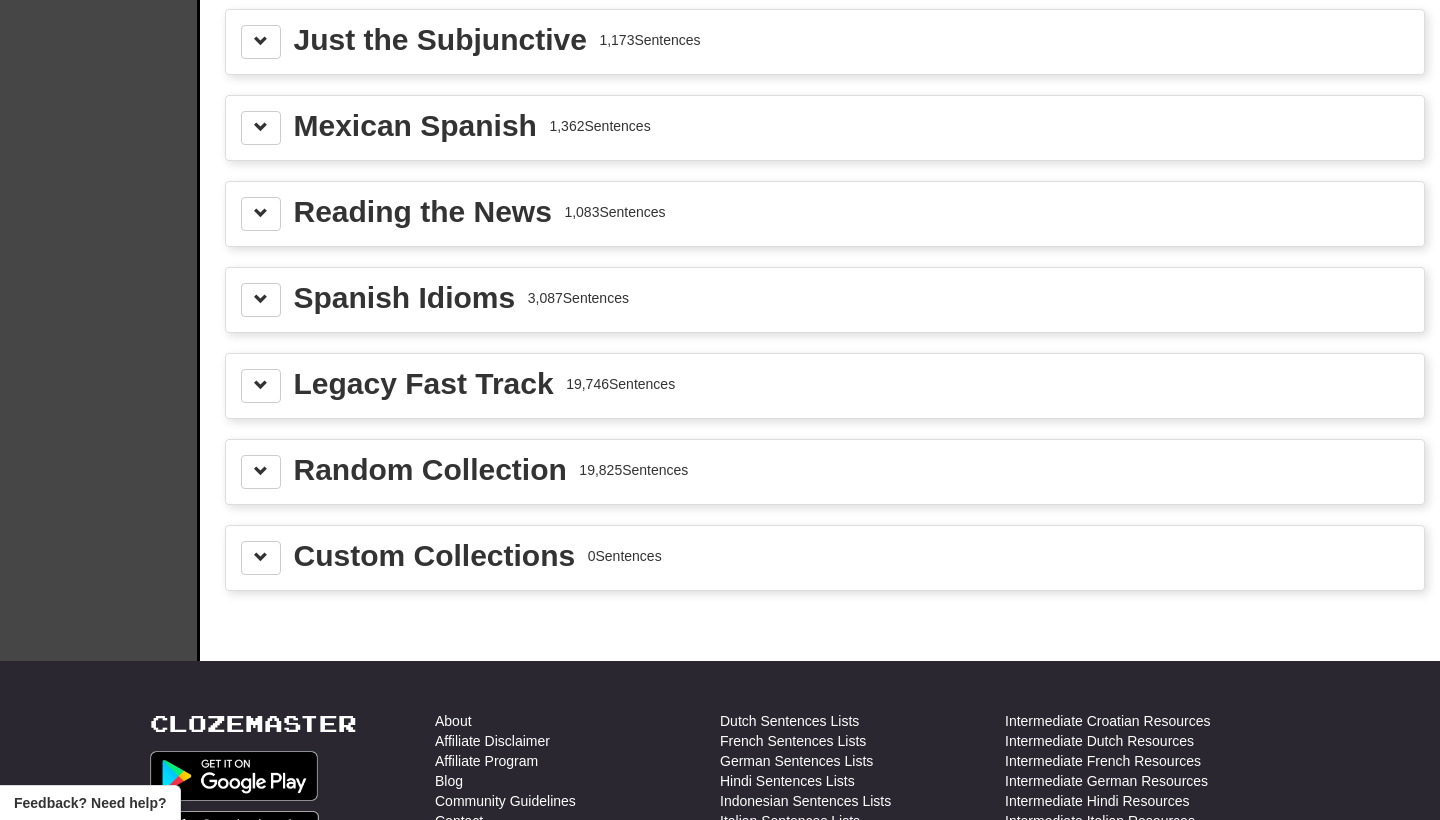 scroll, scrollTop: 750, scrollLeft: 0, axis: vertical 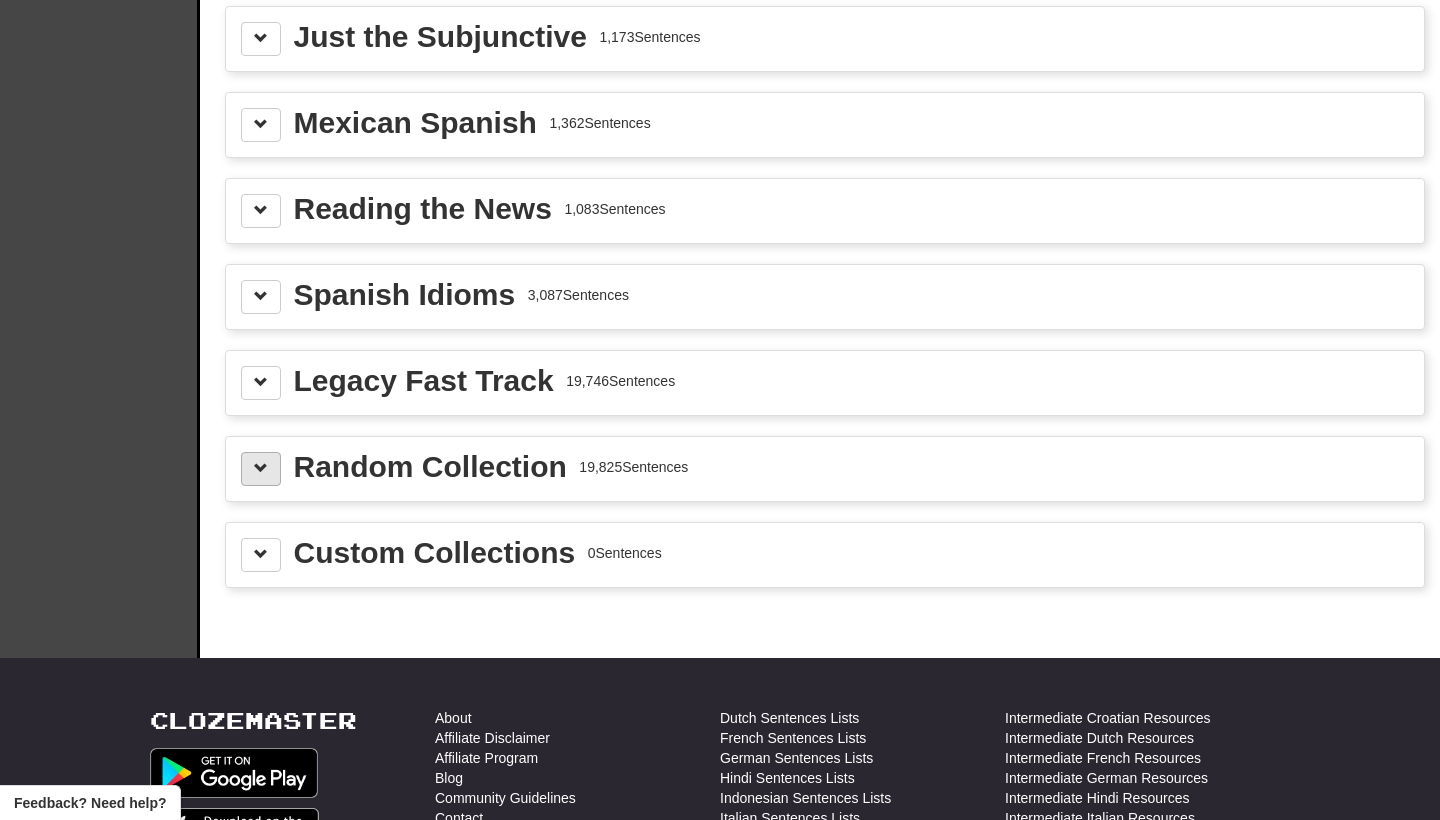 click at bounding box center [261, 468] 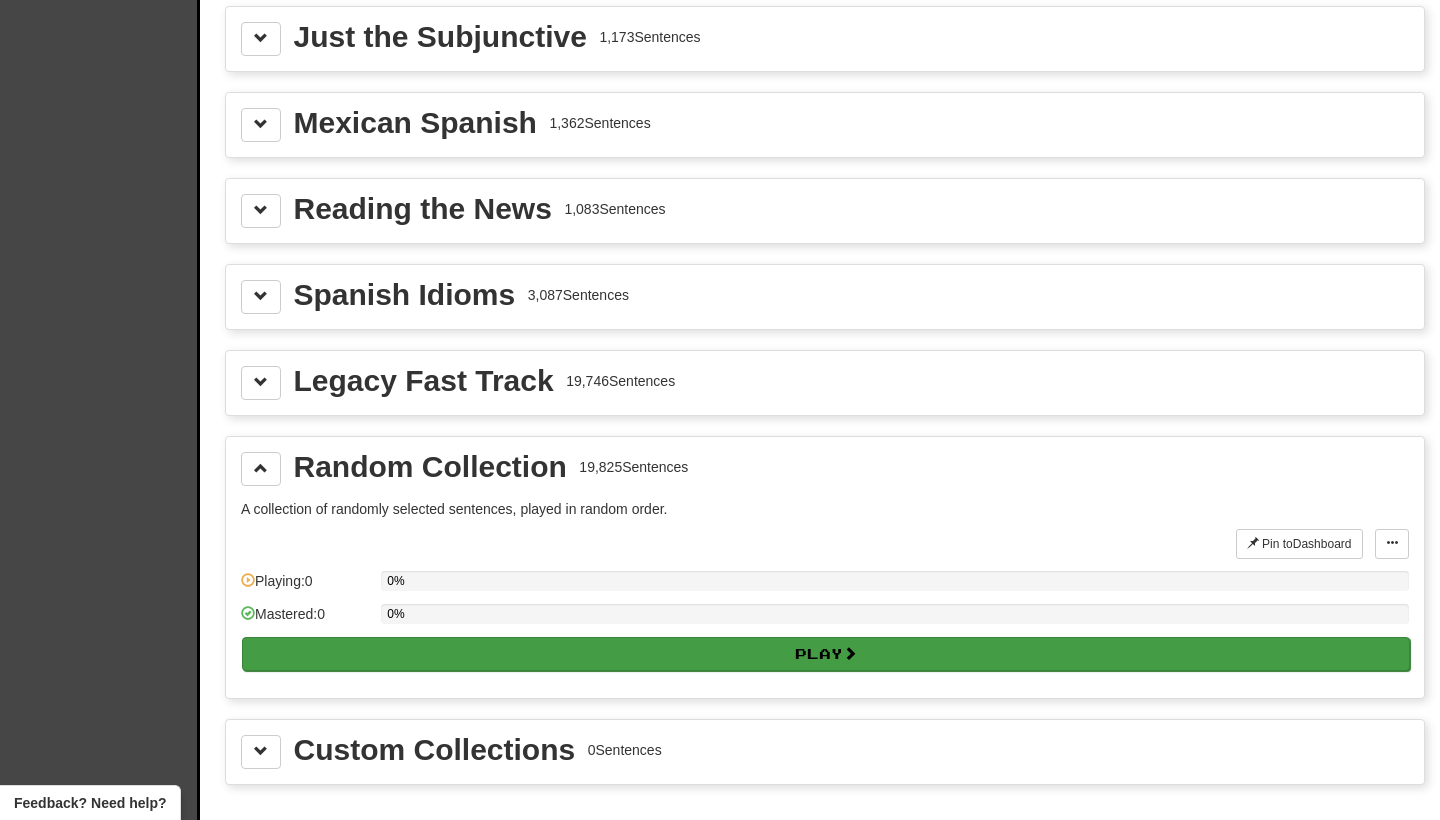 click on "Play" at bounding box center [826, 654] 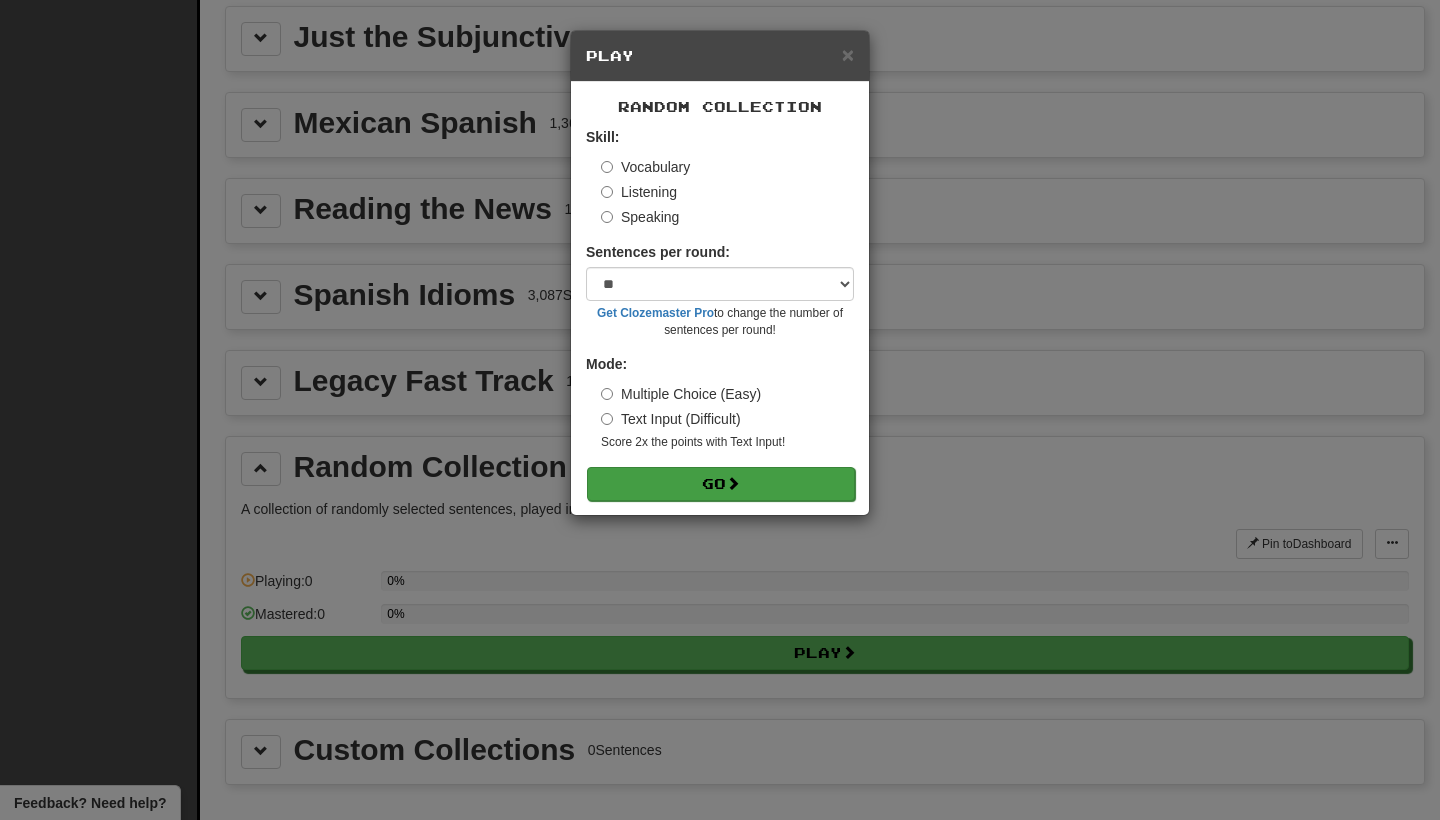click on "Go" at bounding box center [721, 484] 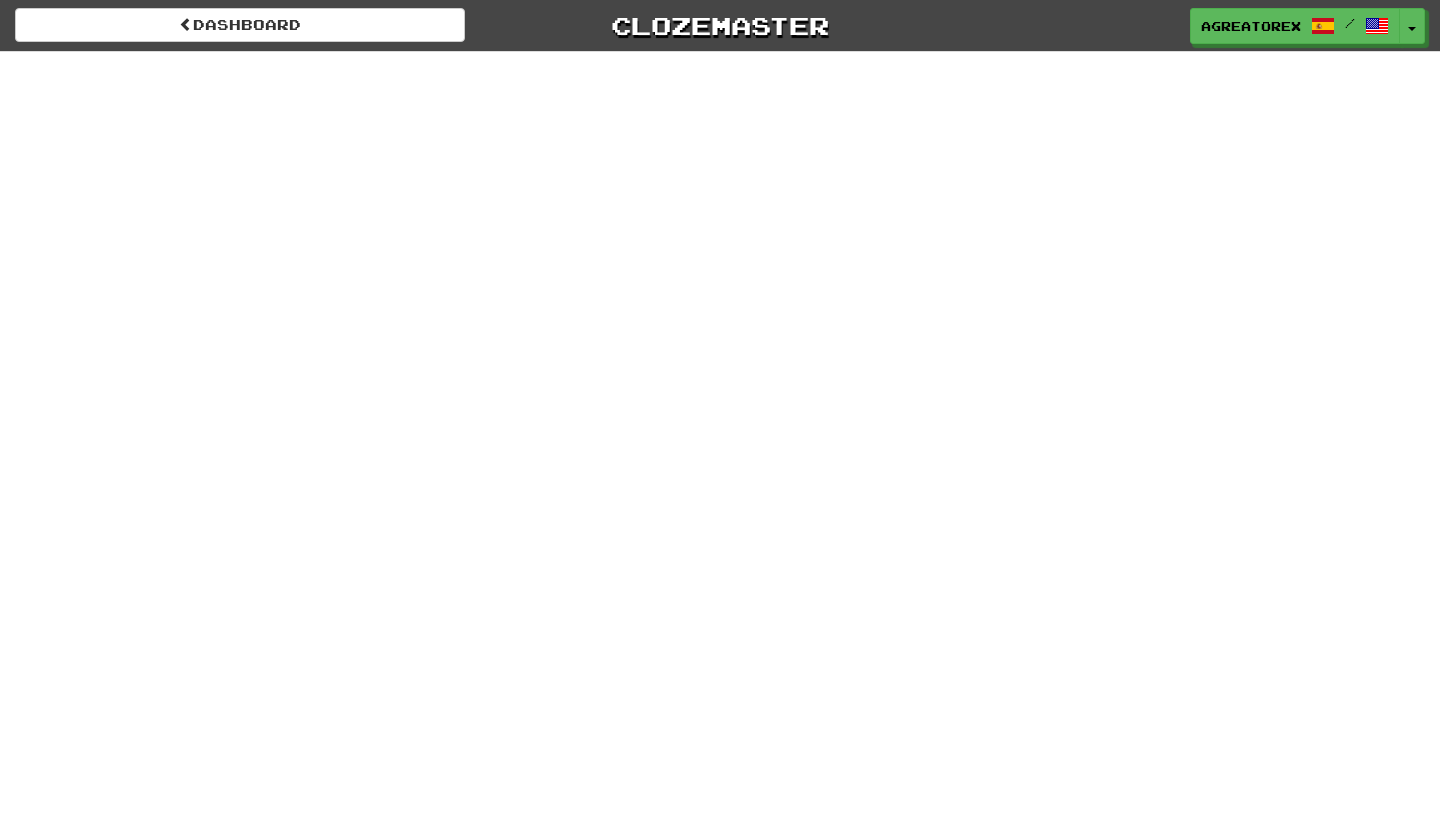 scroll, scrollTop: 0, scrollLeft: 0, axis: both 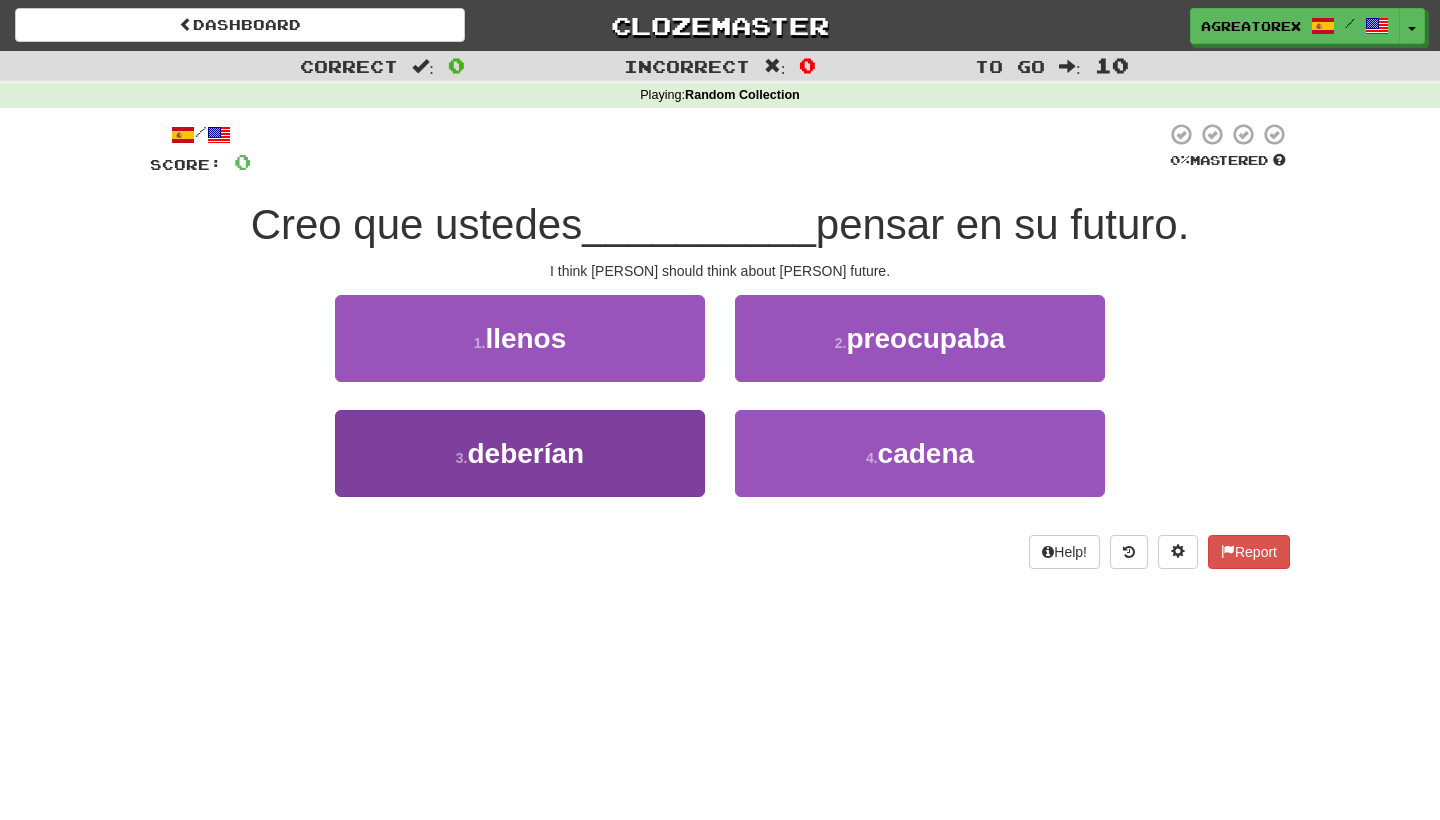 click on "3 . deberían" at bounding box center [520, 453] 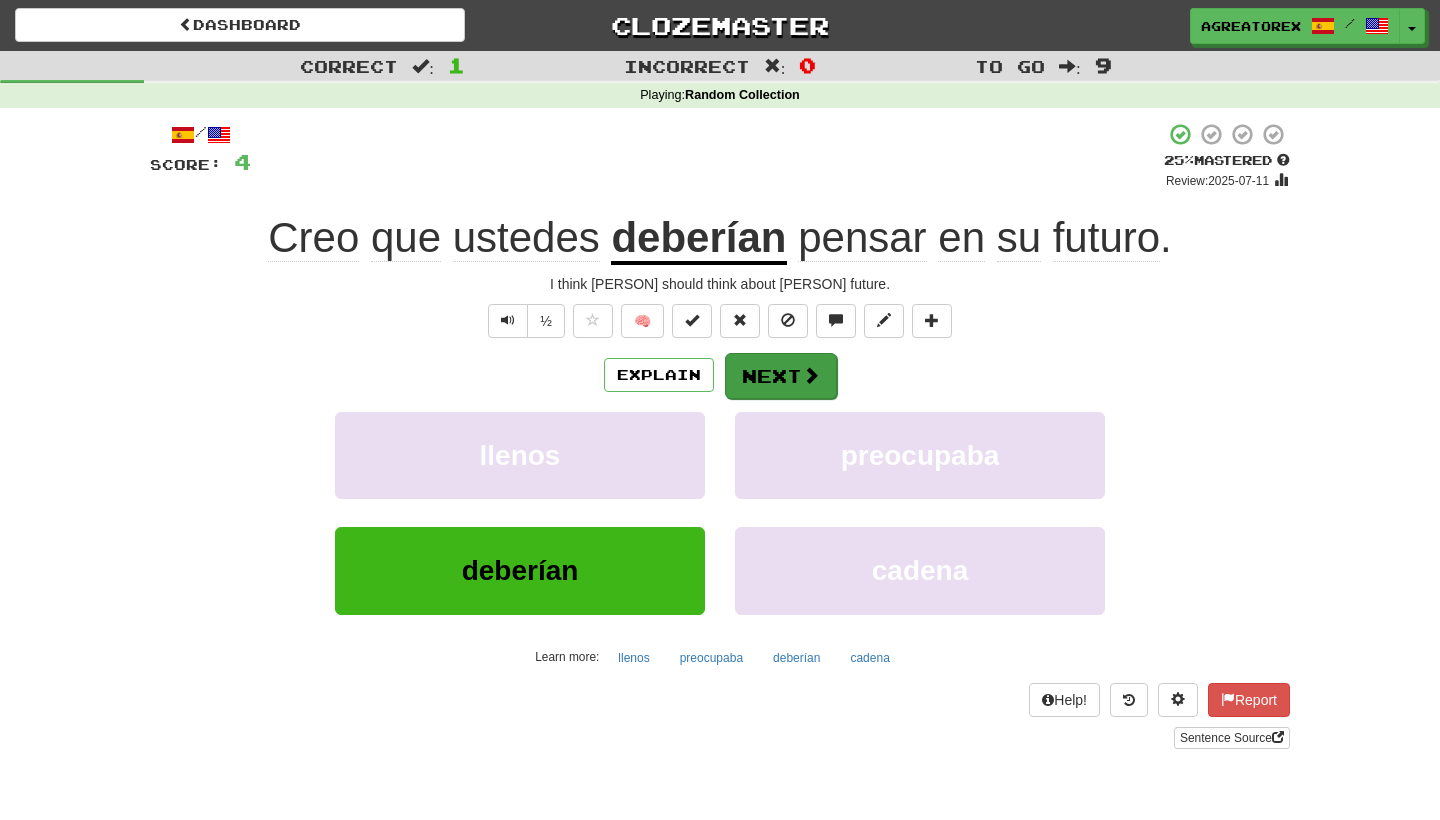 click on "Next" at bounding box center (781, 376) 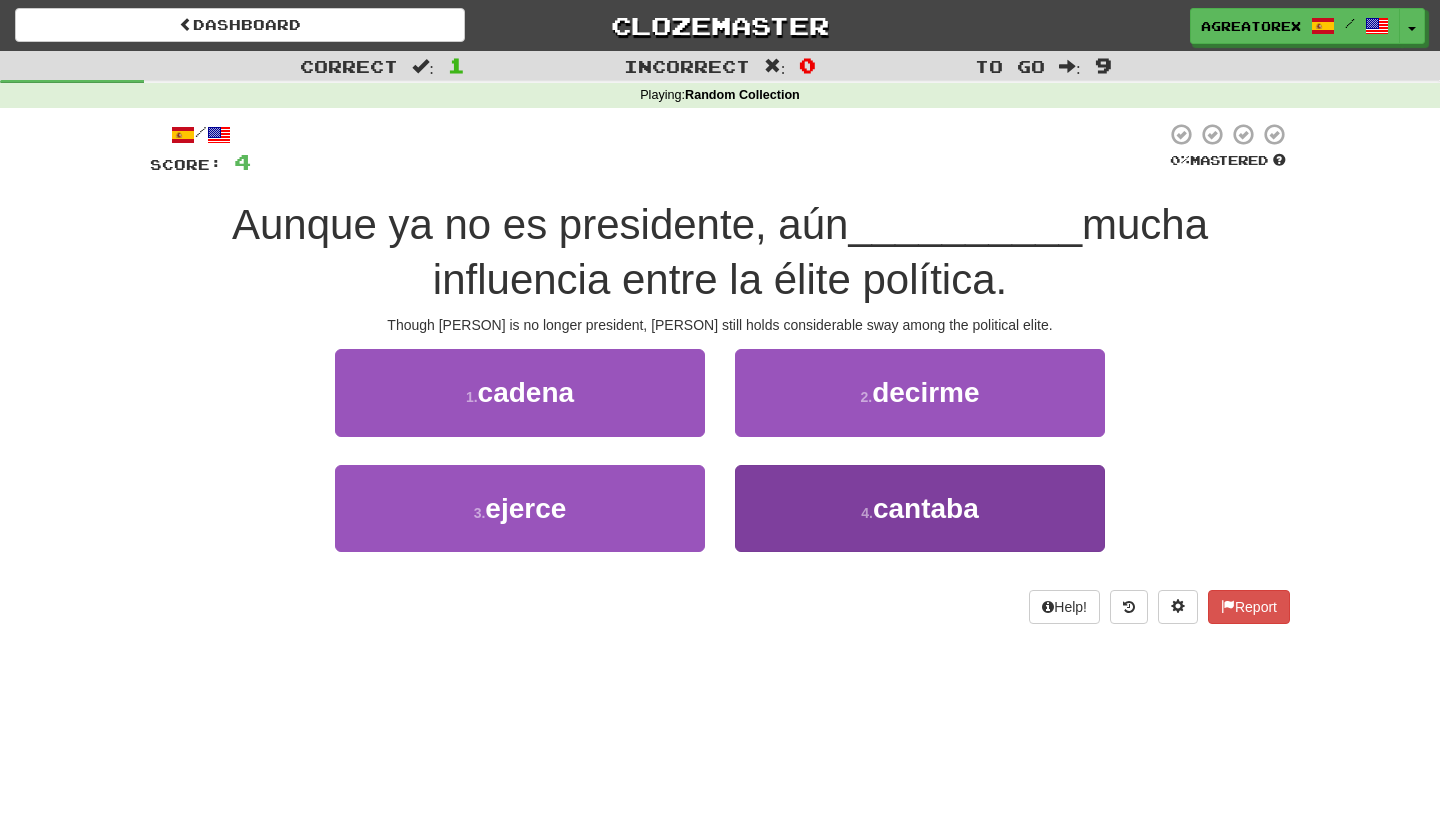 click on "4 .  cantaba" at bounding box center (920, 508) 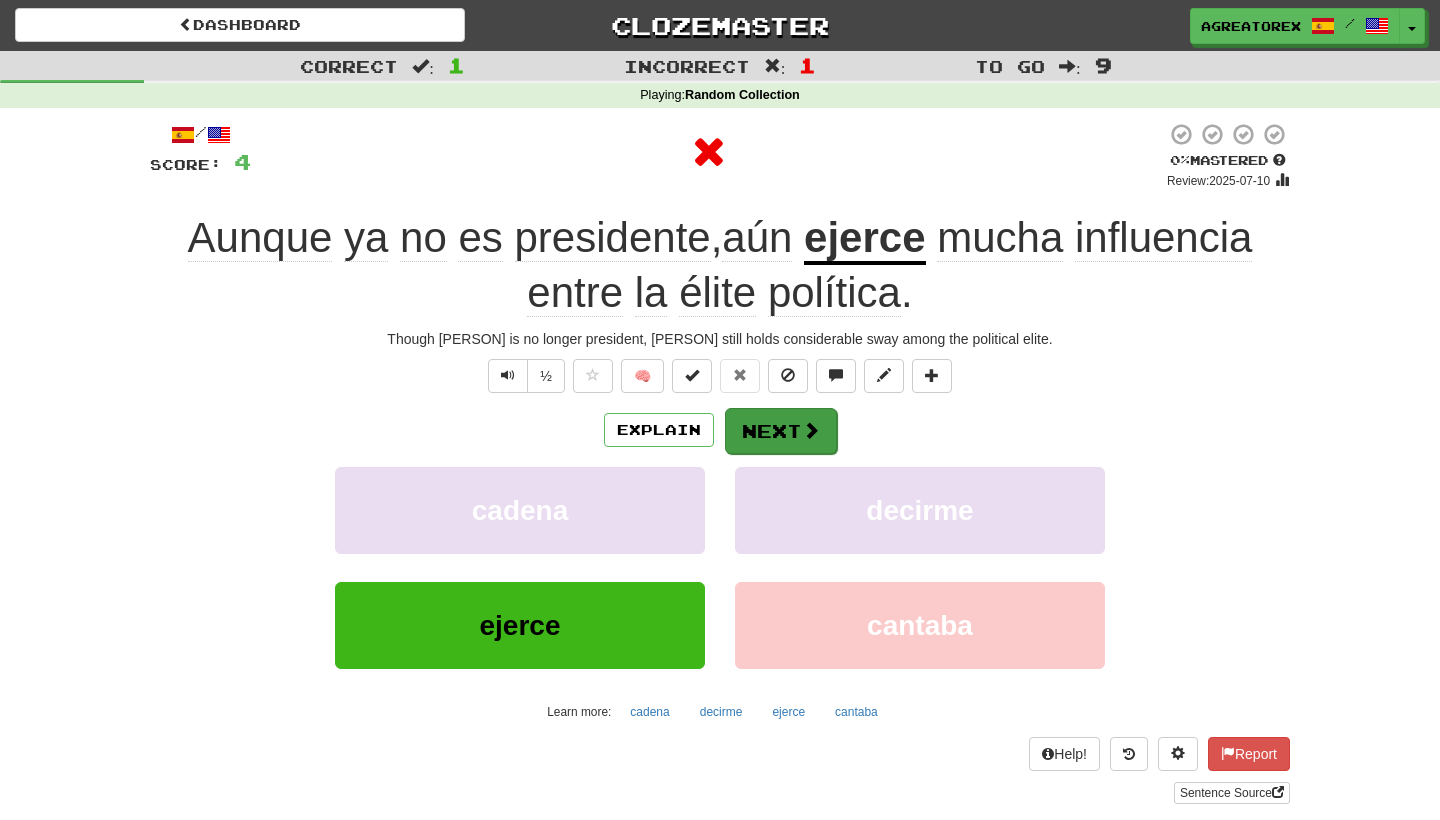click on "Next" at bounding box center (781, 431) 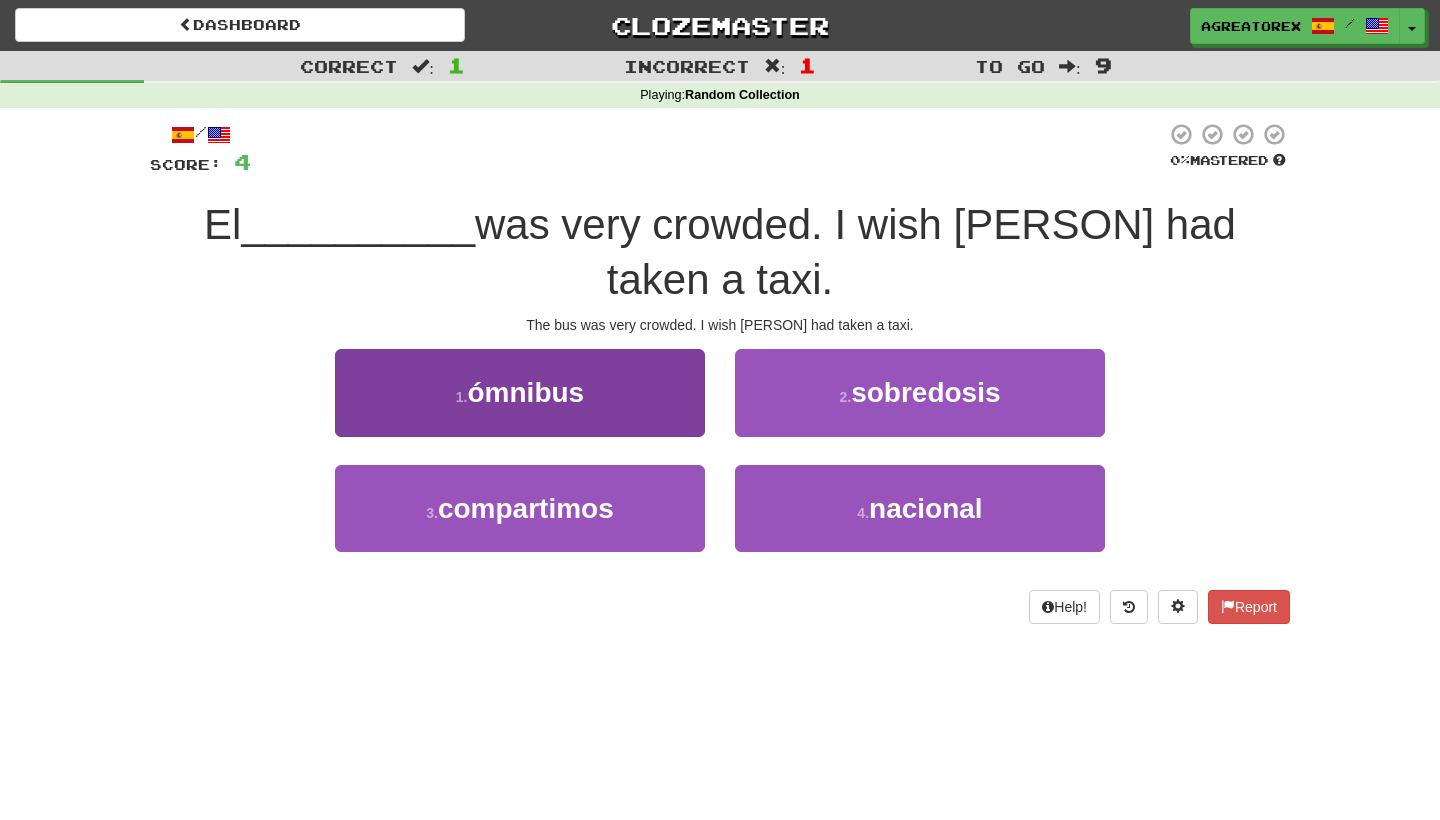 click on "ómnibus" at bounding box center [526, 392] 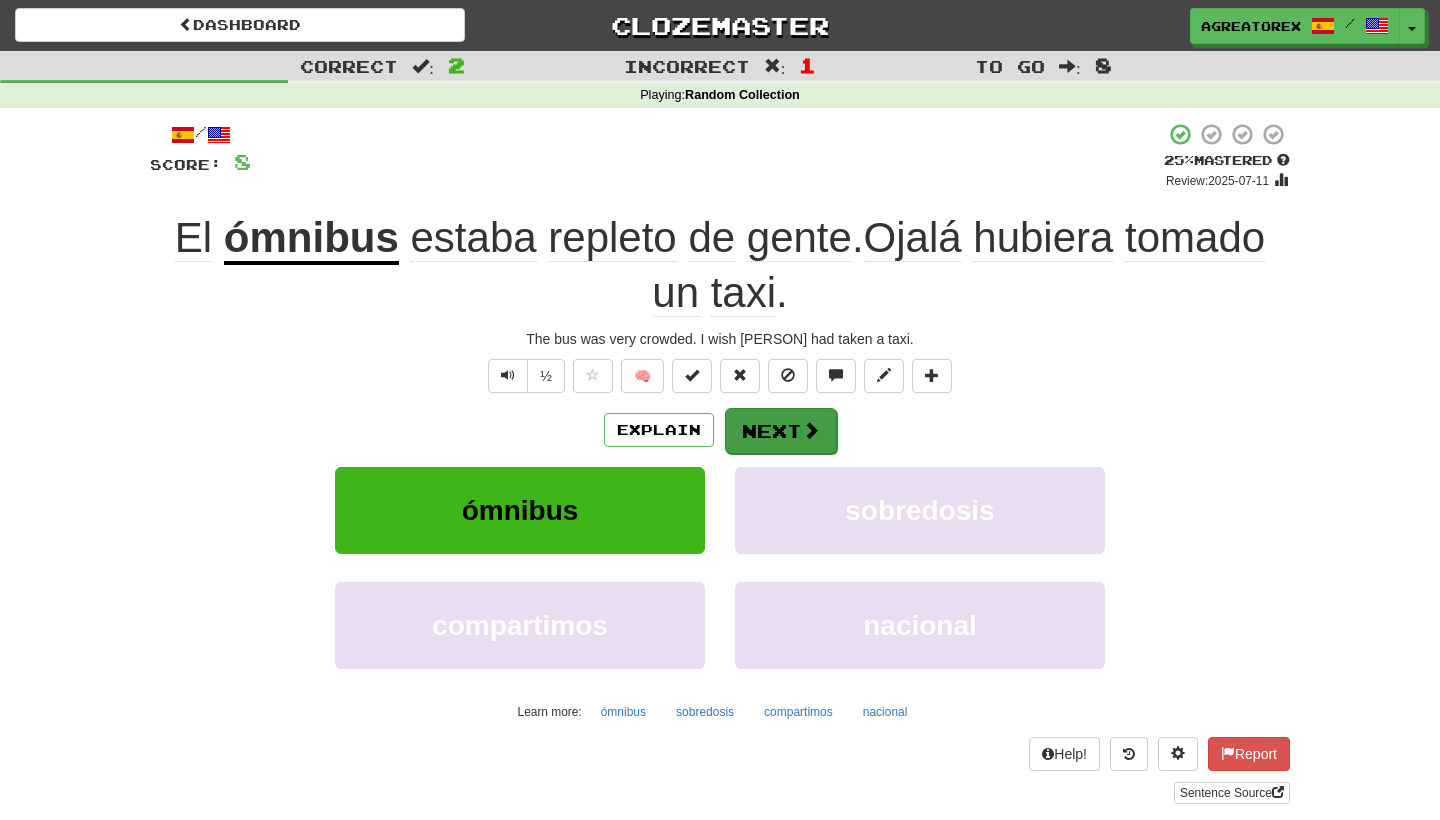 click on "Next" at bounding box center [781, 431] 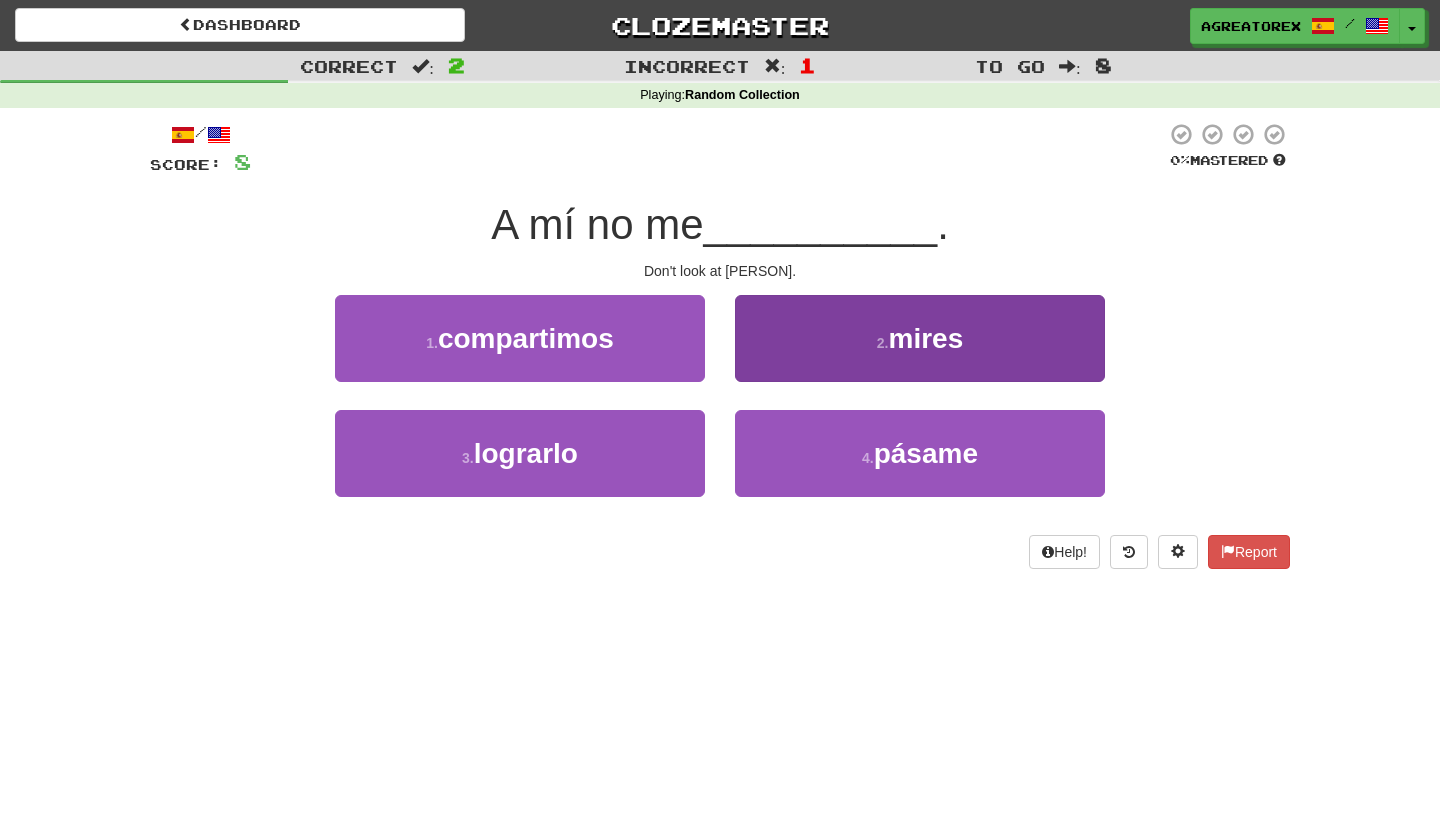 click on "2 .  mires" at bounding box center (920, 338) 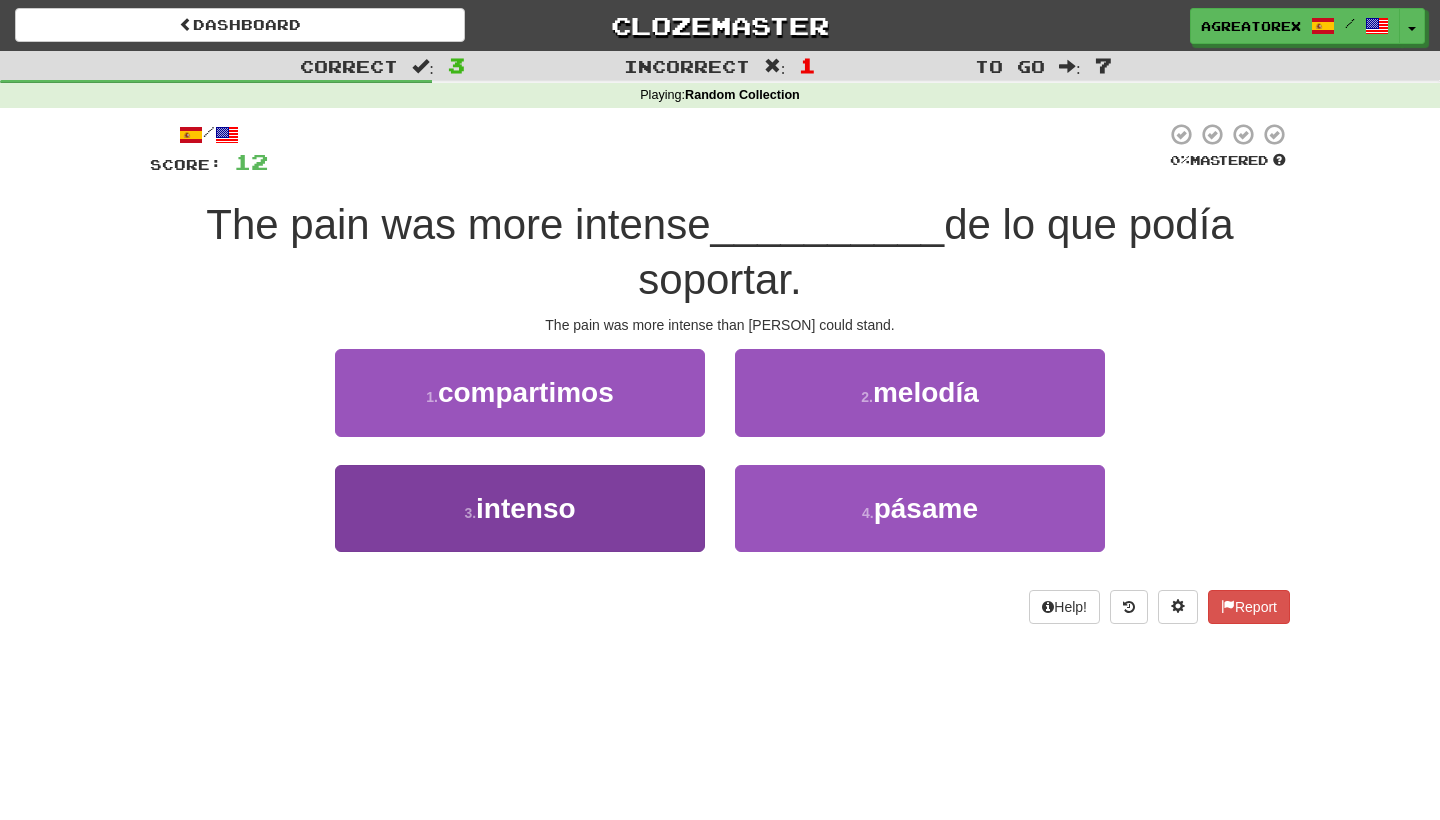 click on "3 .  intenso" at bounding box center [520, 508] 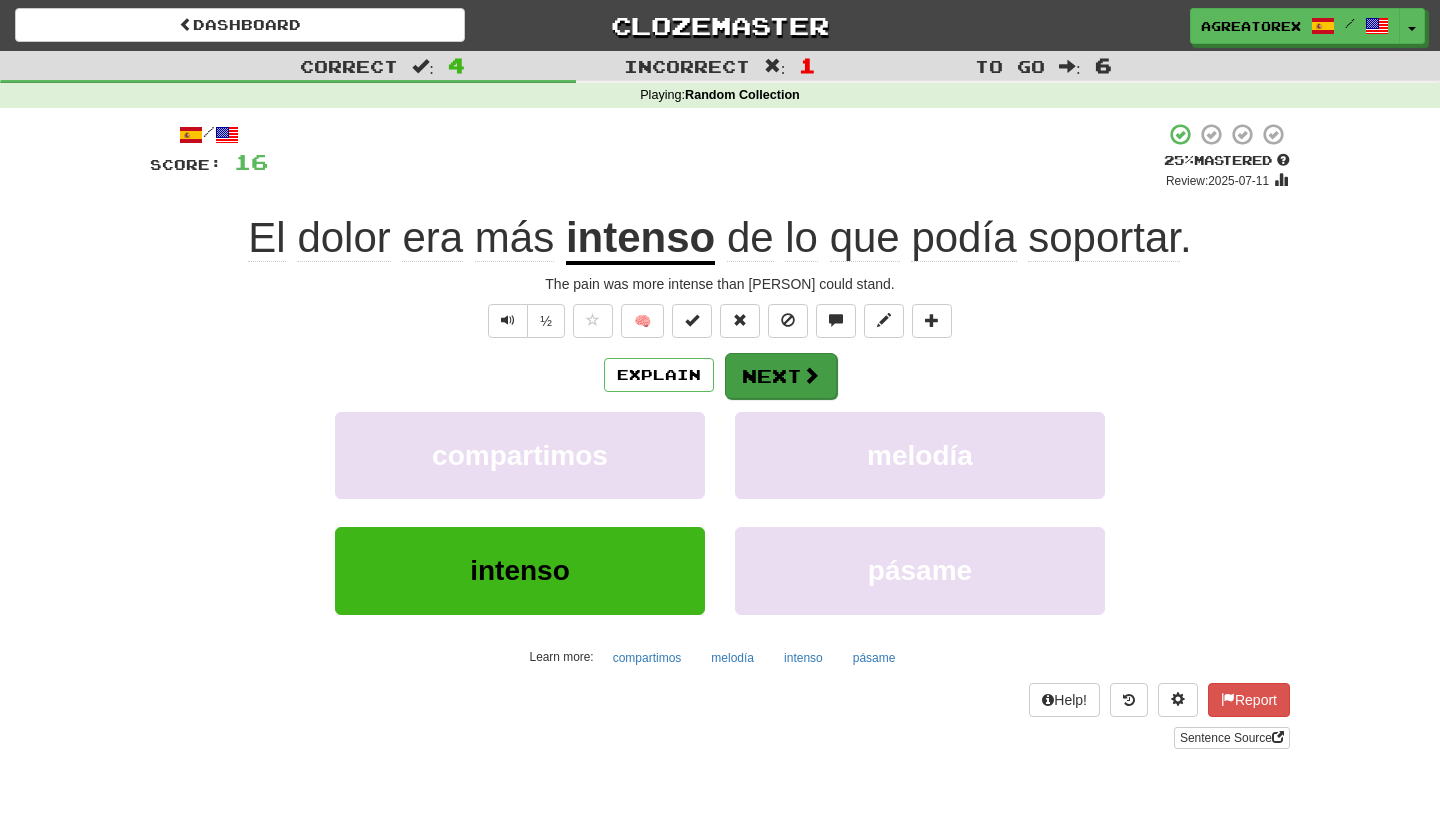 click at bounding box center [811, 375] 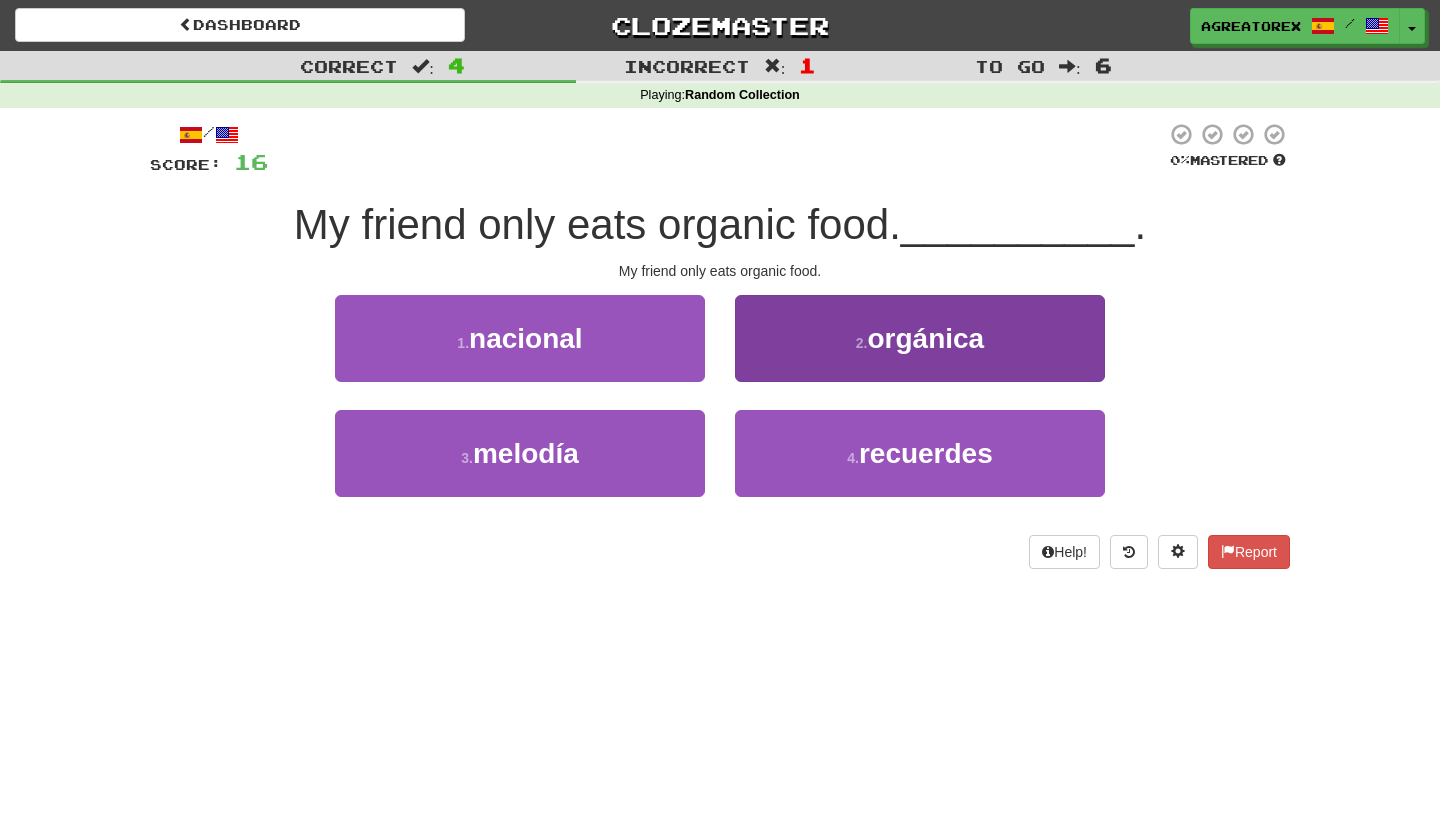 click on "2 .  orgánica" at bounding box center [920, 338] 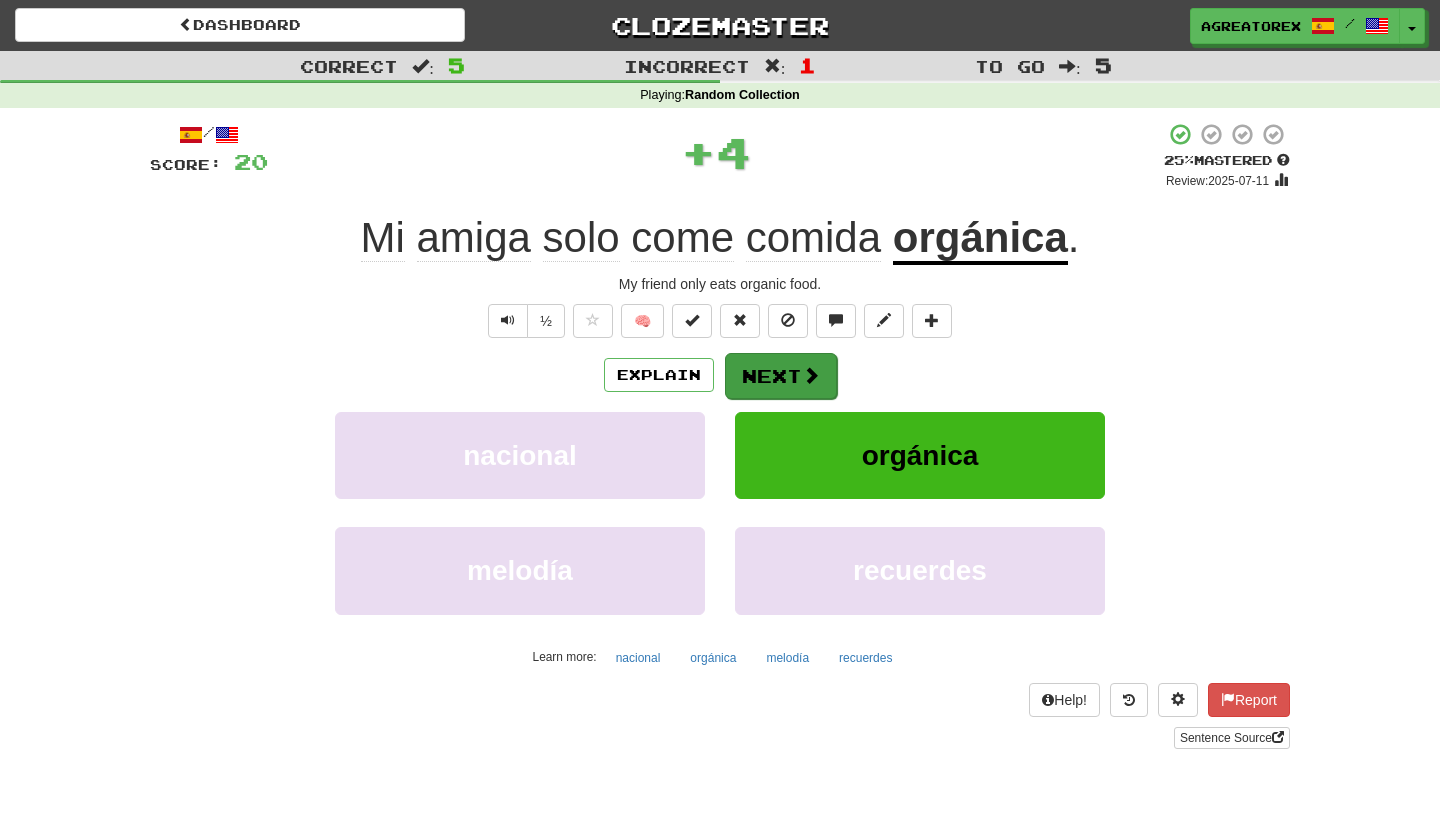 click on "Next" at bounding box center (781, 376) 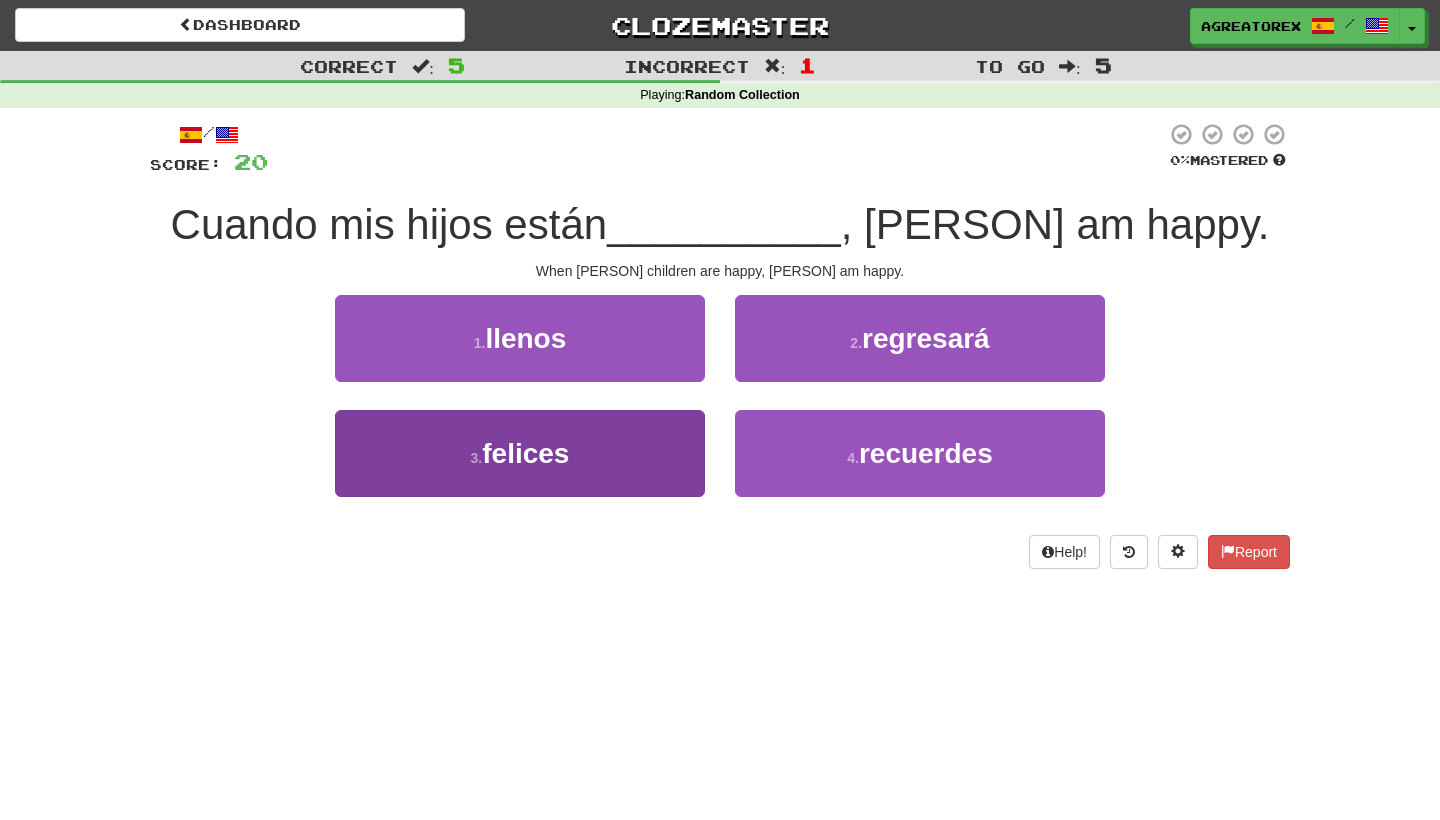 click on "3 .  felices" at bounding box center (520, 453) 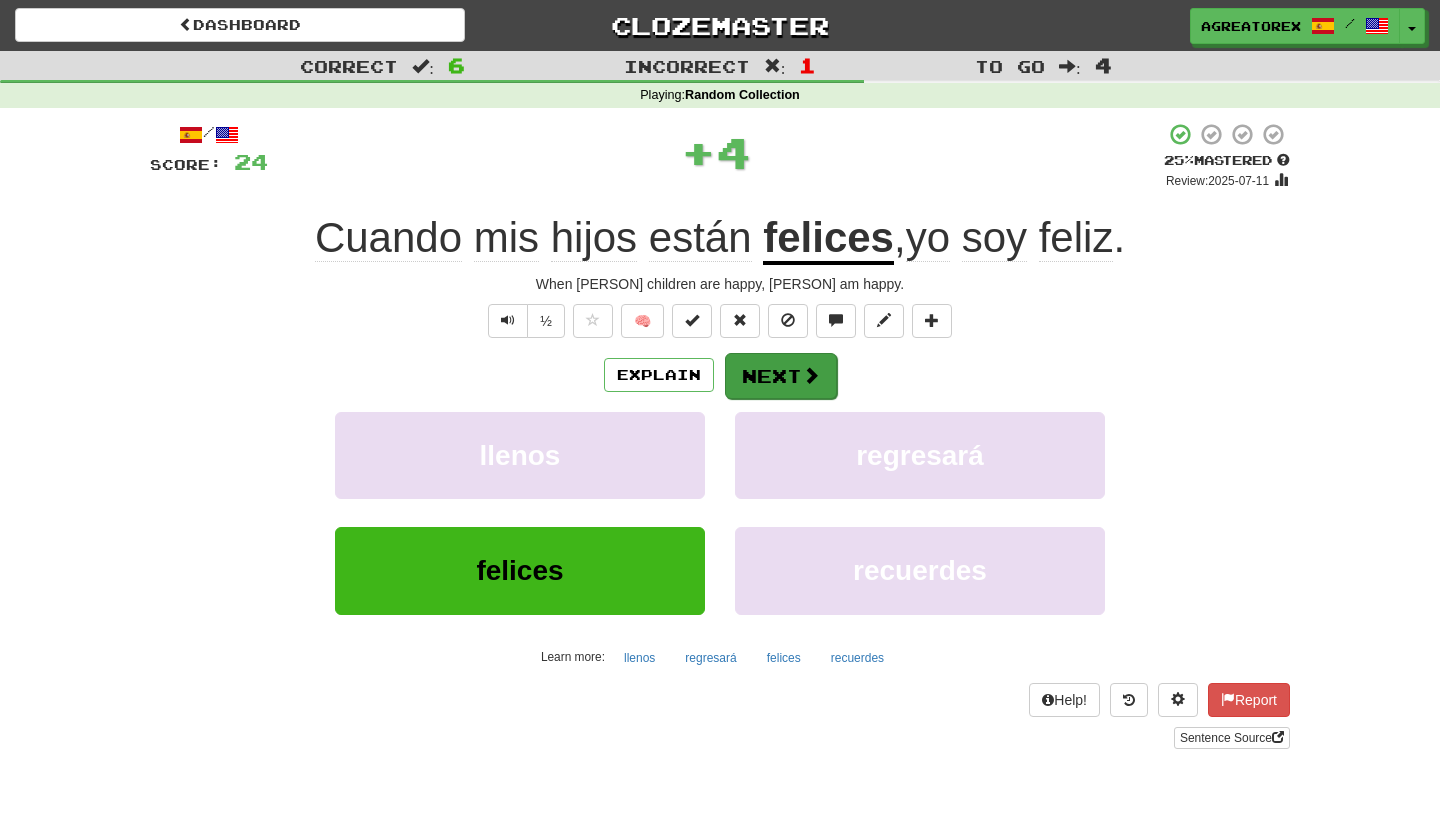 click at bounding box center [811, 375] 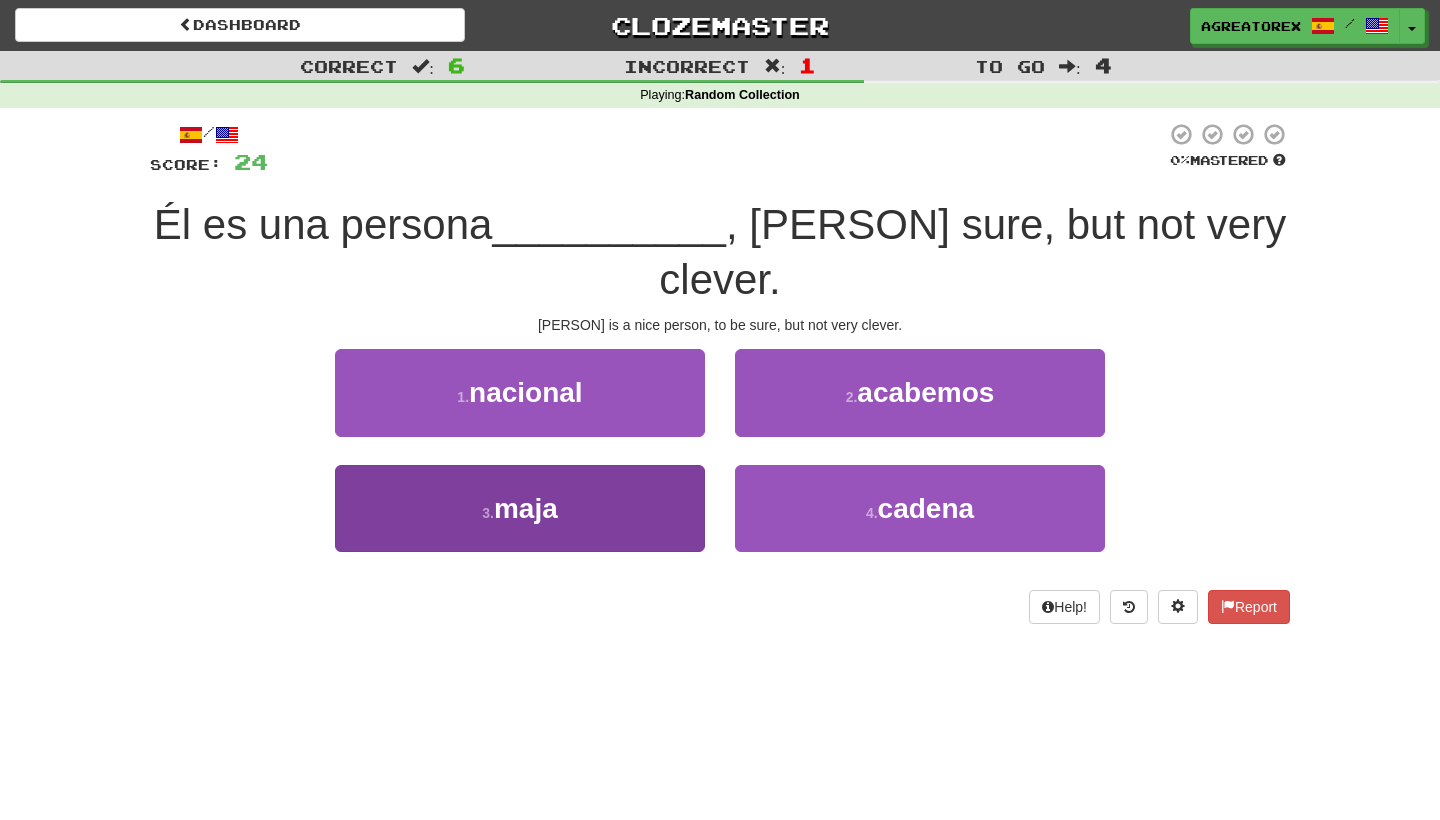 click on "3 .  maja" at bounding box center [520, 508] 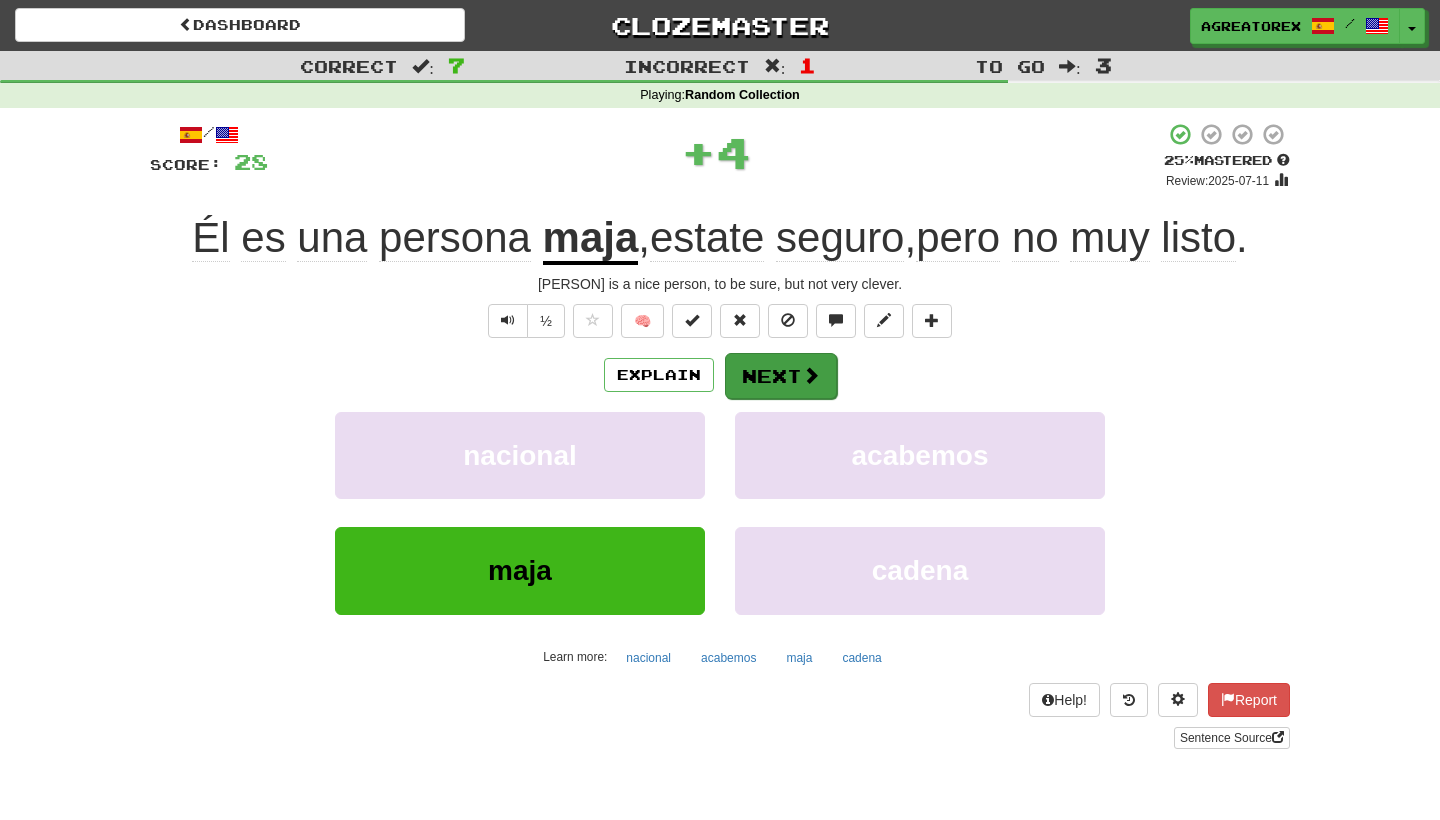 click on "Next" at bounding box center [781, 376] 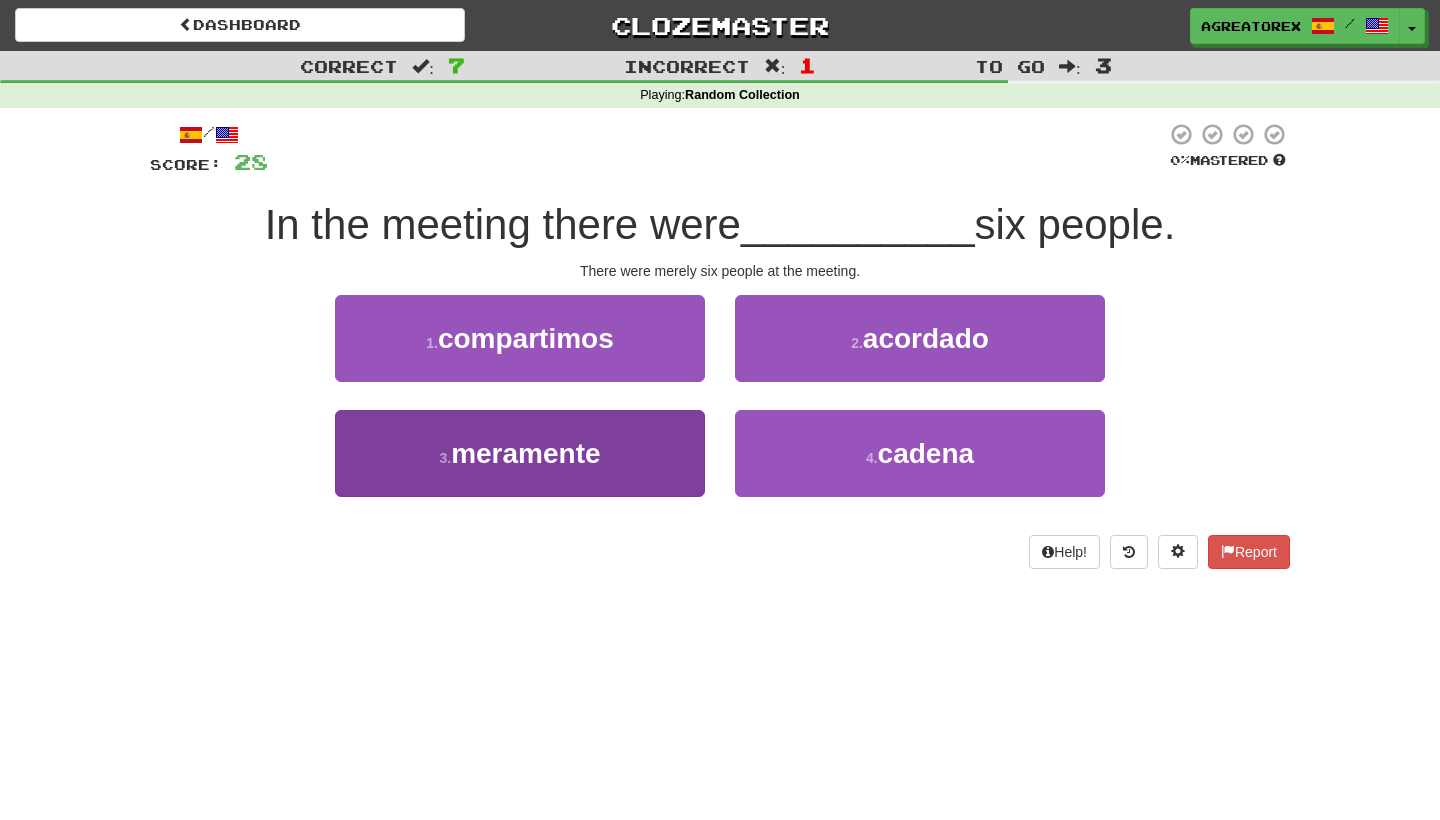 click on "3 .  meramente" at bounding box center (520, 453) 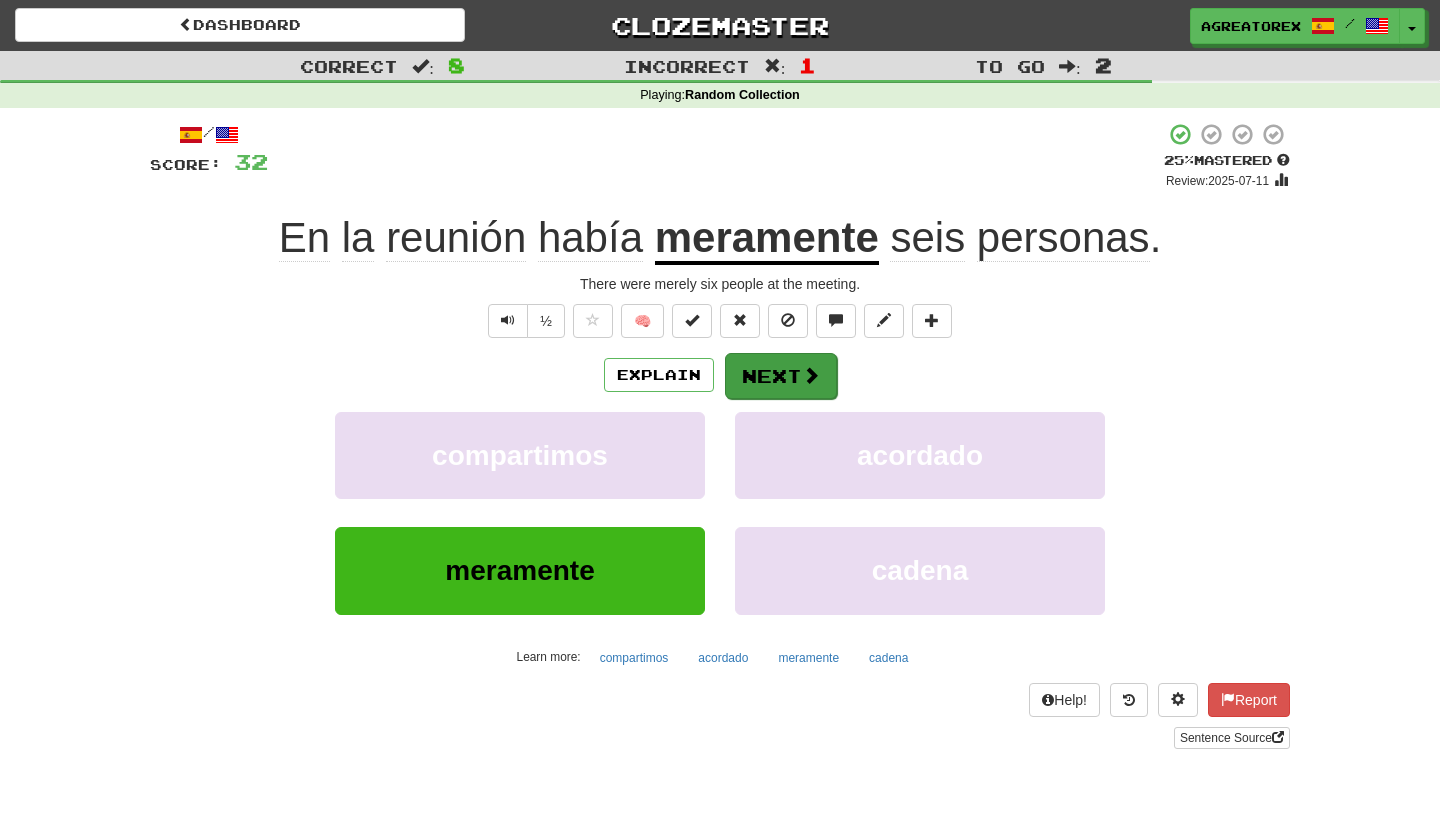 click at bounding box center (811, 375) 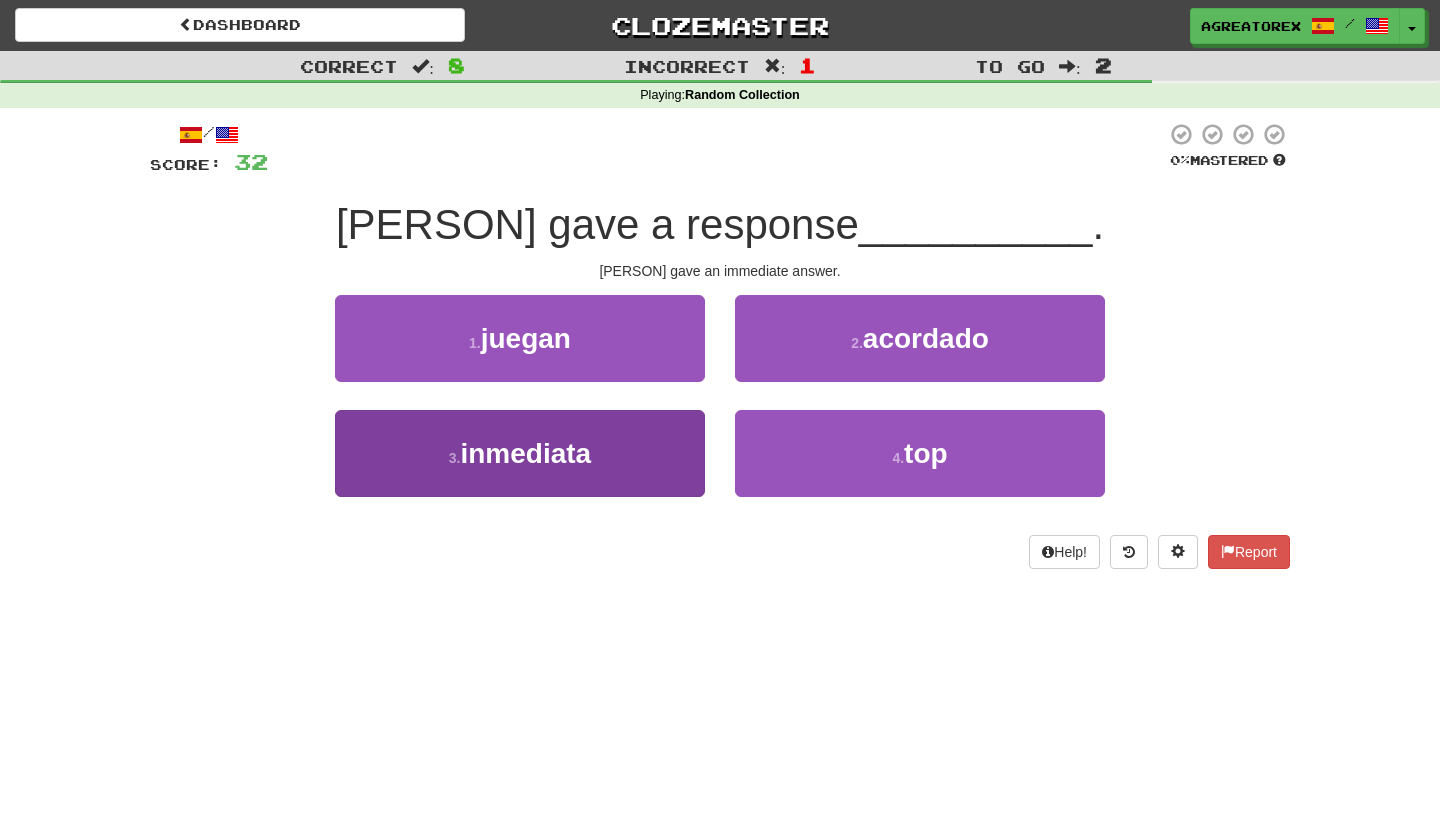 click on "3 .  inmediata" at bounding box center [520, 453] 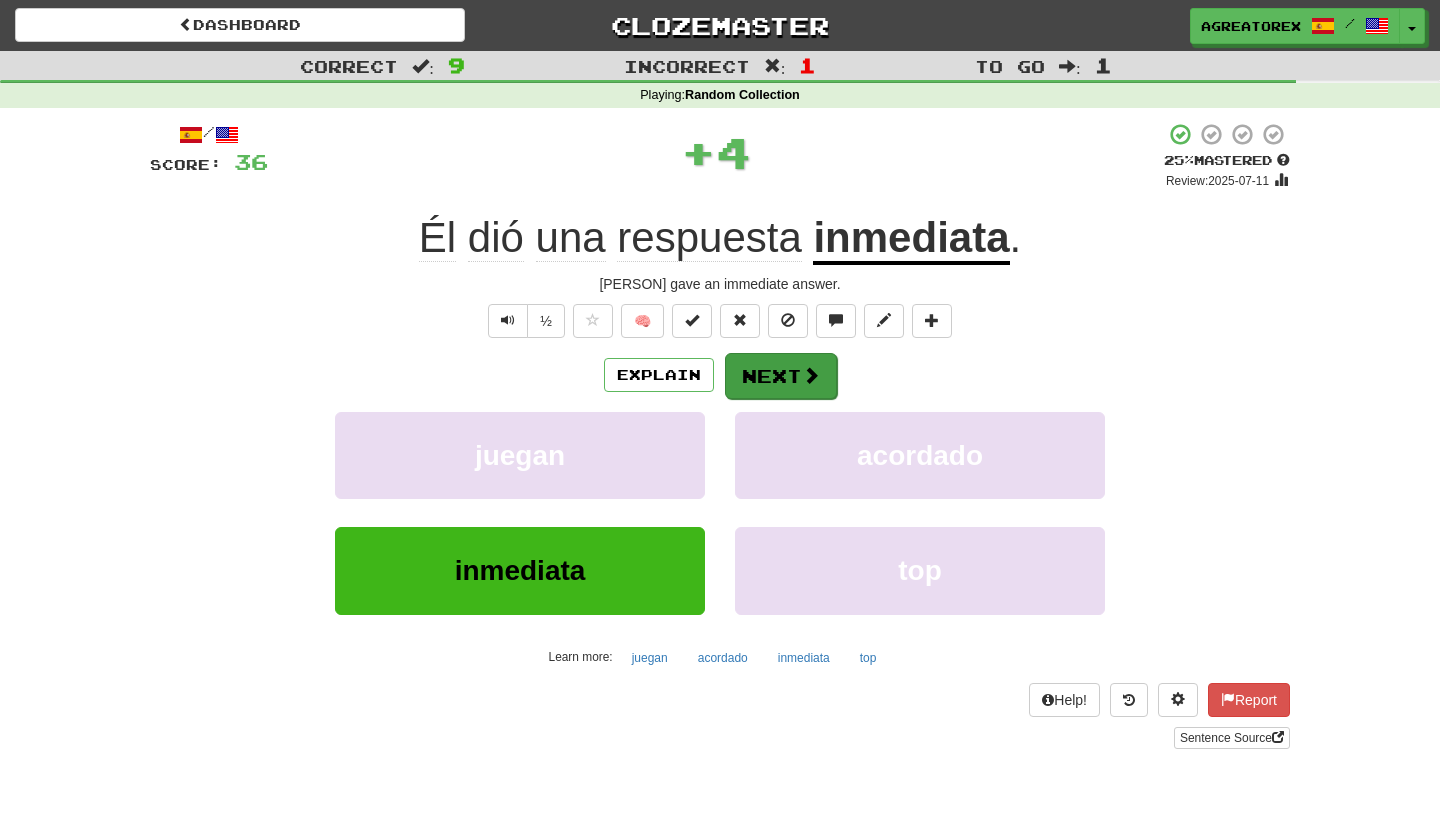 click on "Next" at bounding box center (781, 376) 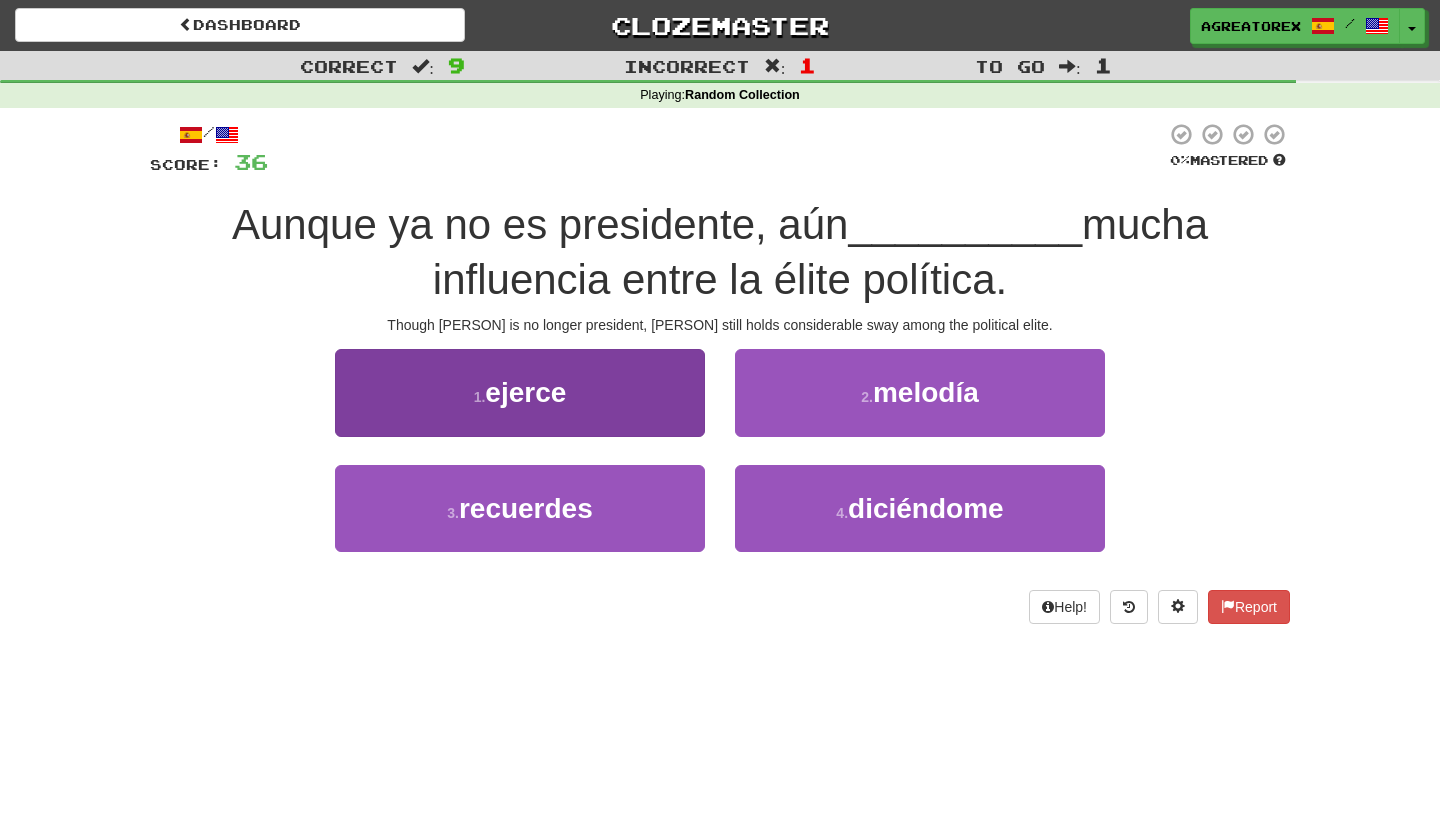 click on "1 .  ejerce" at bounding box center [520, 392] 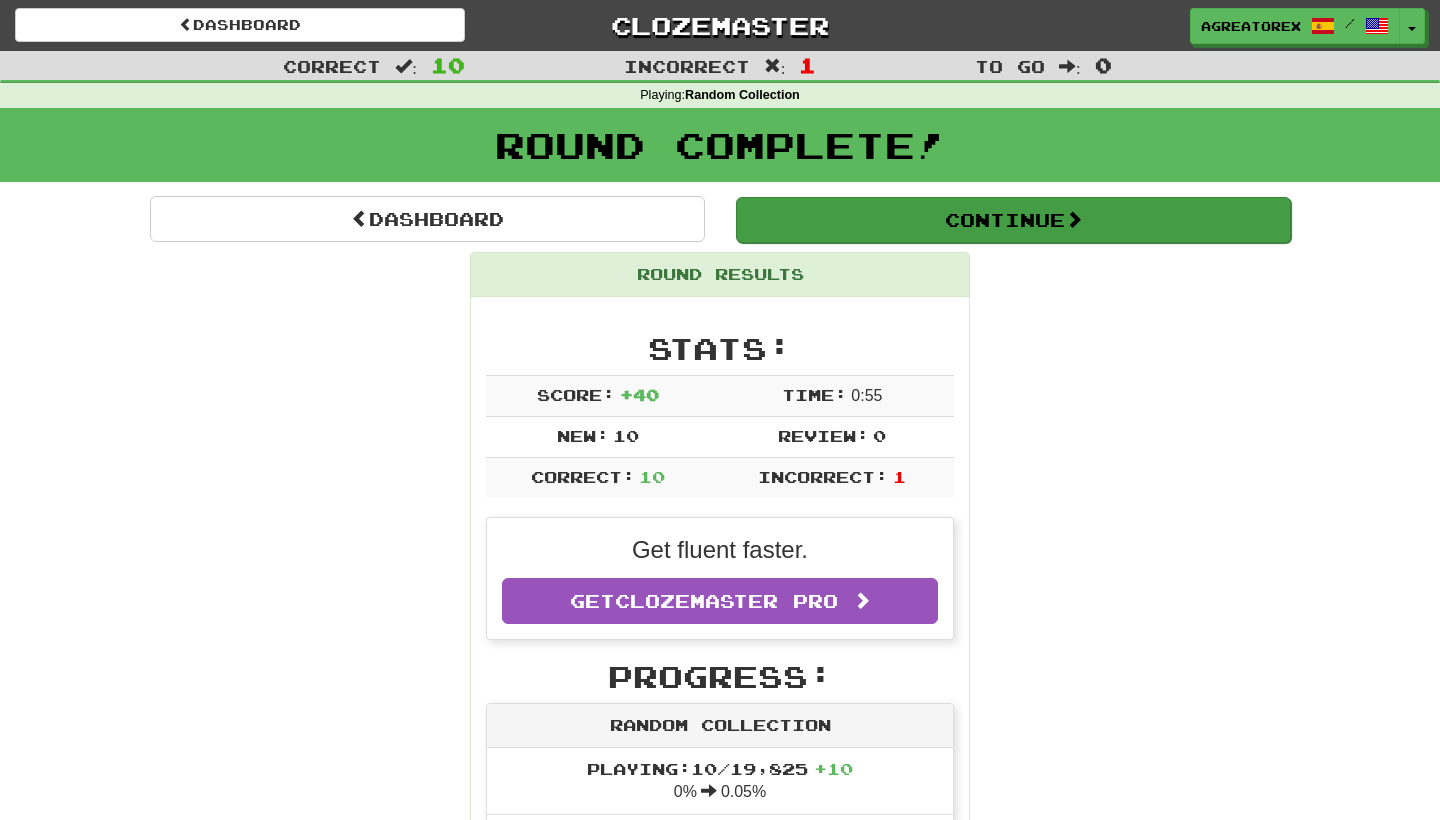 scroll, scrollTop: 0, scrollLeft: 0, axis: both 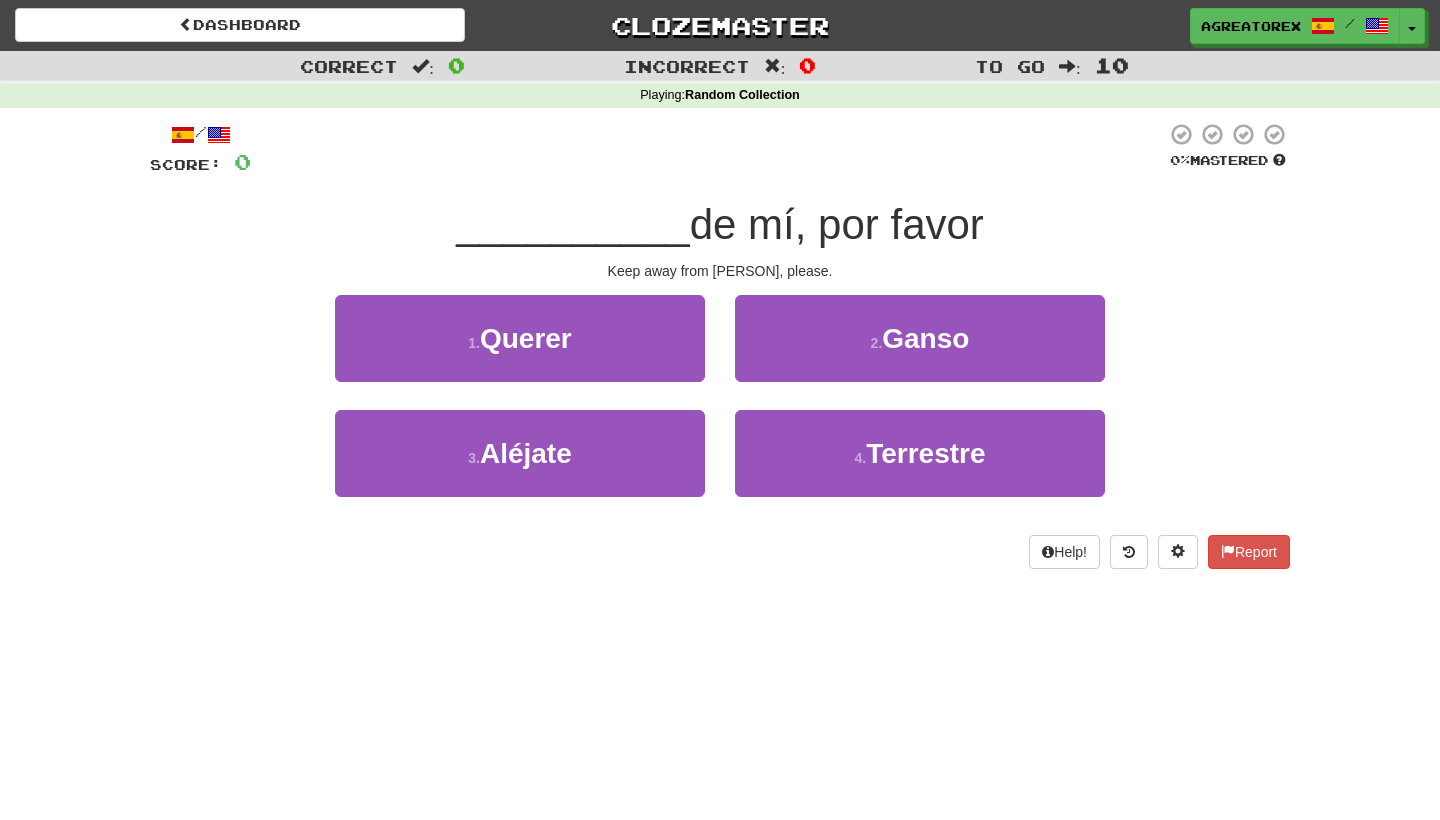 click on "/" at bounding box center [200, 134] 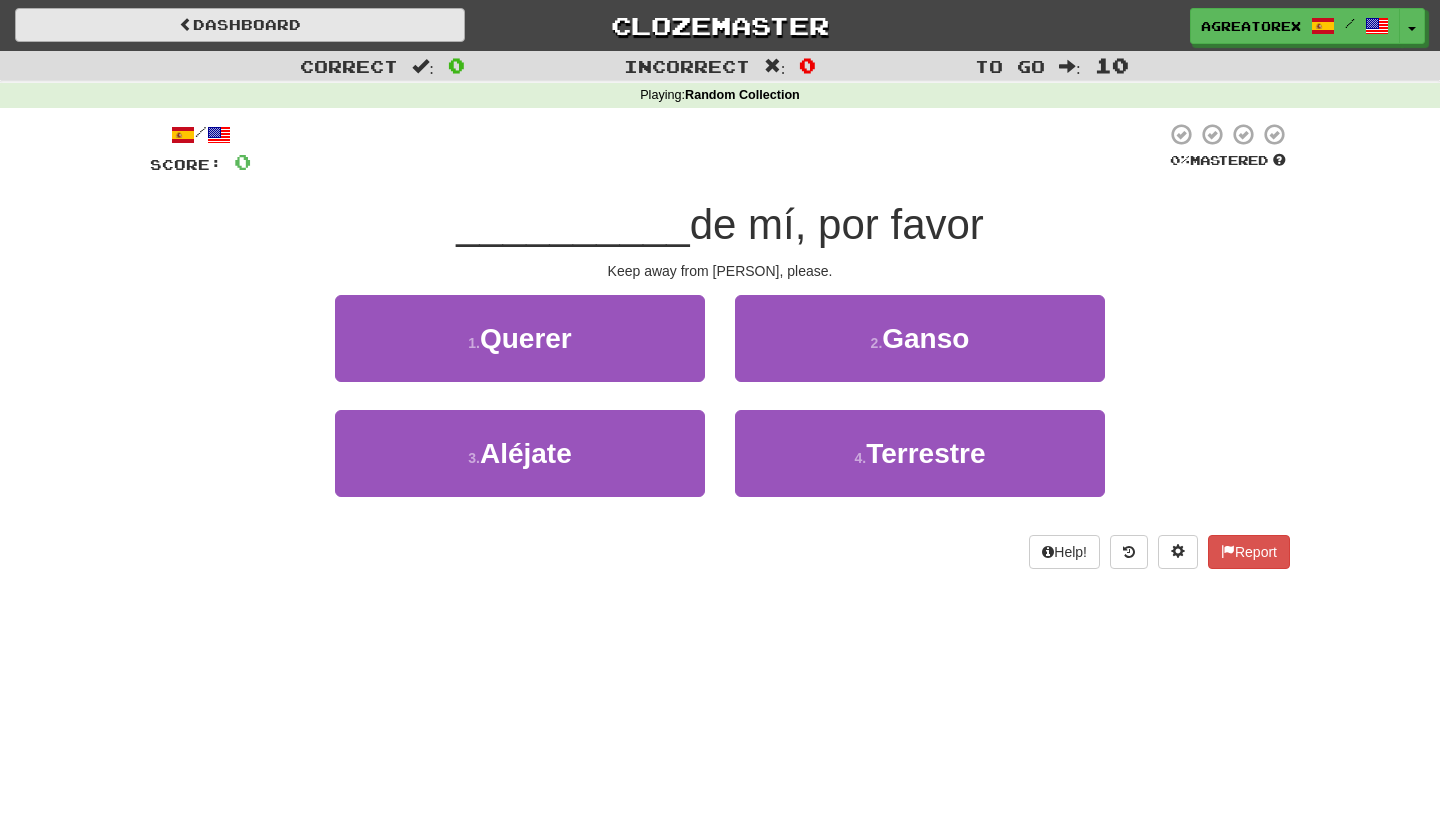 click on "Dashboard" at bounding box center (240, 25) 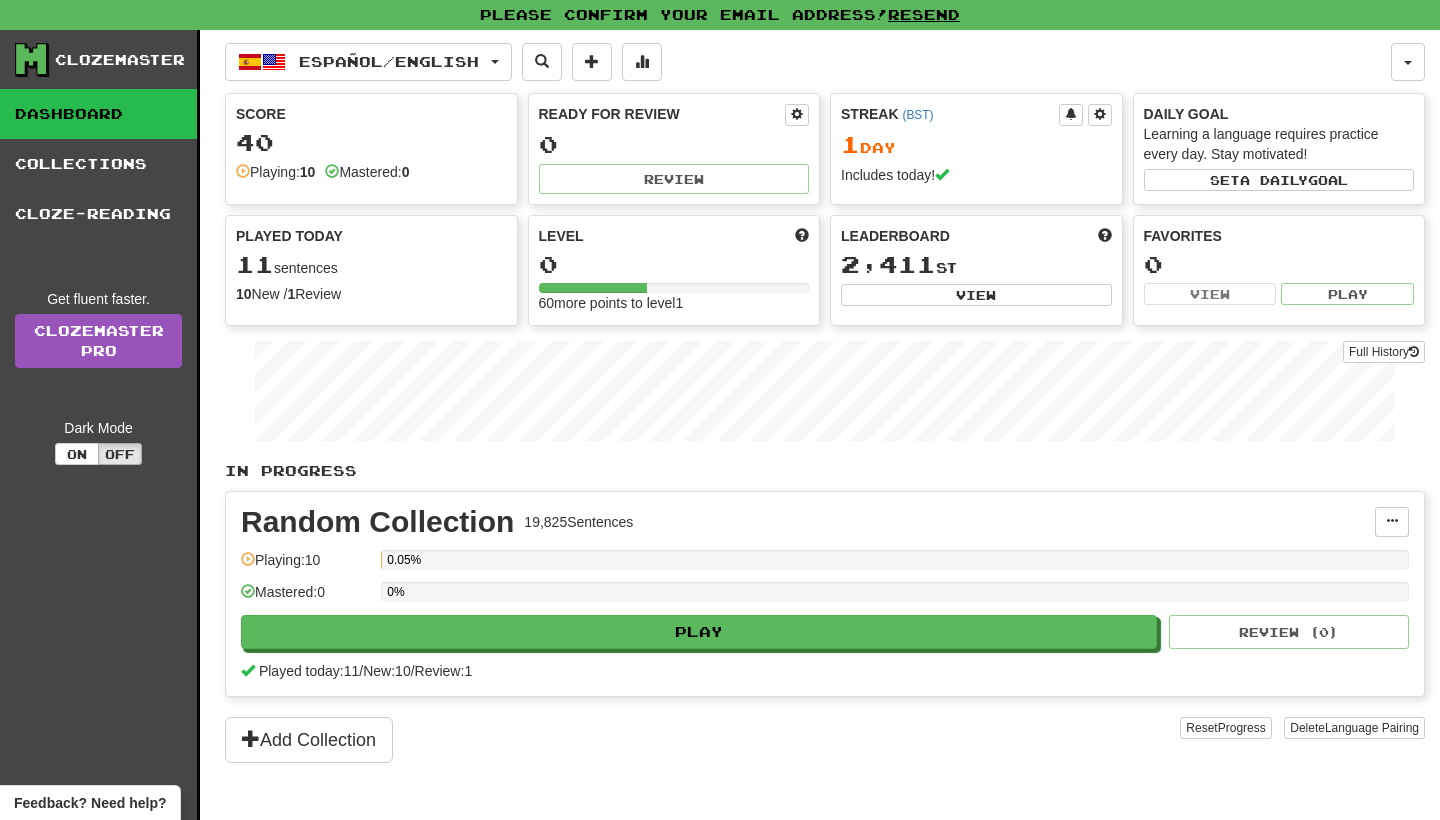 scroll, scrollTop: 0, scrollLeft: 0, axis: both 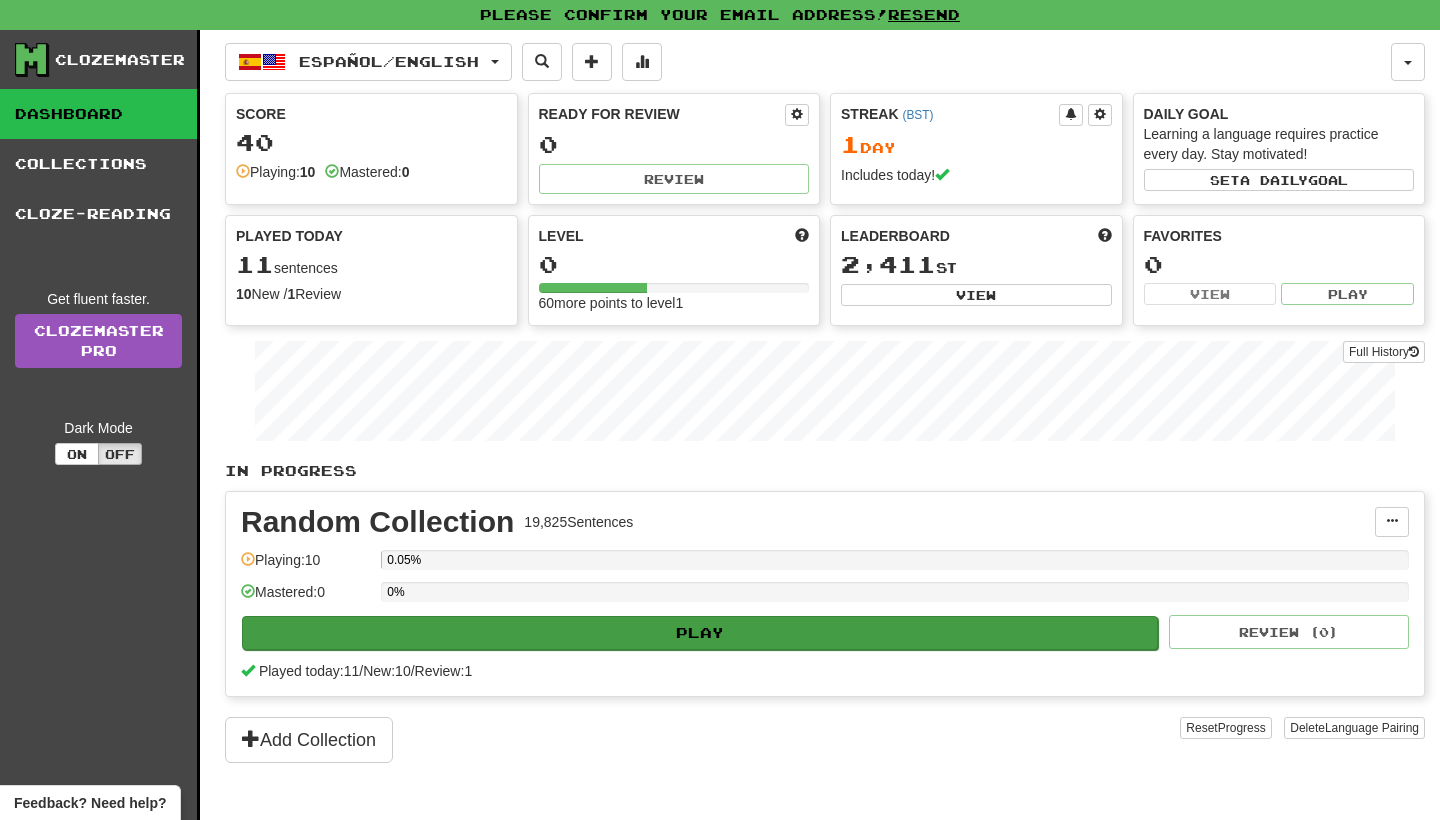 click on "Play" at bounding box center (700, 633) 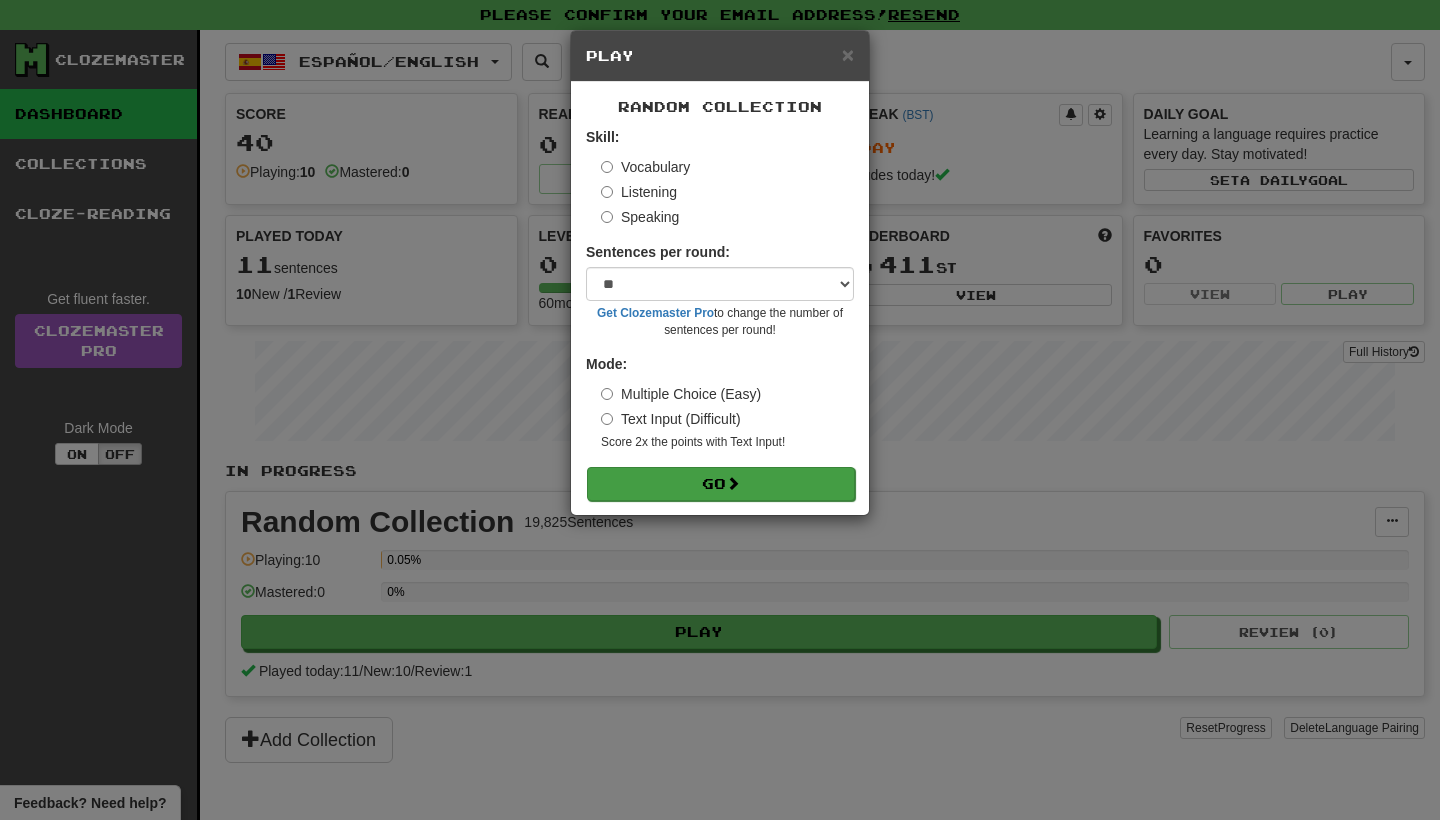 click on "Go" at bounding box center (721, 484) 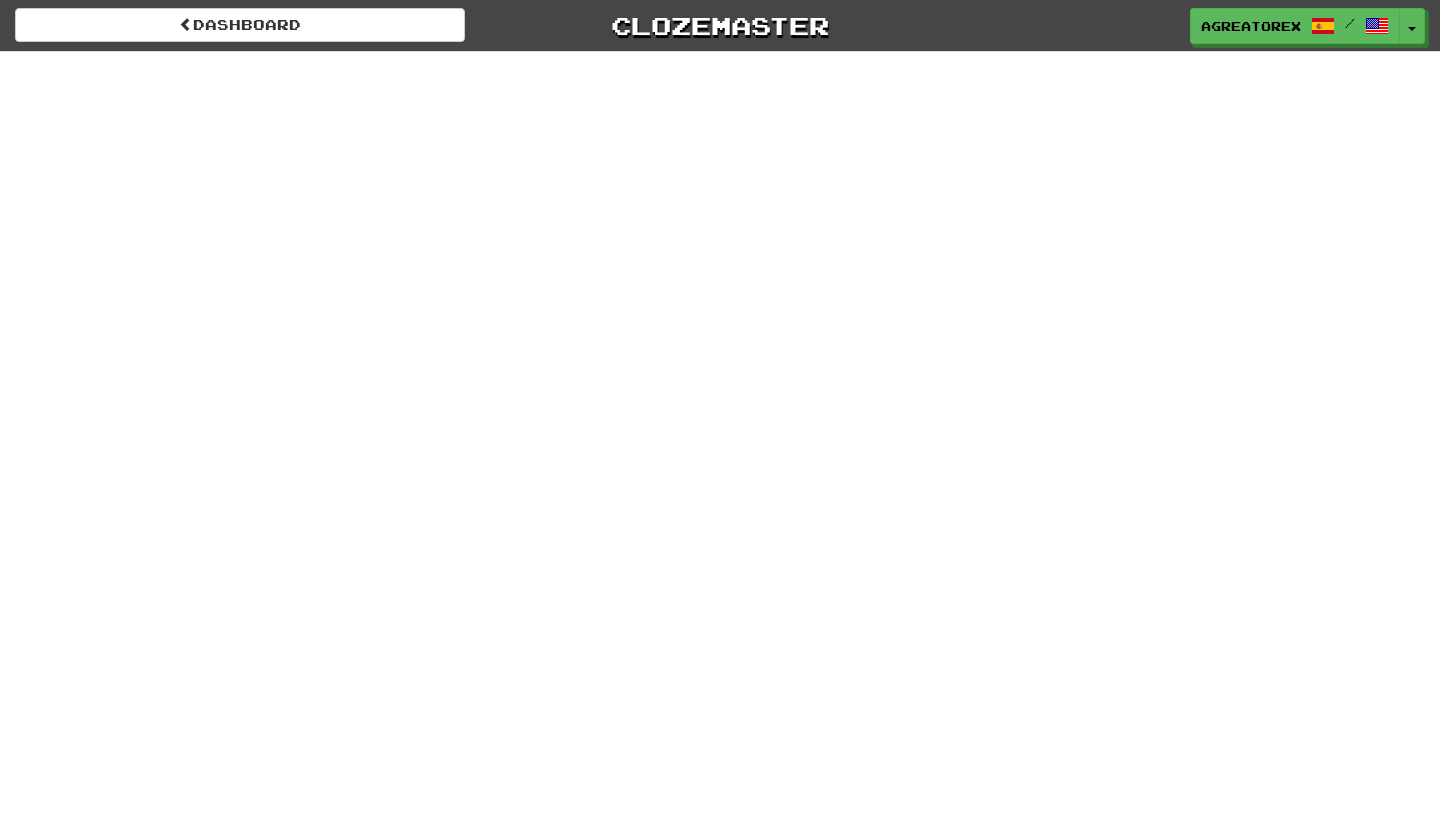 scroll, scrollTop: 0, scrollLeft: 0, axis: both 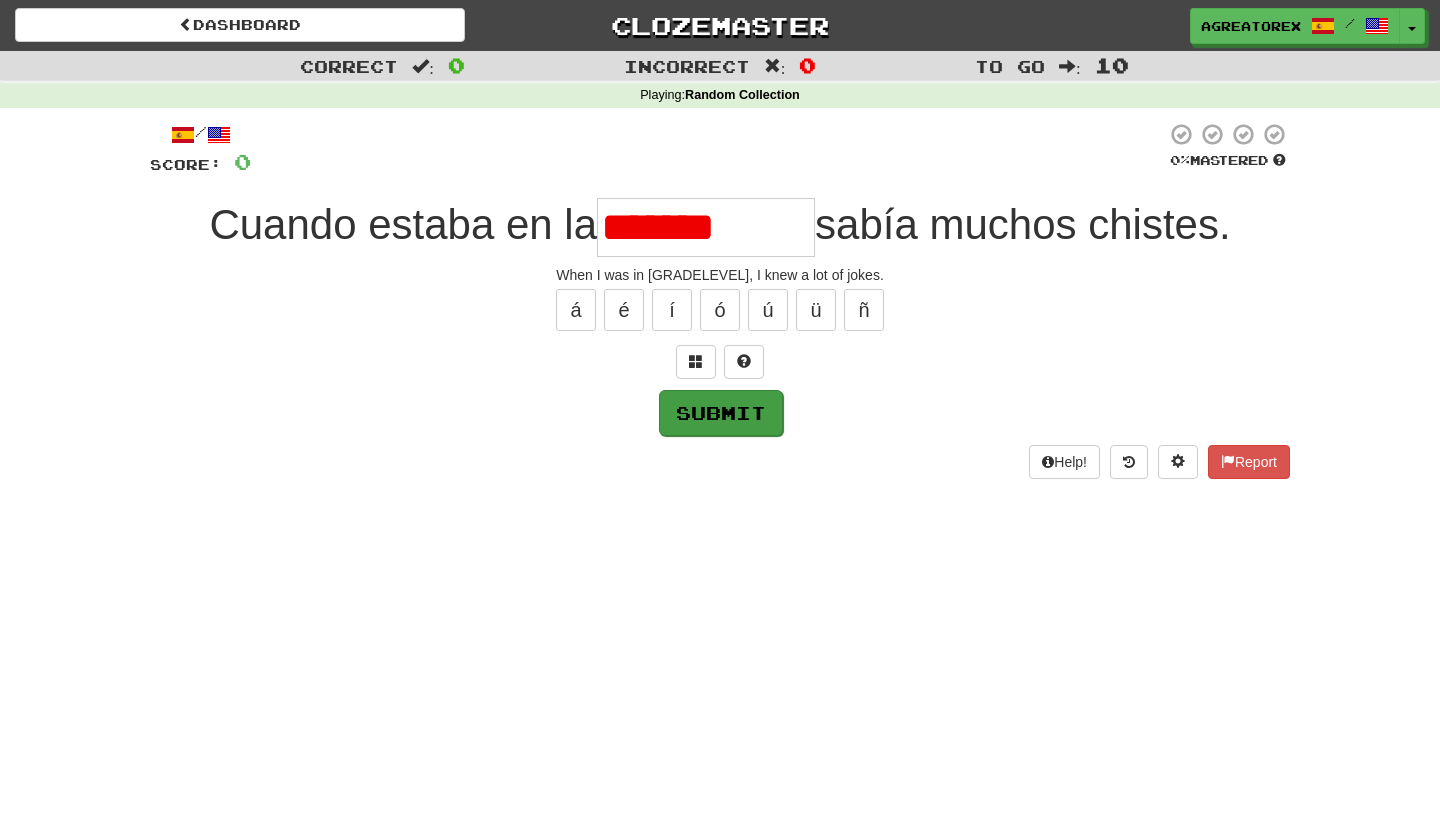 type on "**********" 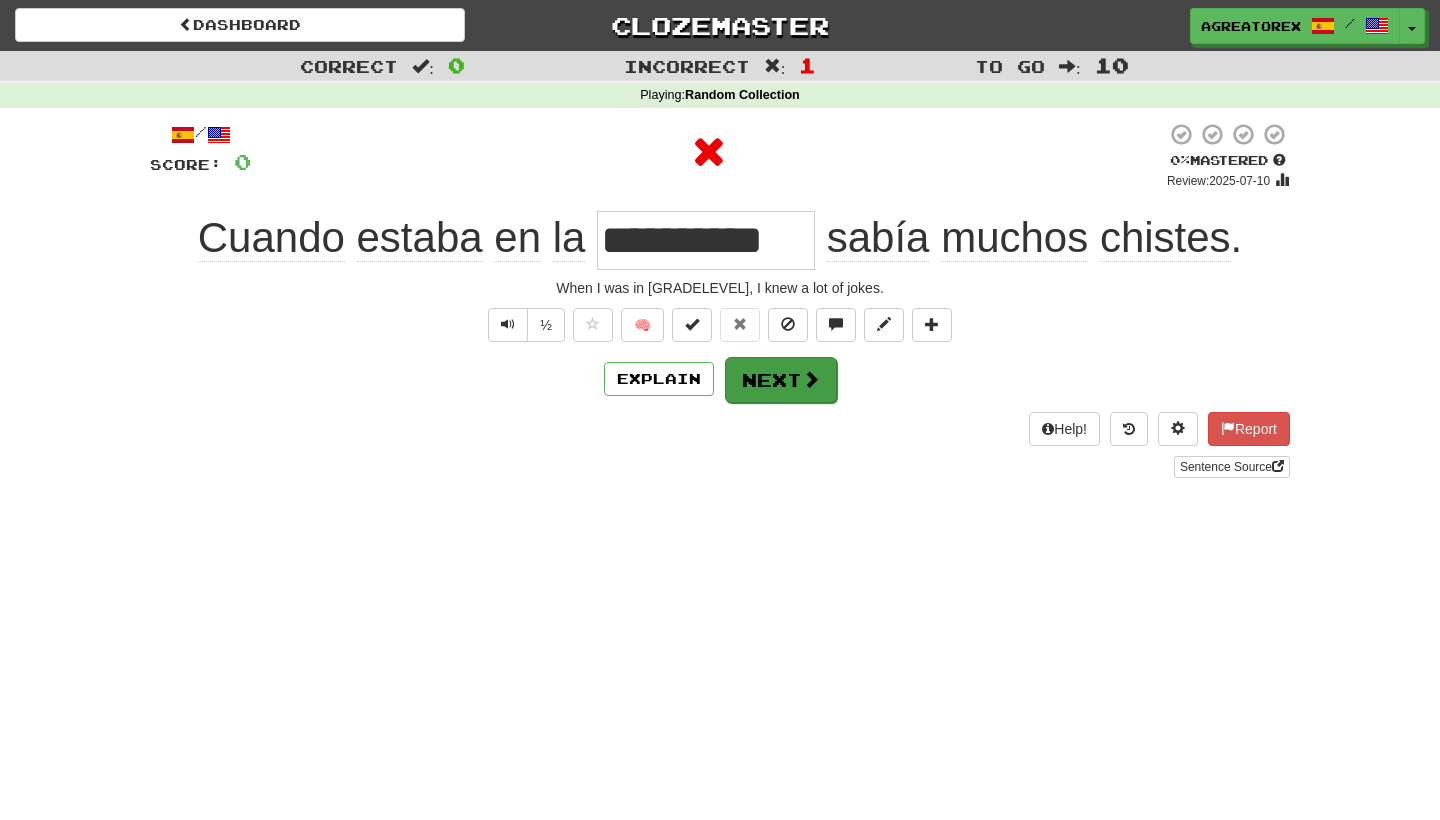 click on "Next" at bounding box center (781, 380) 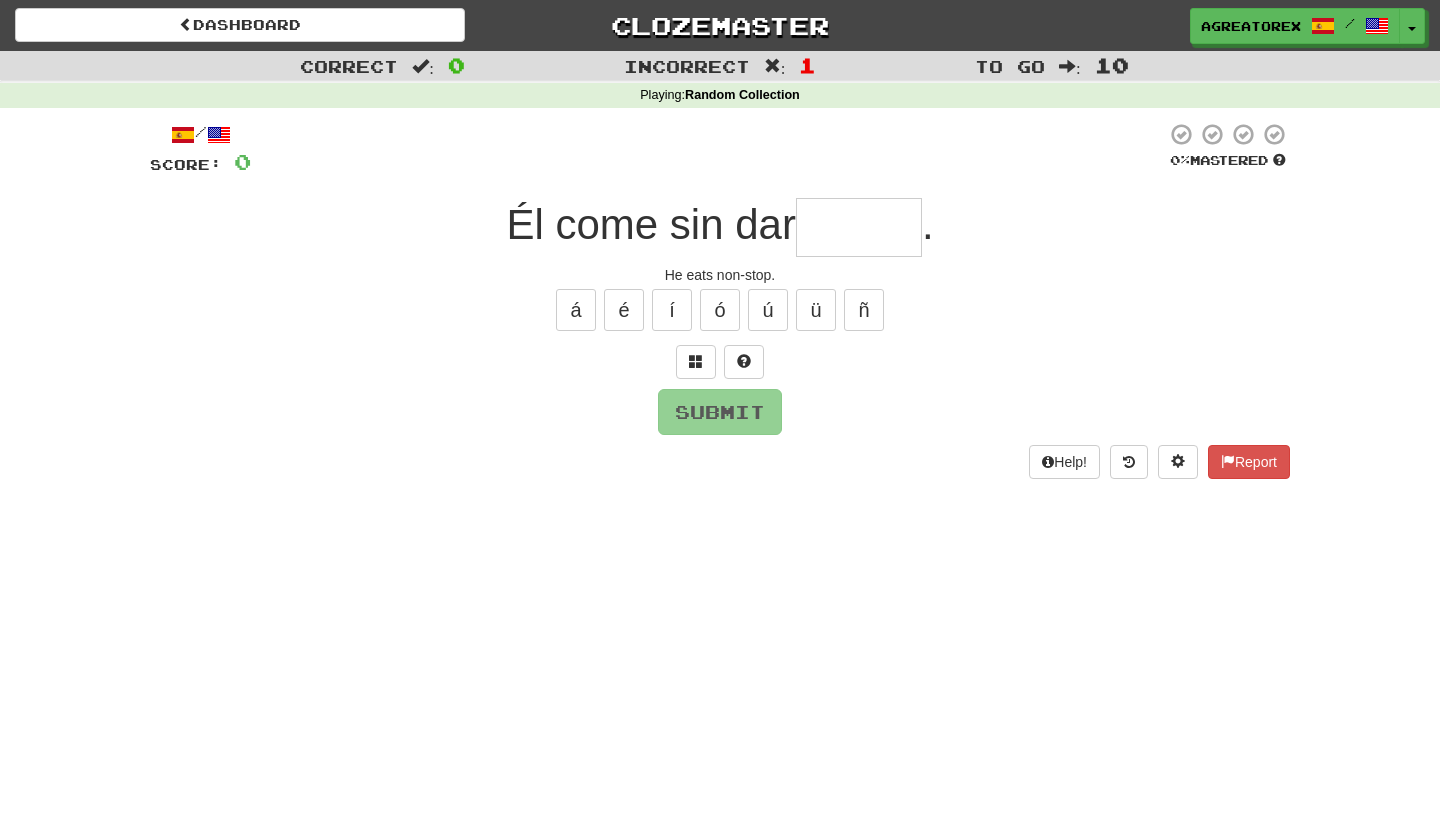 click at bounding box center (859, 227) 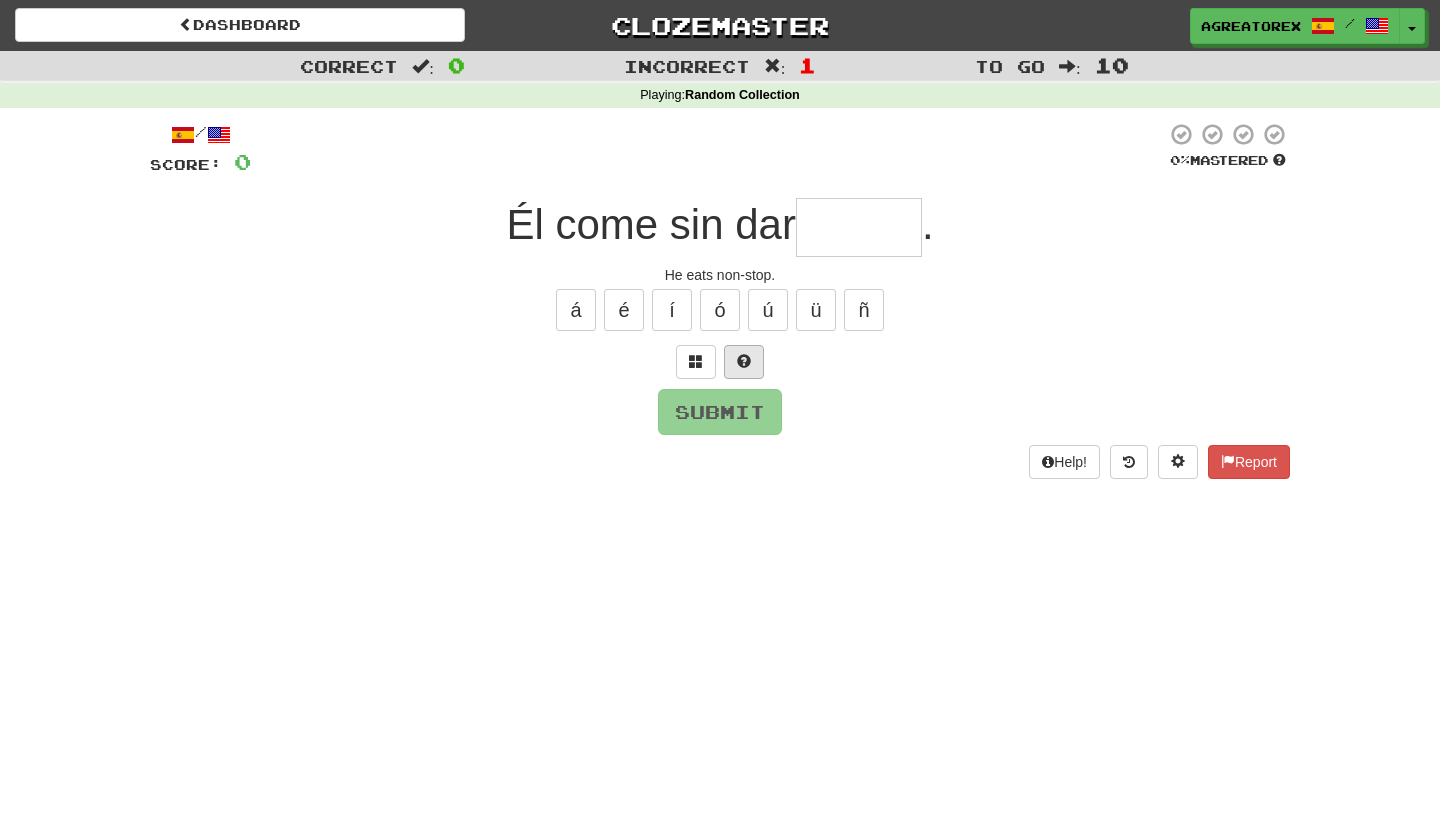 click at bounding box center [744, 361] 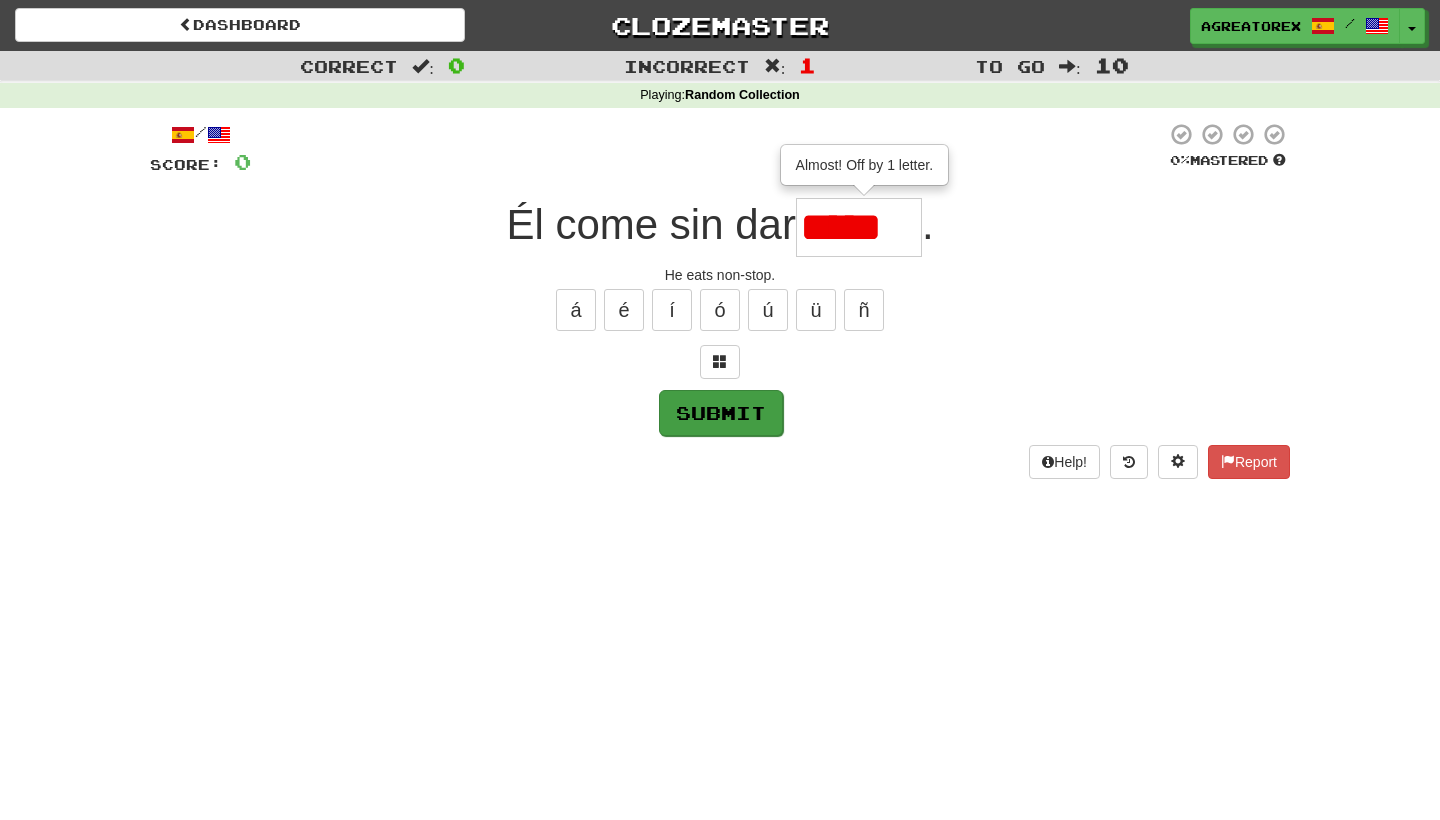 click on "Submit" at bounding box center [721, 413] 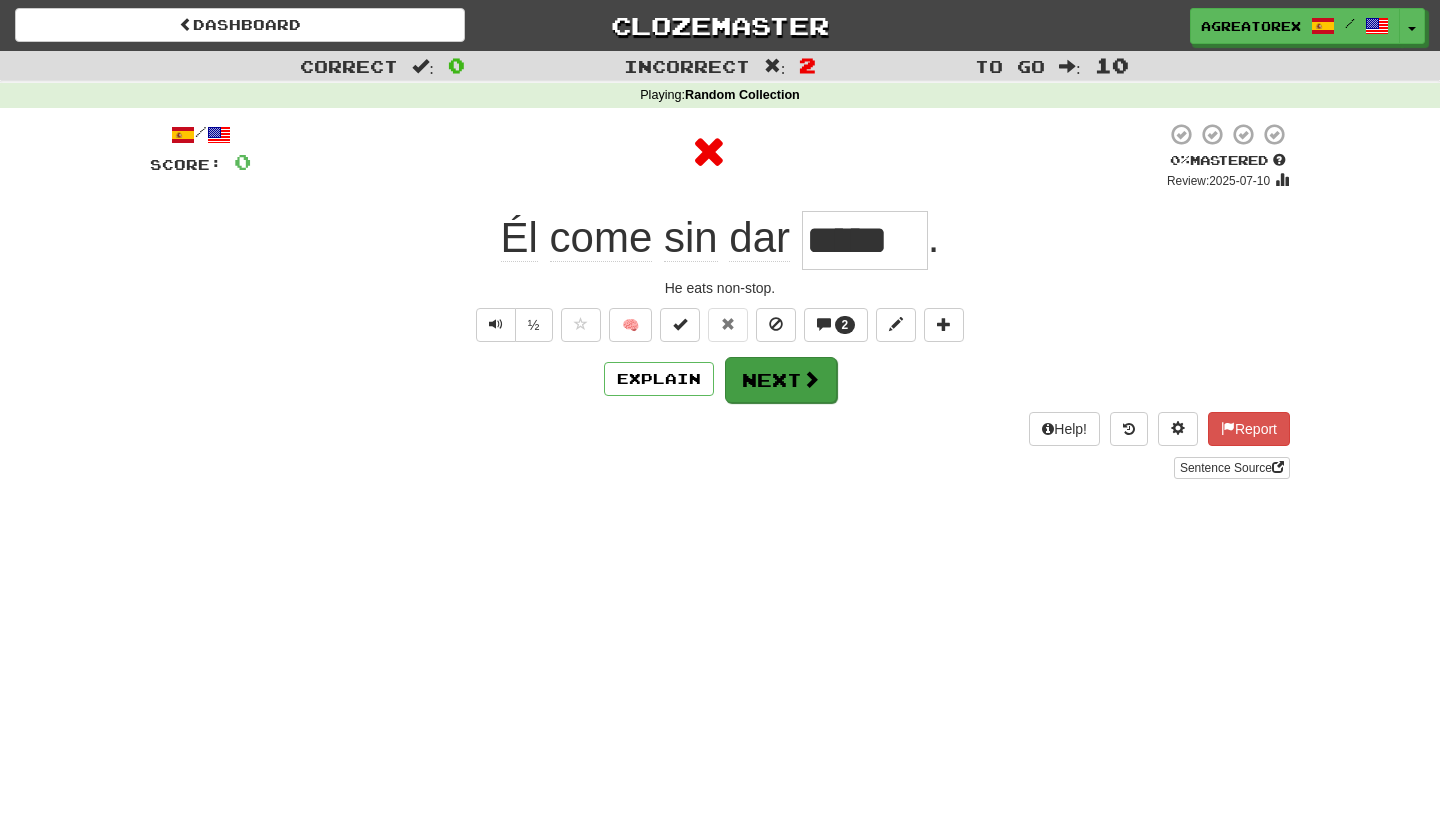 click on "Next" at bounding box center (781, 380) 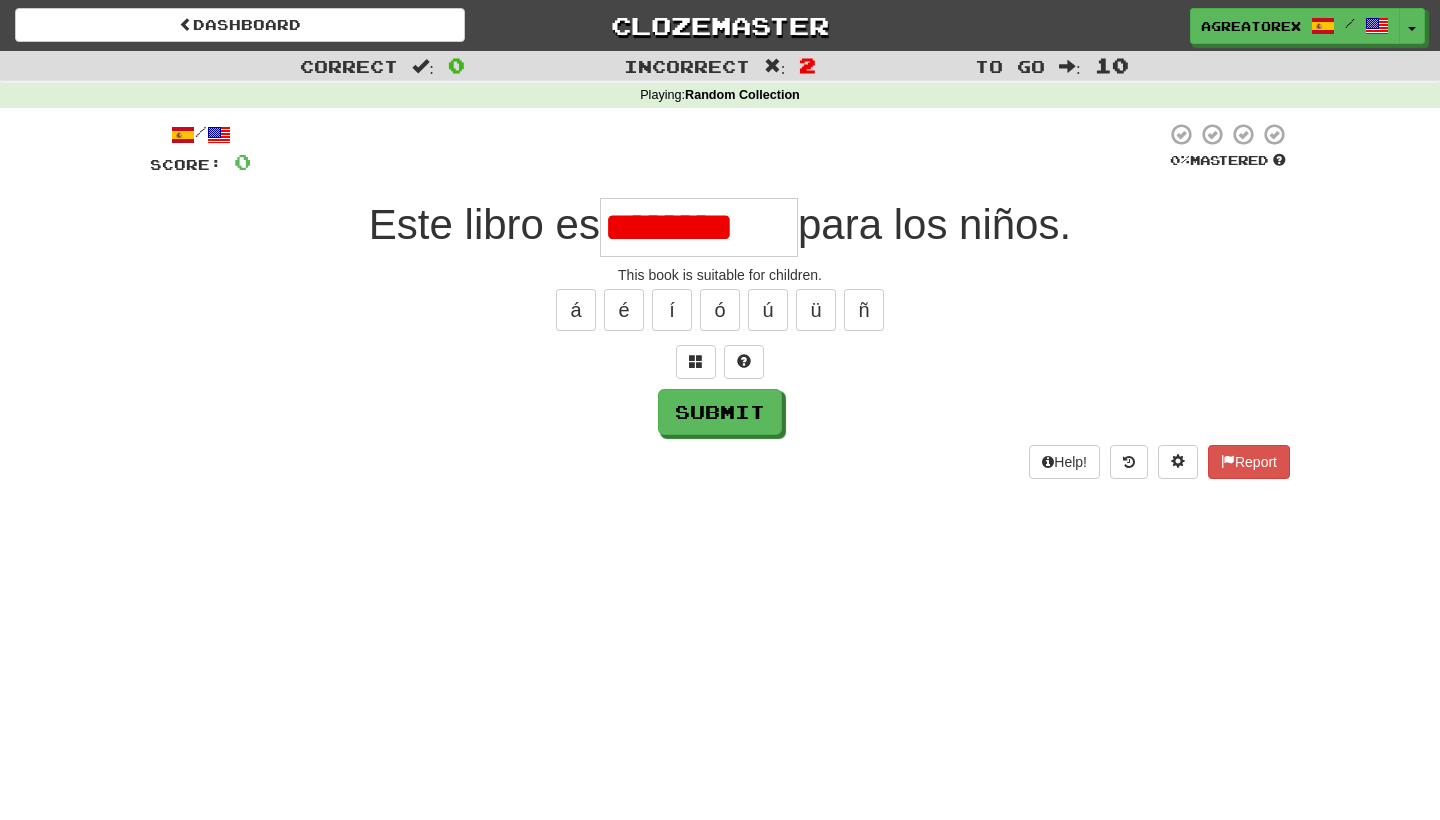 type on "********" 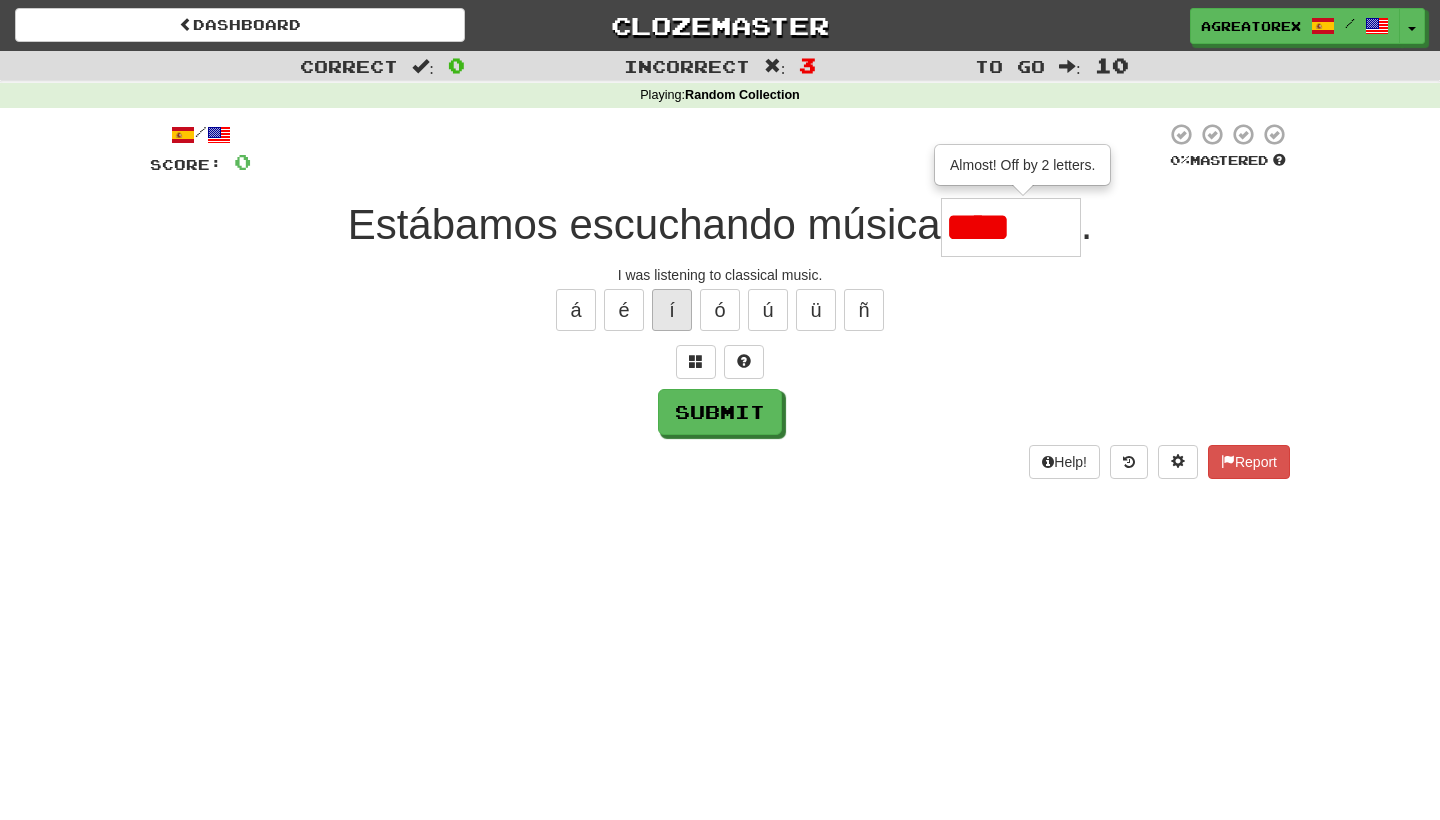 click on "í" at bounding box center [672, 310] 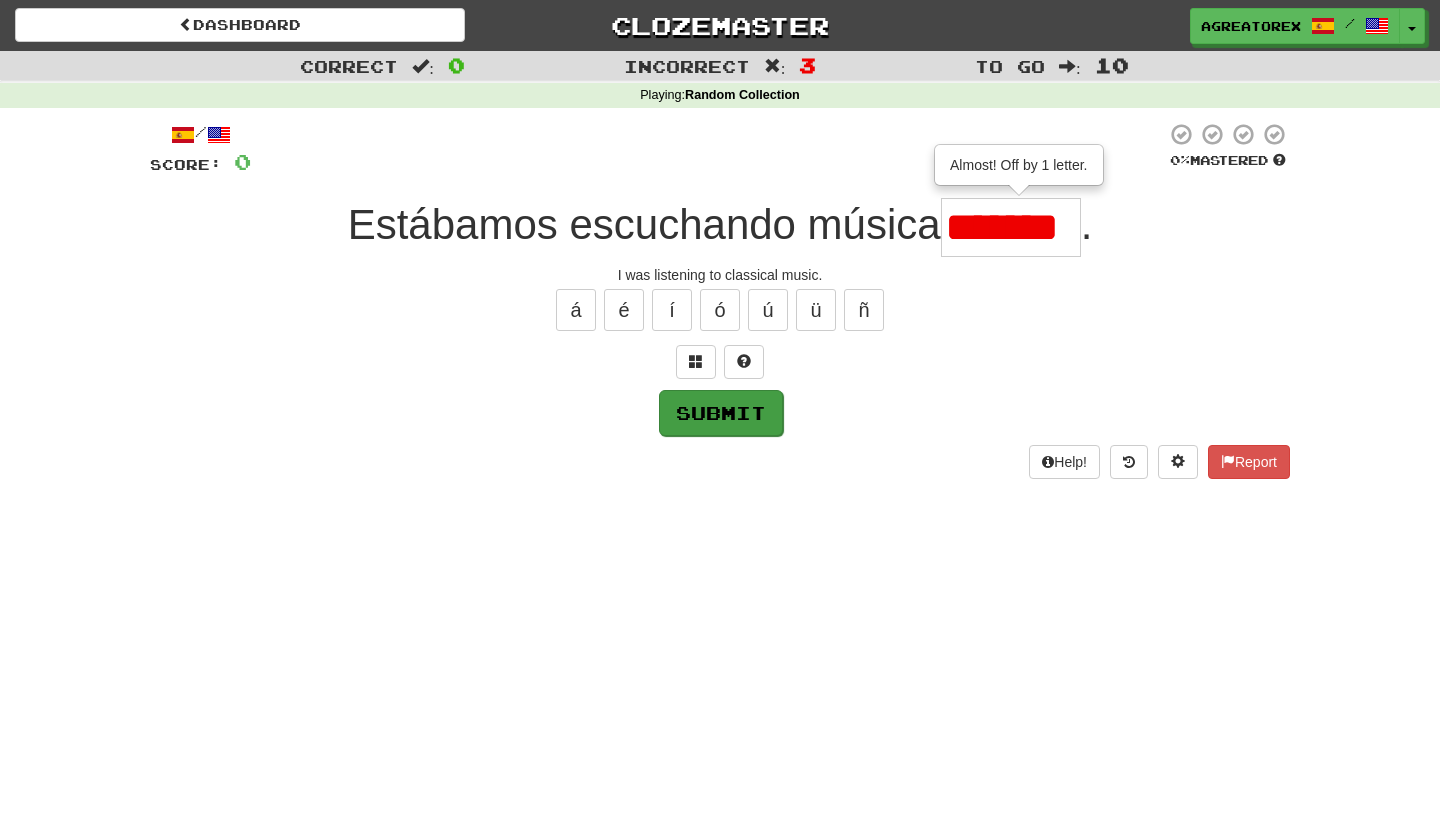 click on "Submit" at bounding box center [721, 413] 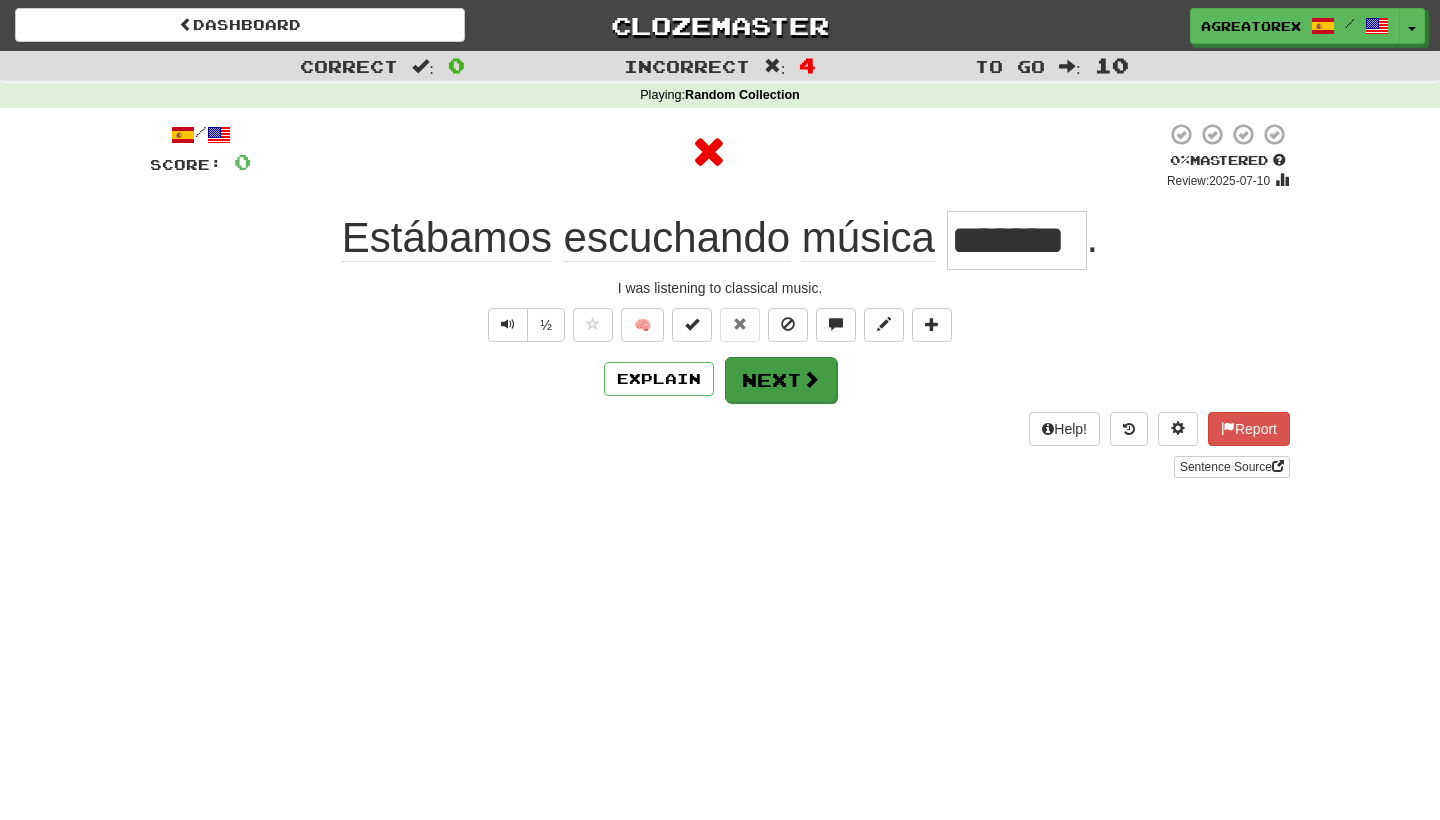 click on "Next" at bounding box center [781, 380] 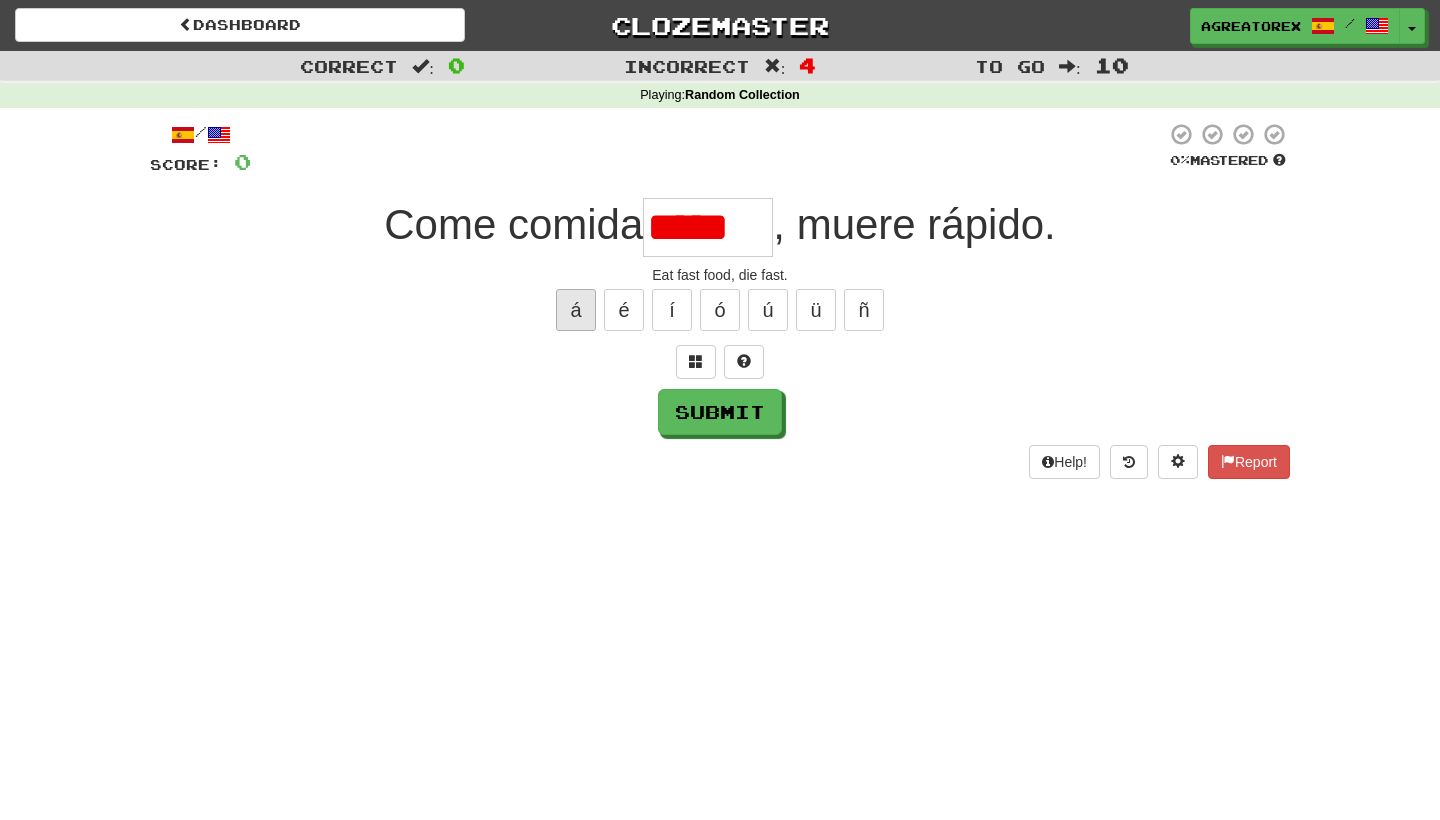 click on "á" at bounding box center [576, 310] 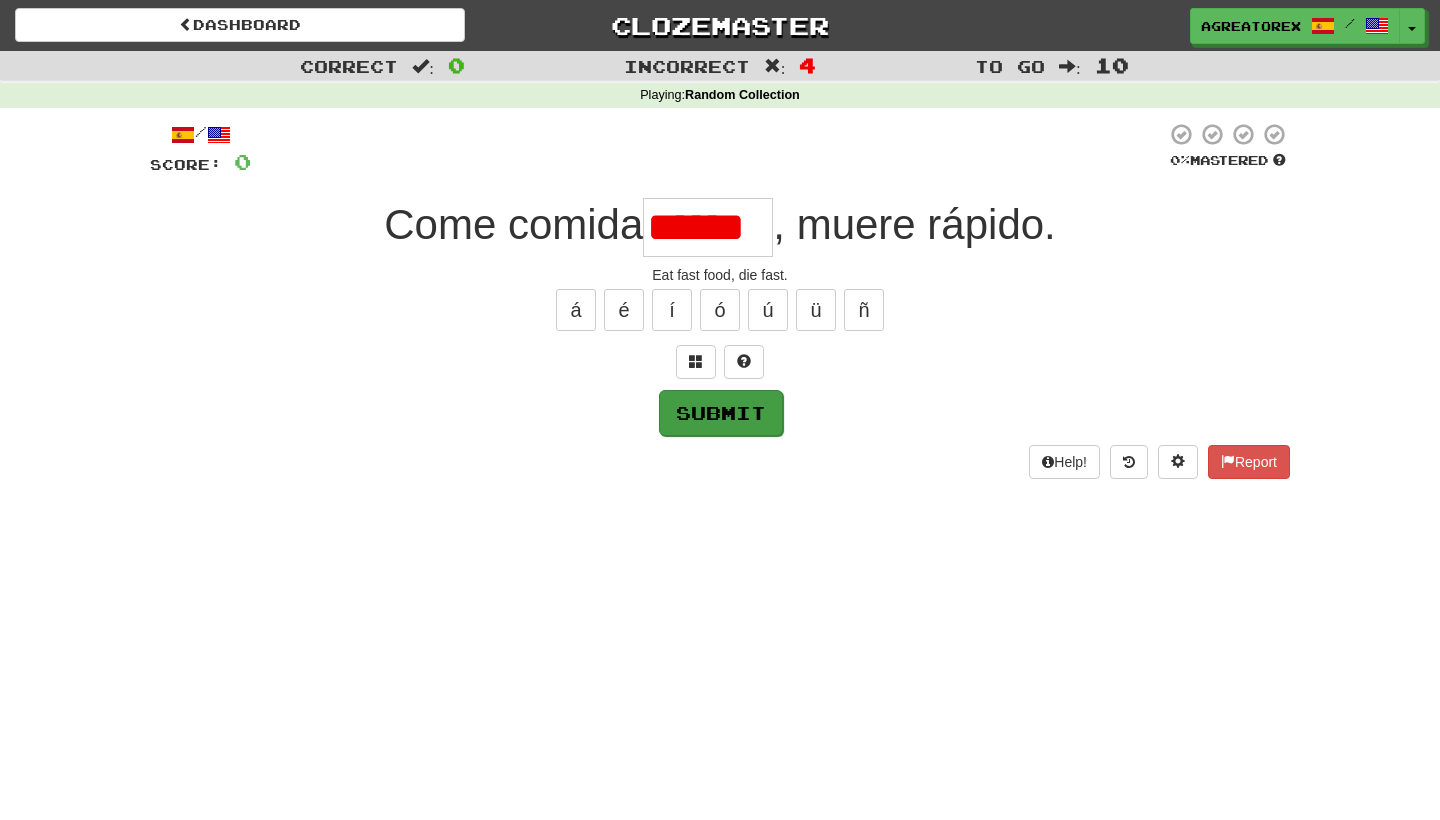 click on "Submit" at bounding box center (721, 413) 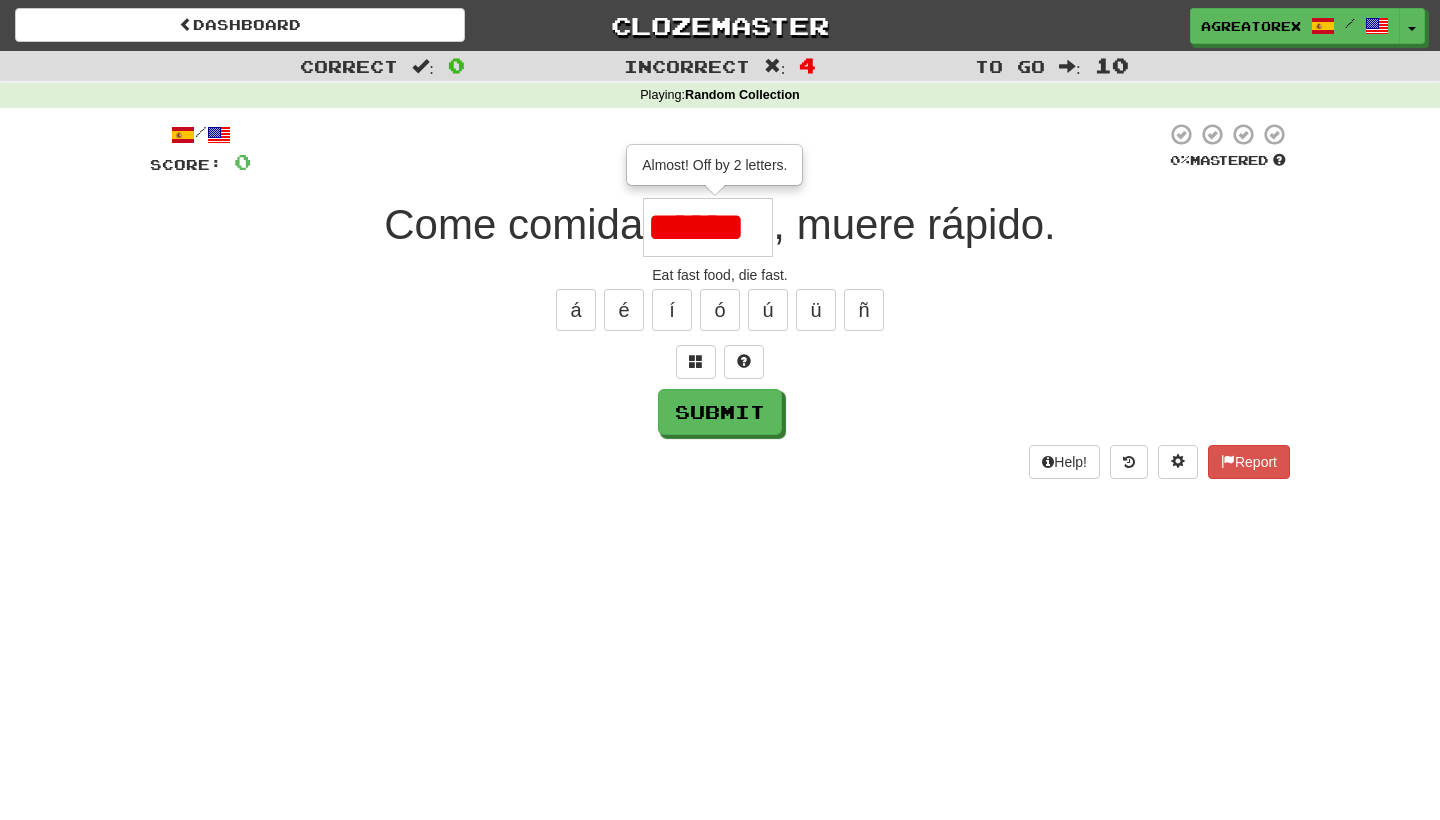 click on "******" at bounding box center (708, 227) 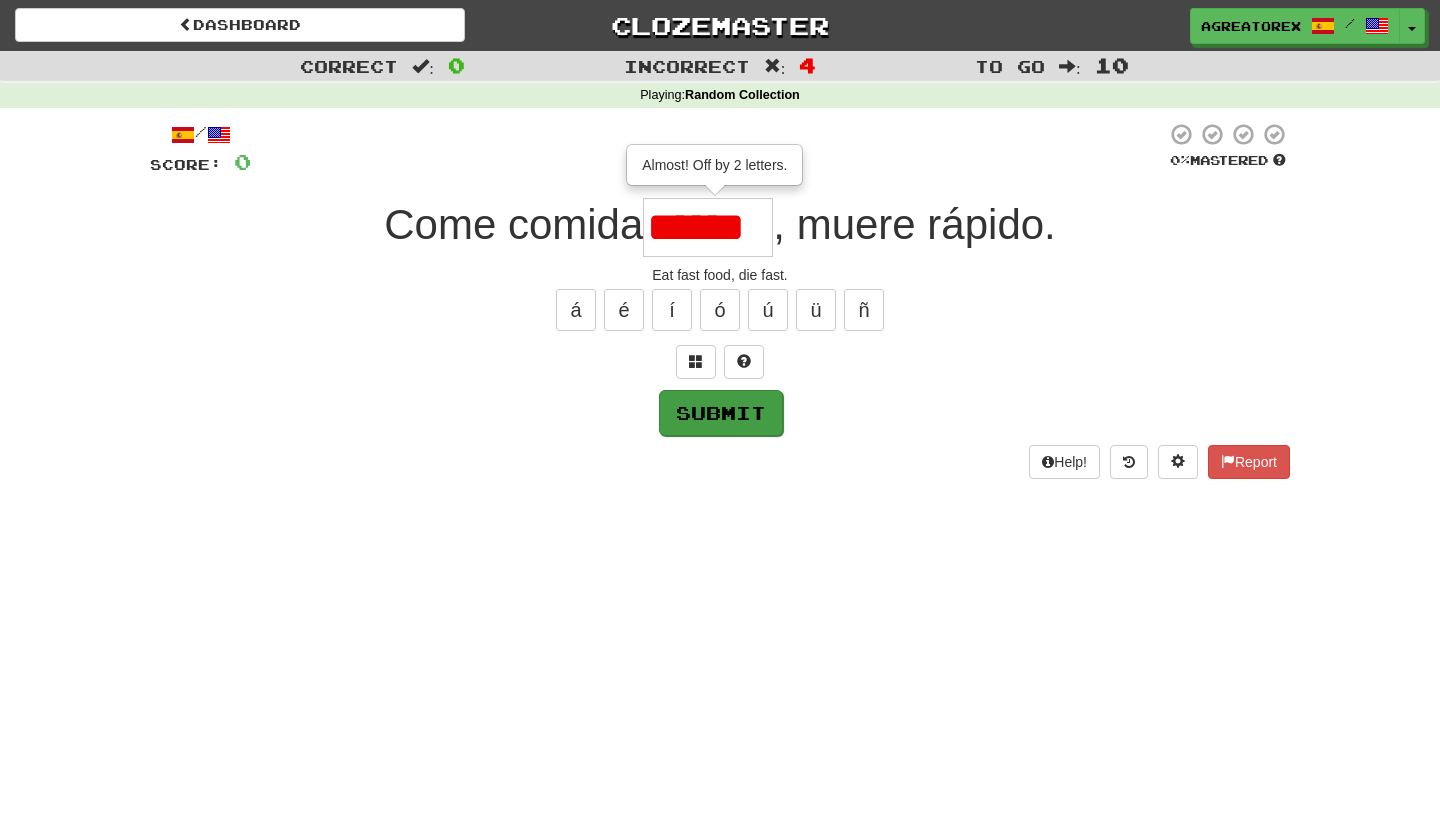 click on "Submit" at bounding box center [721, 413] 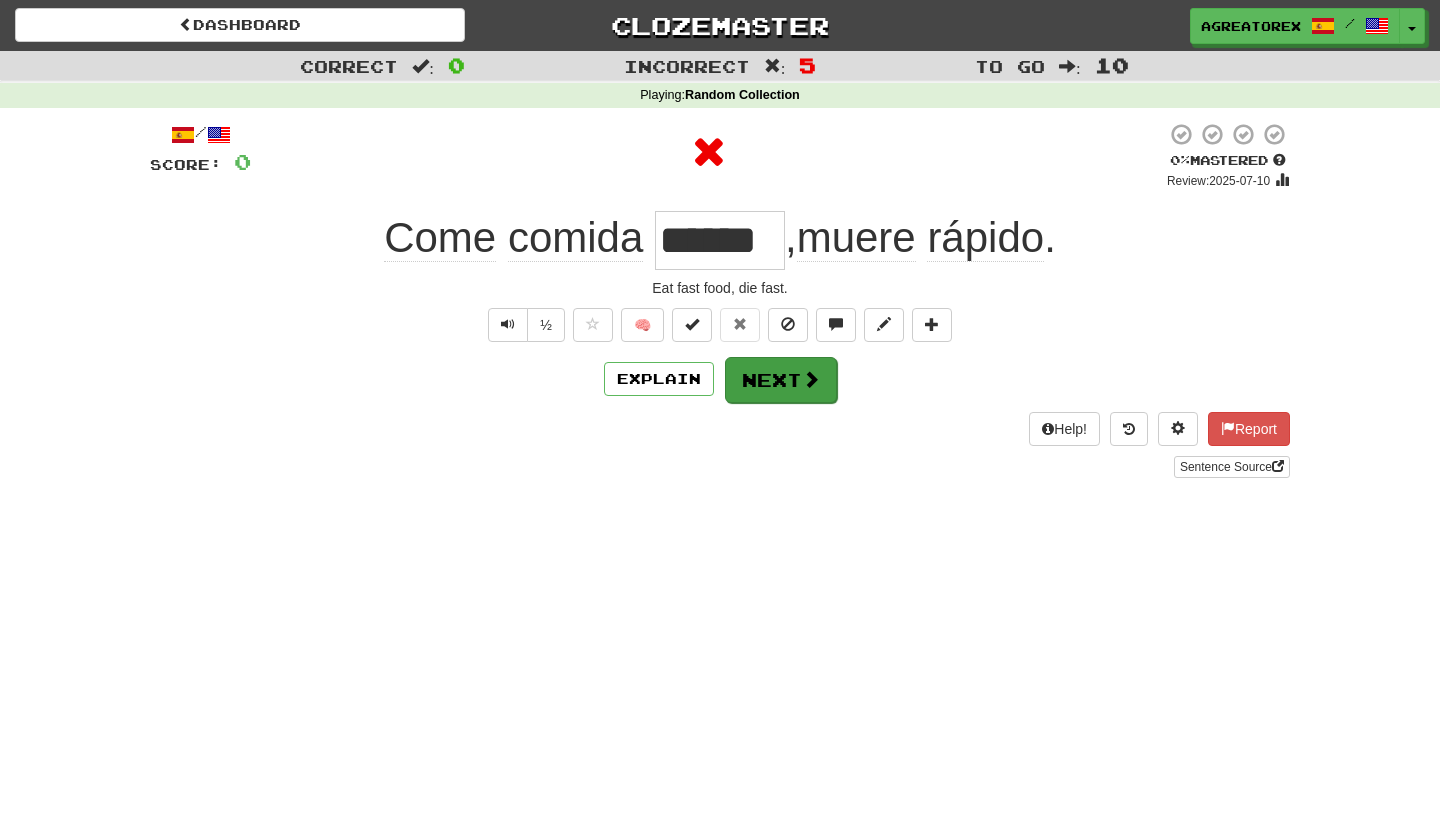 click on "Next" at bounding box center (781, 380) 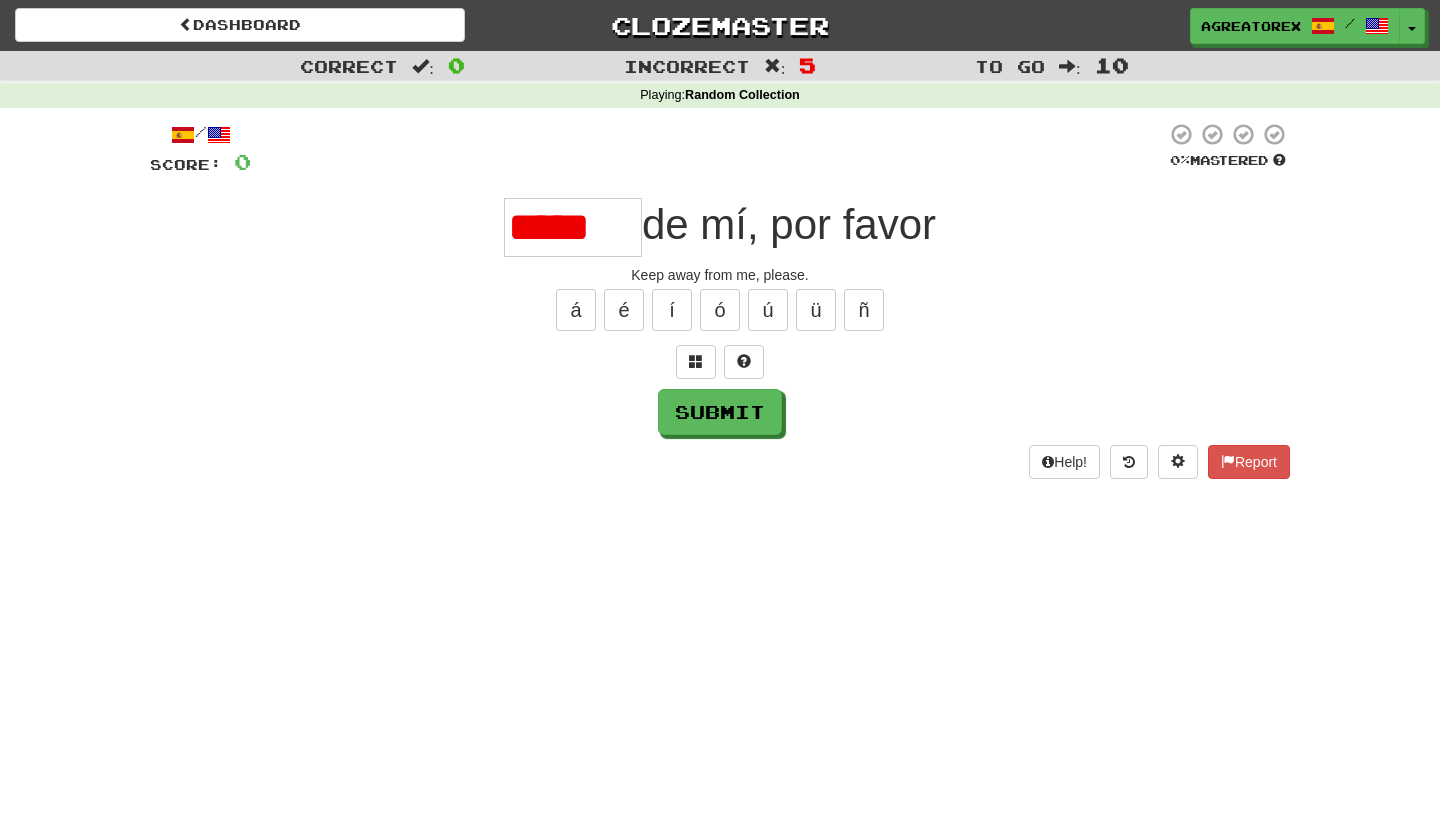 type on "*******" 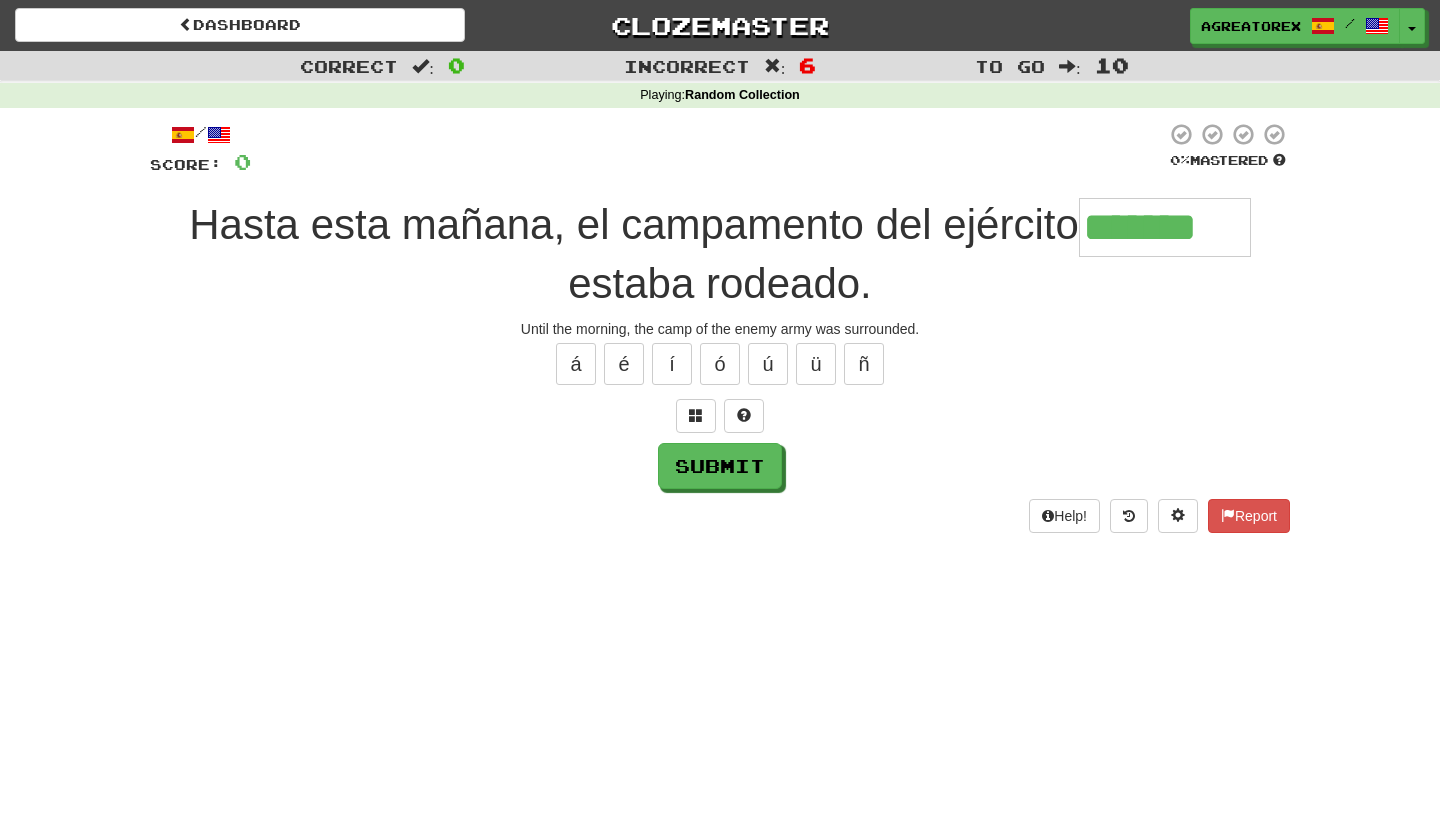 type on "*******" 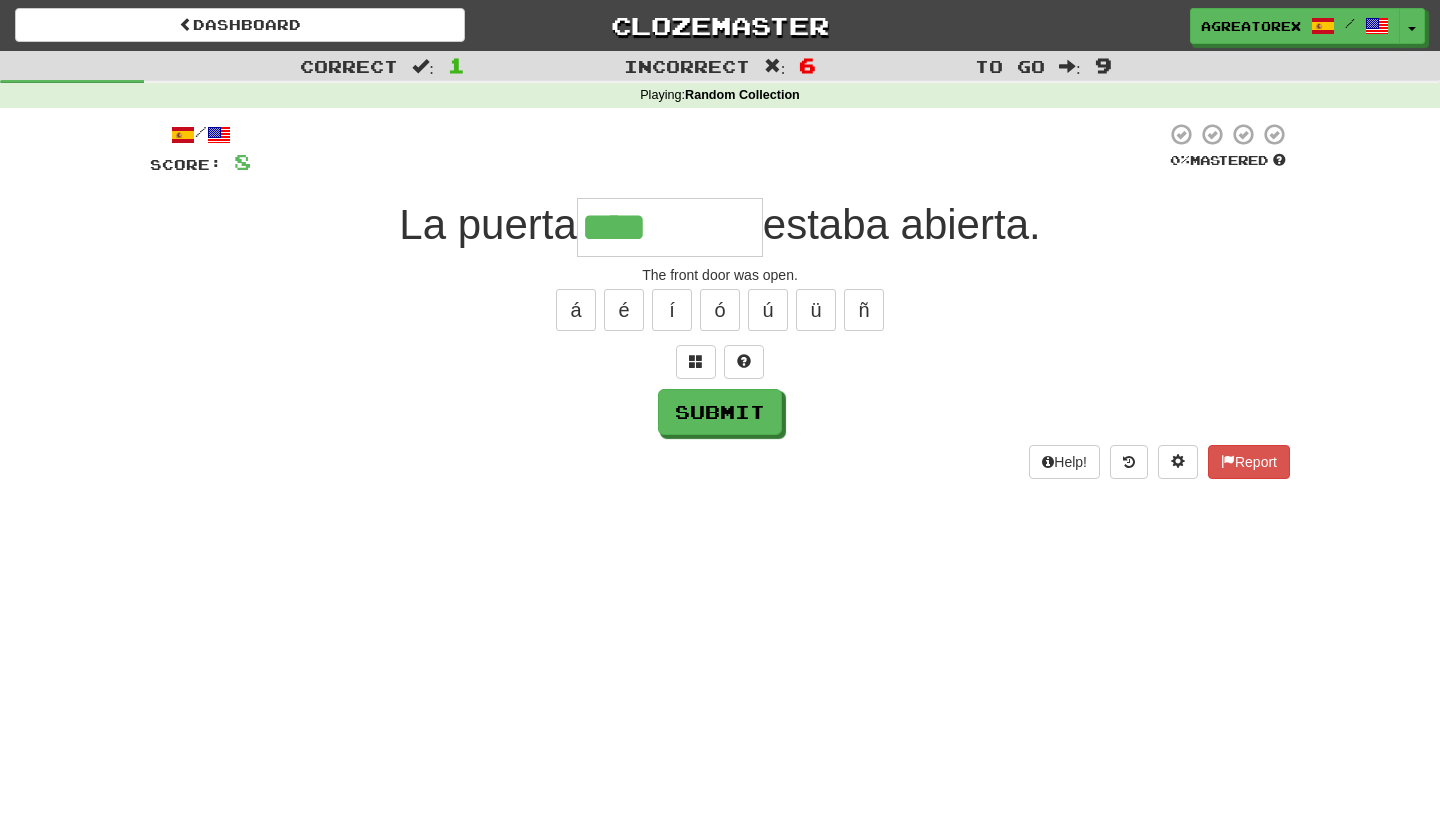 type on "*********" 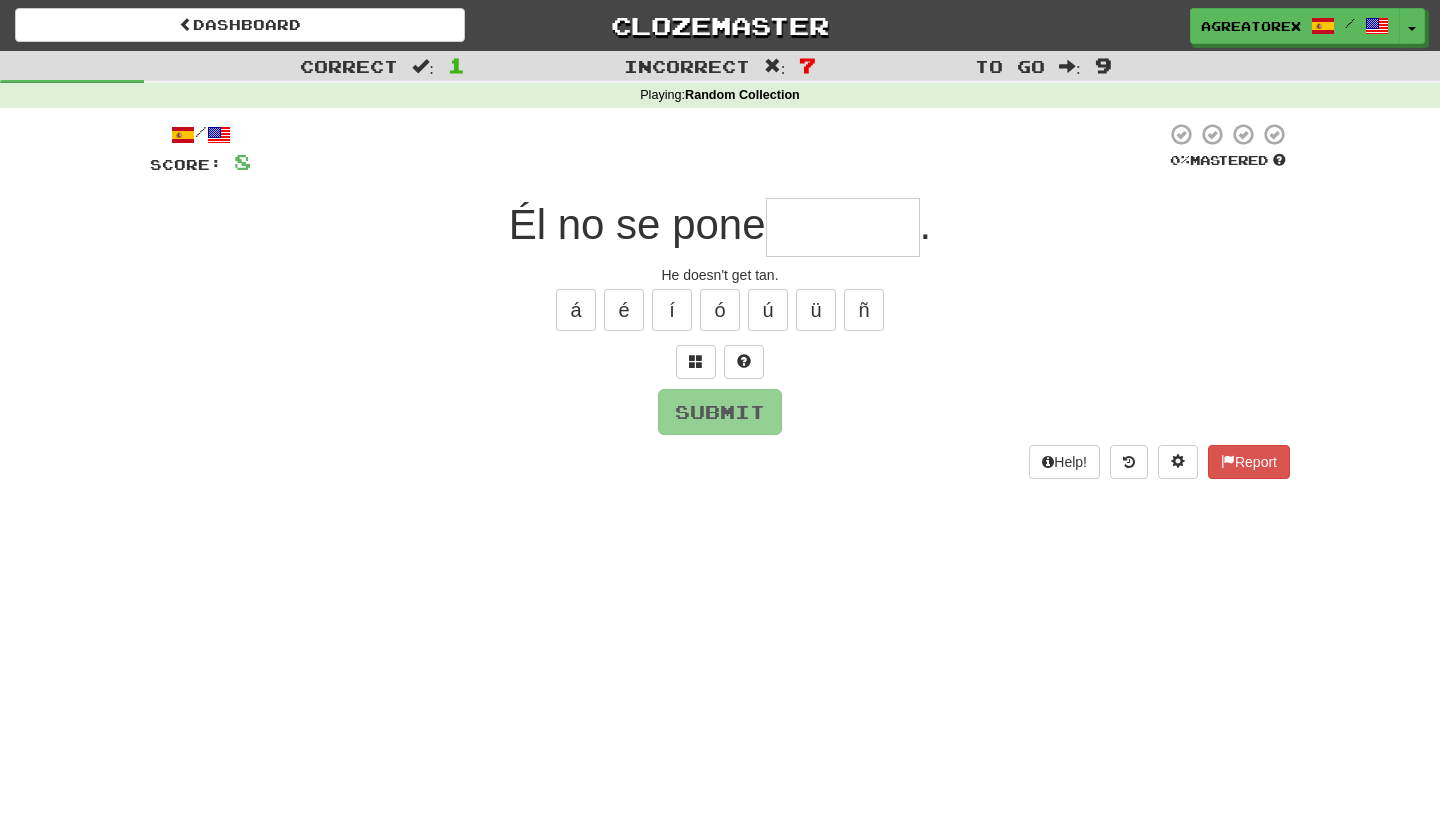 type on "******" 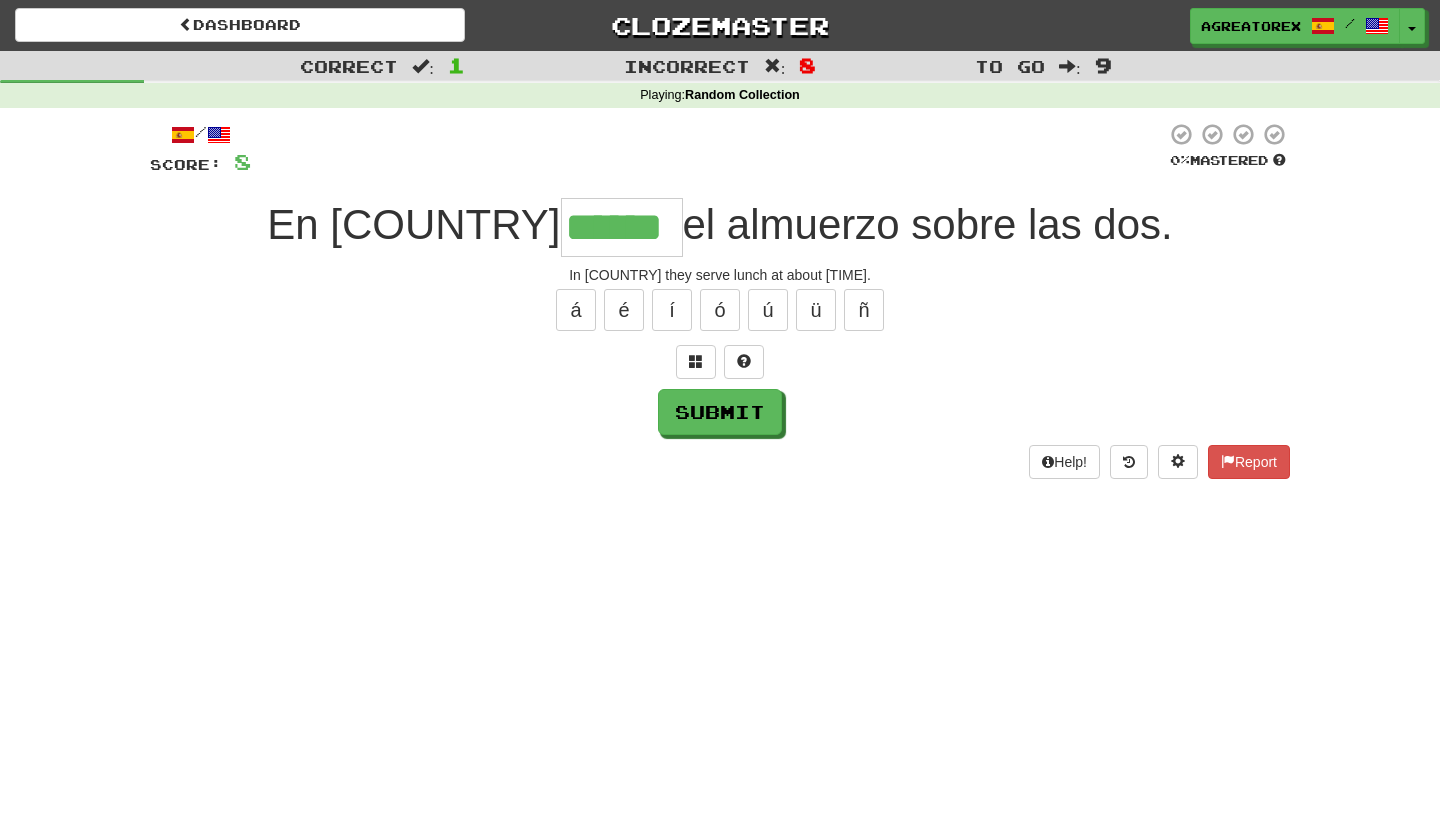 type on "******" 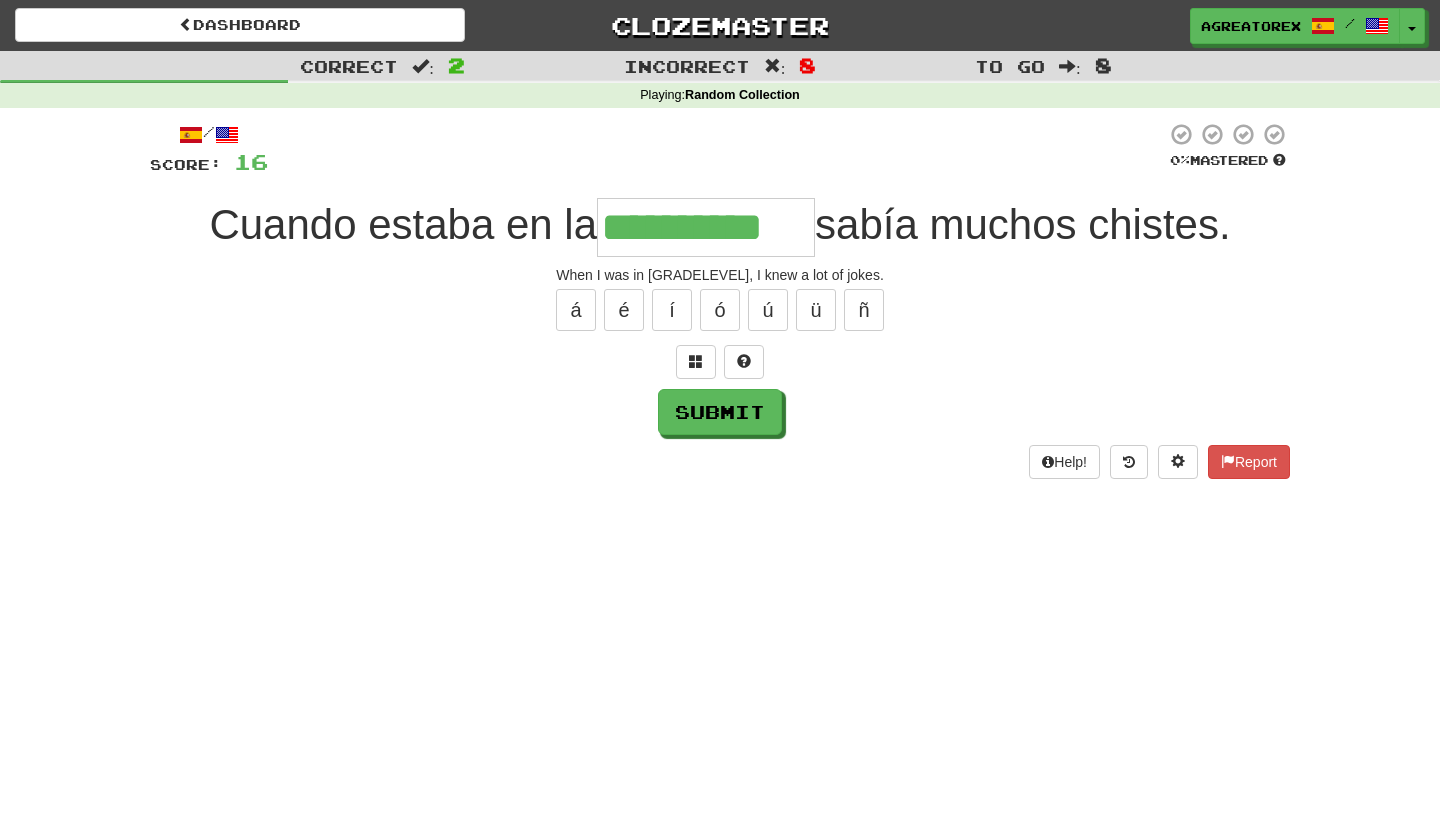 type on "**********" 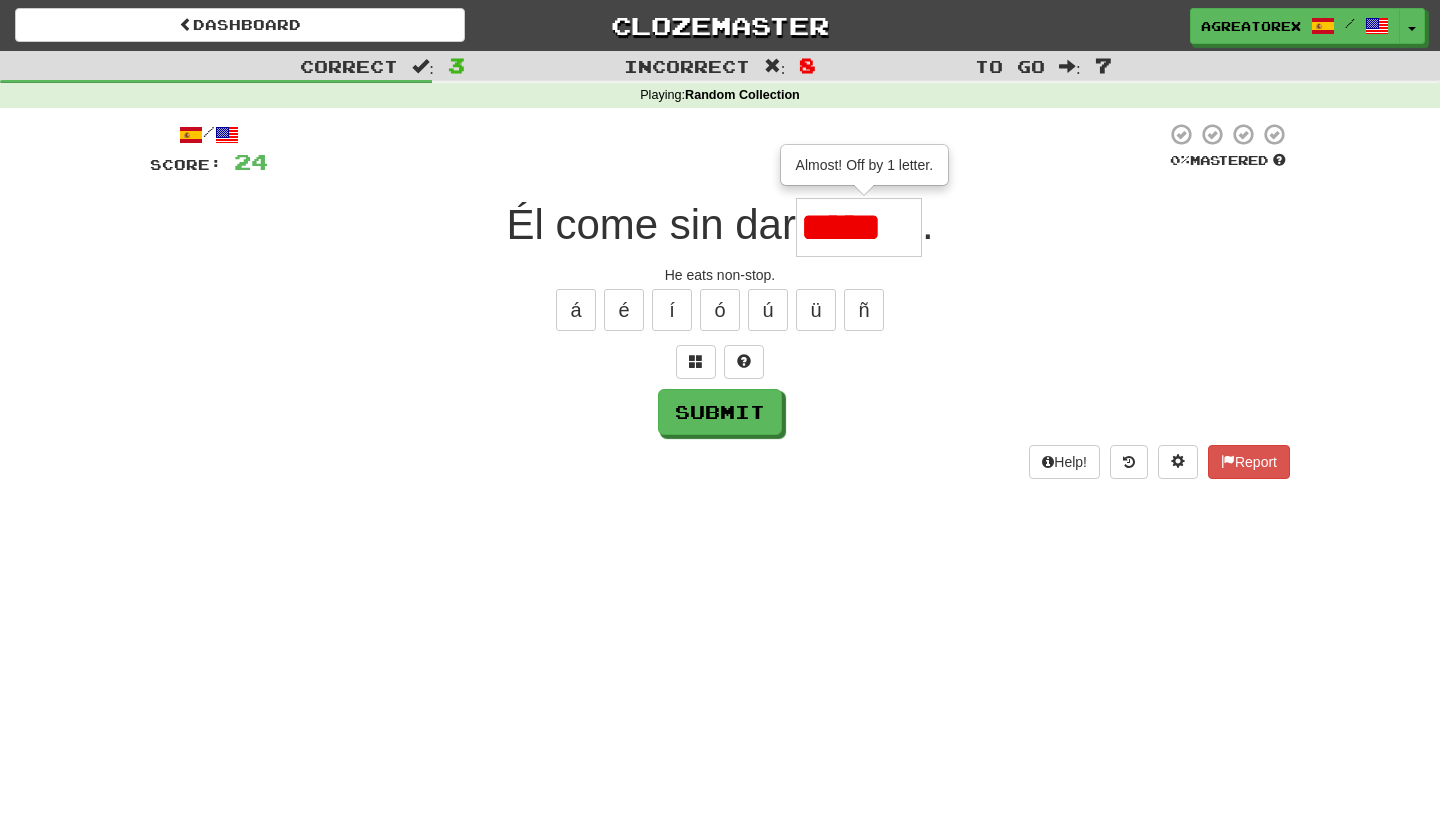 type on "*****" 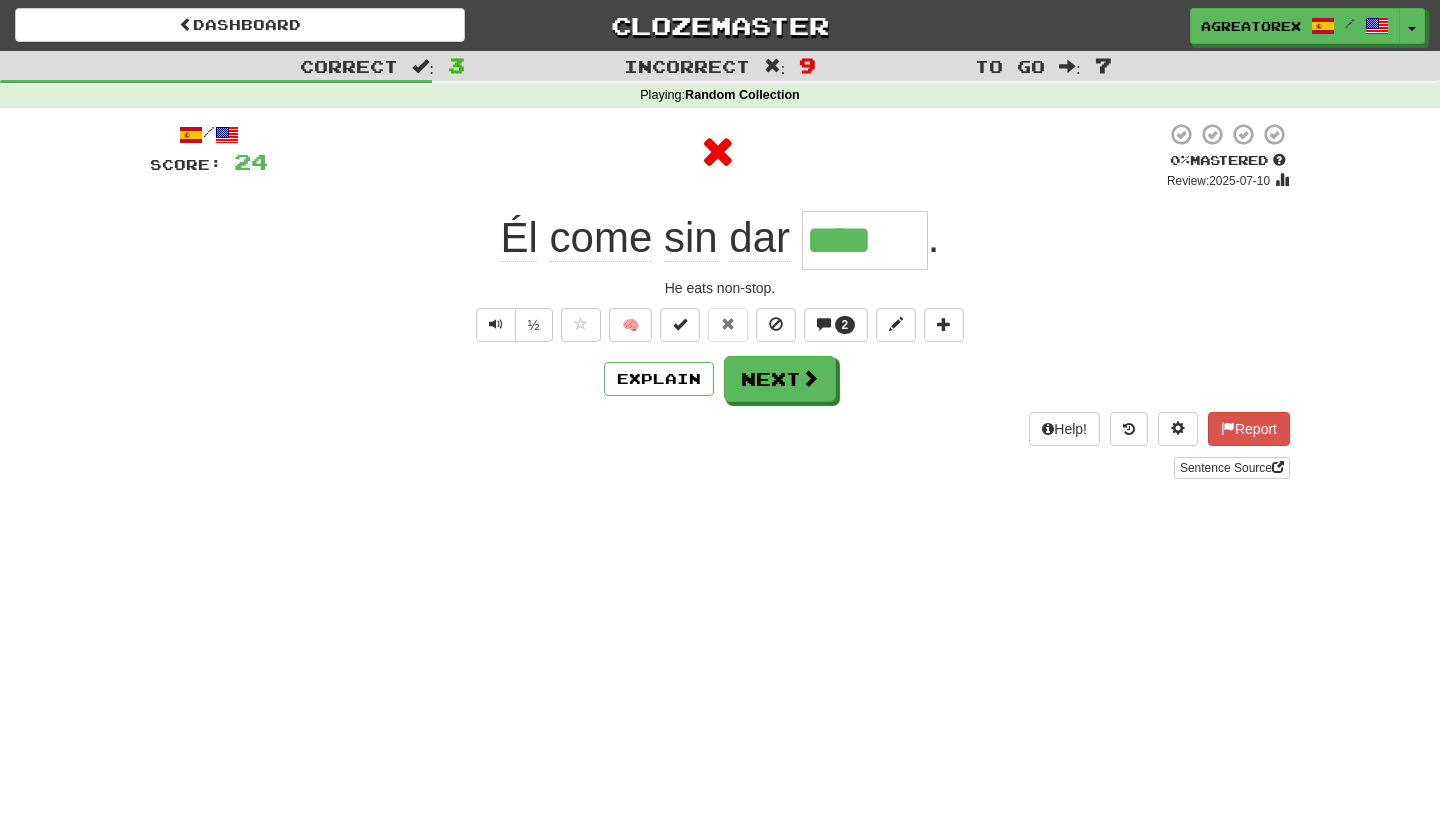 type on "*****" 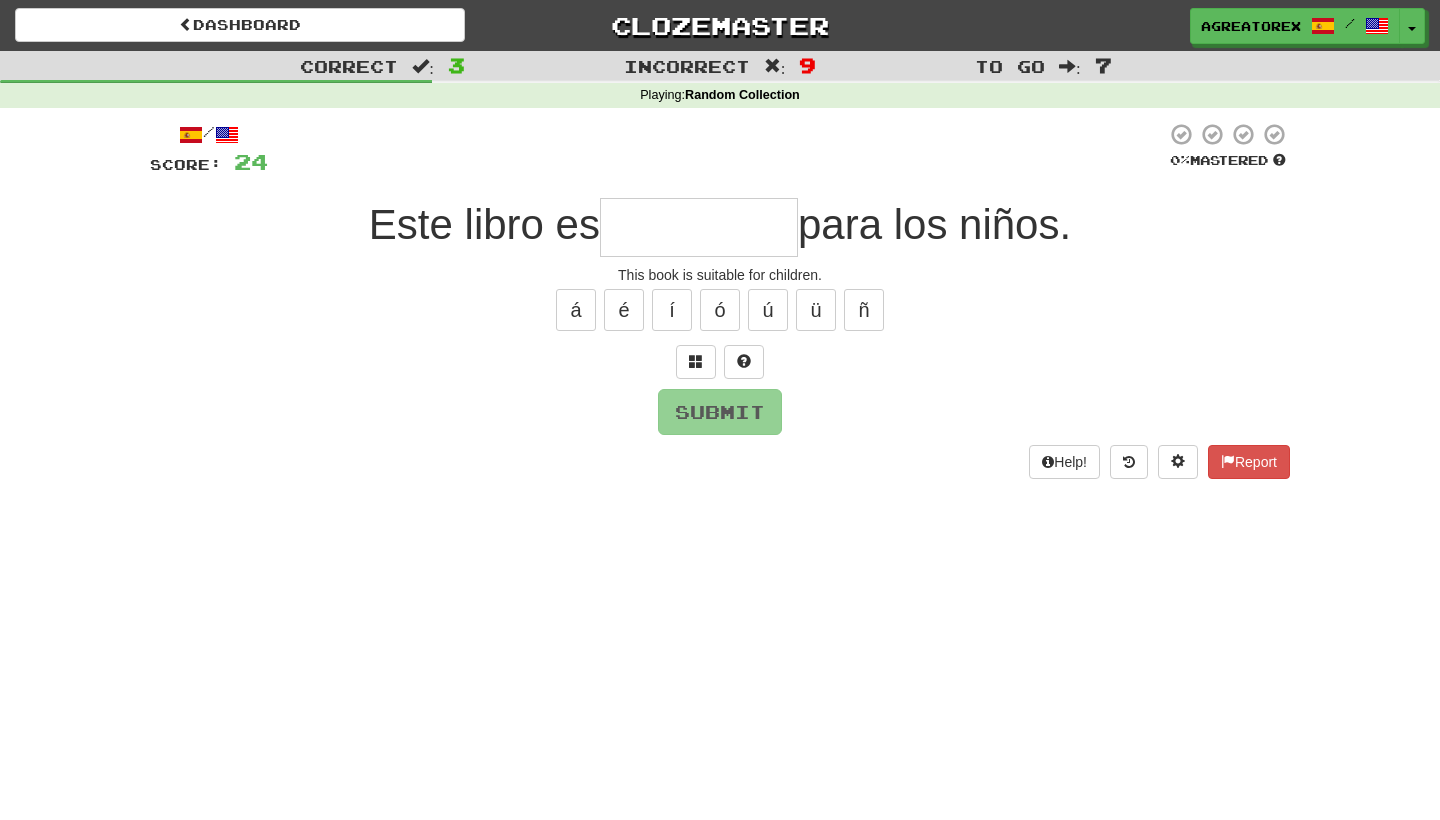 type on "********" 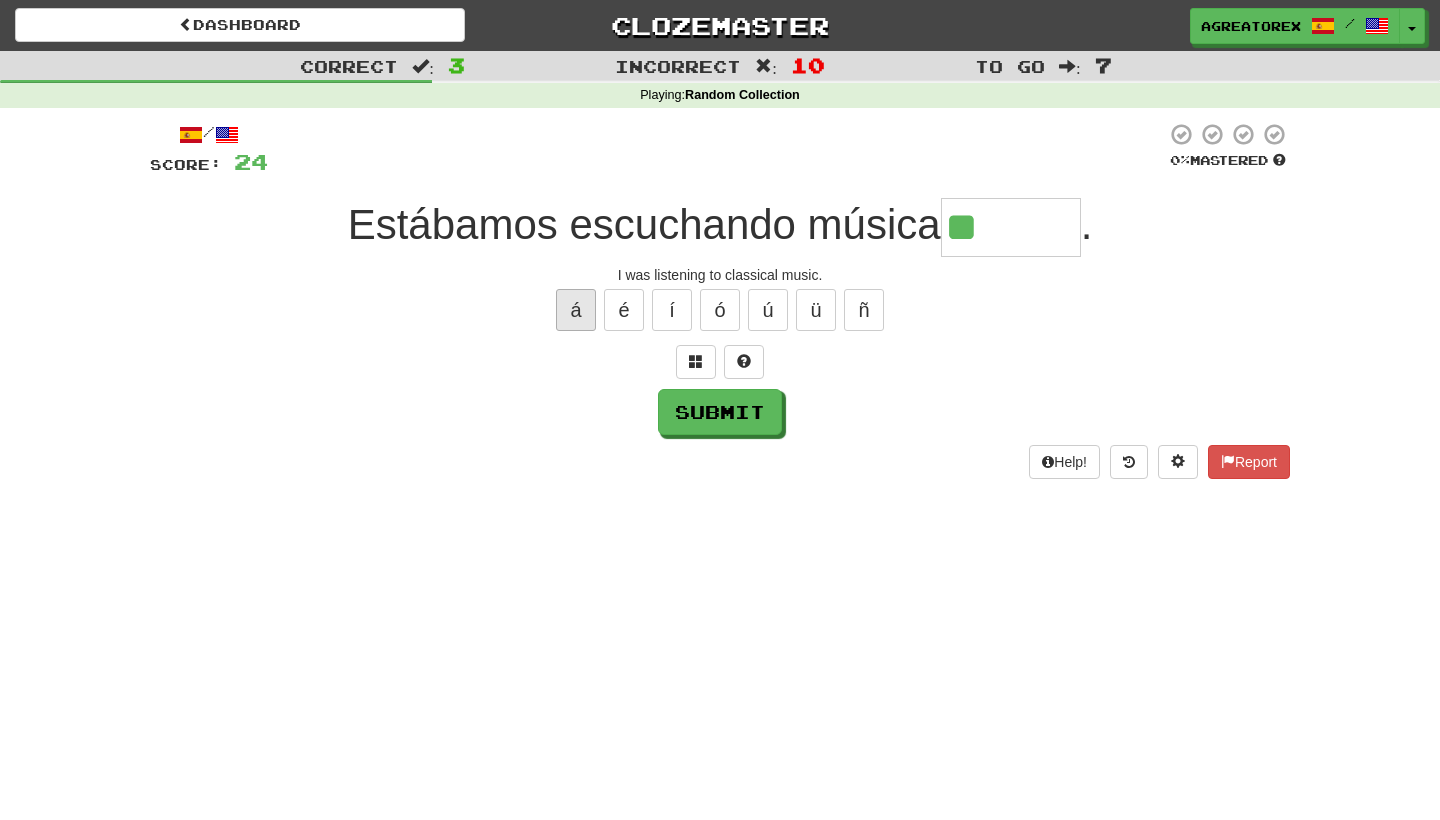 click on "á" at bounding box center [576, 310] 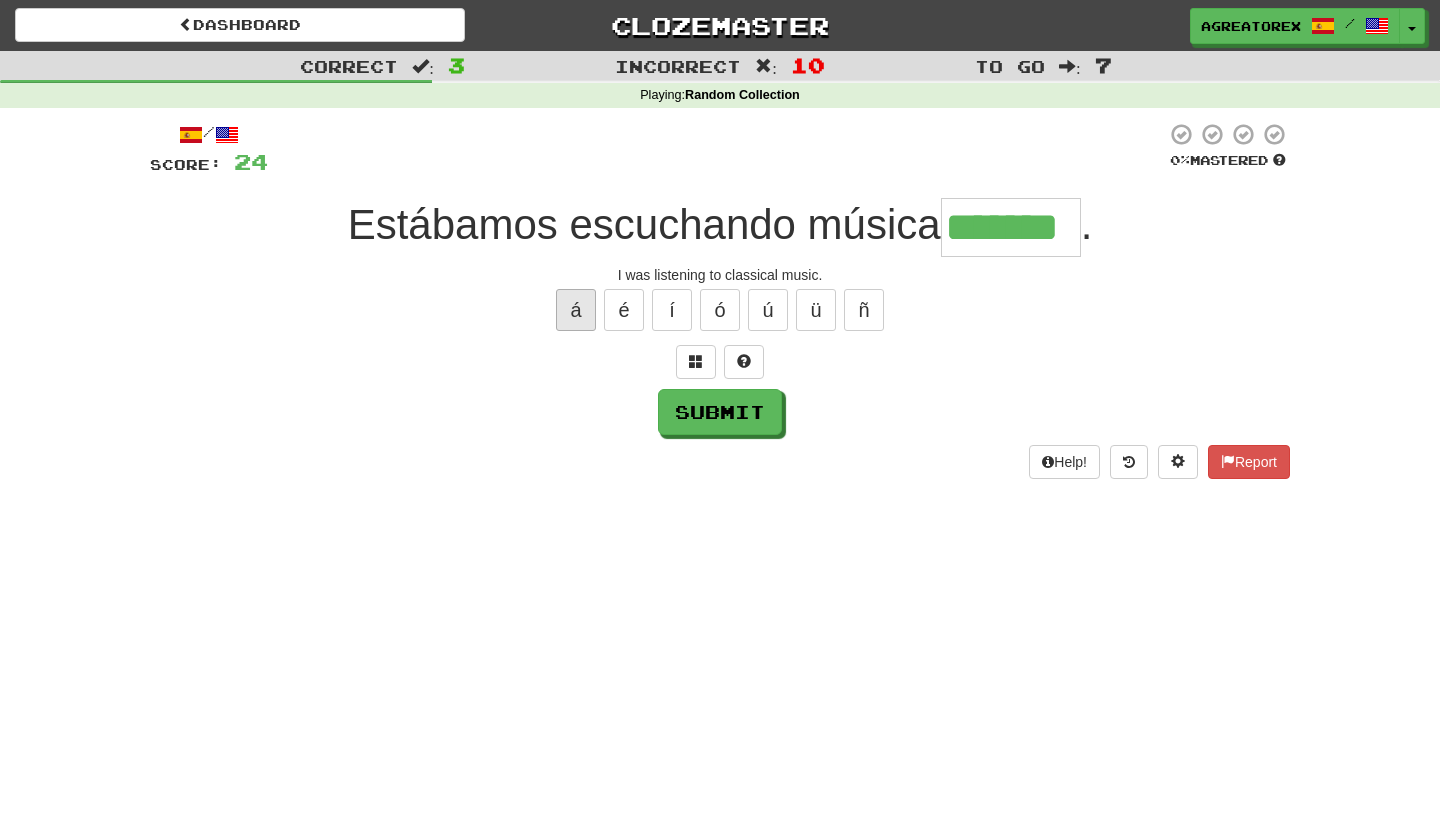 type on "*******" 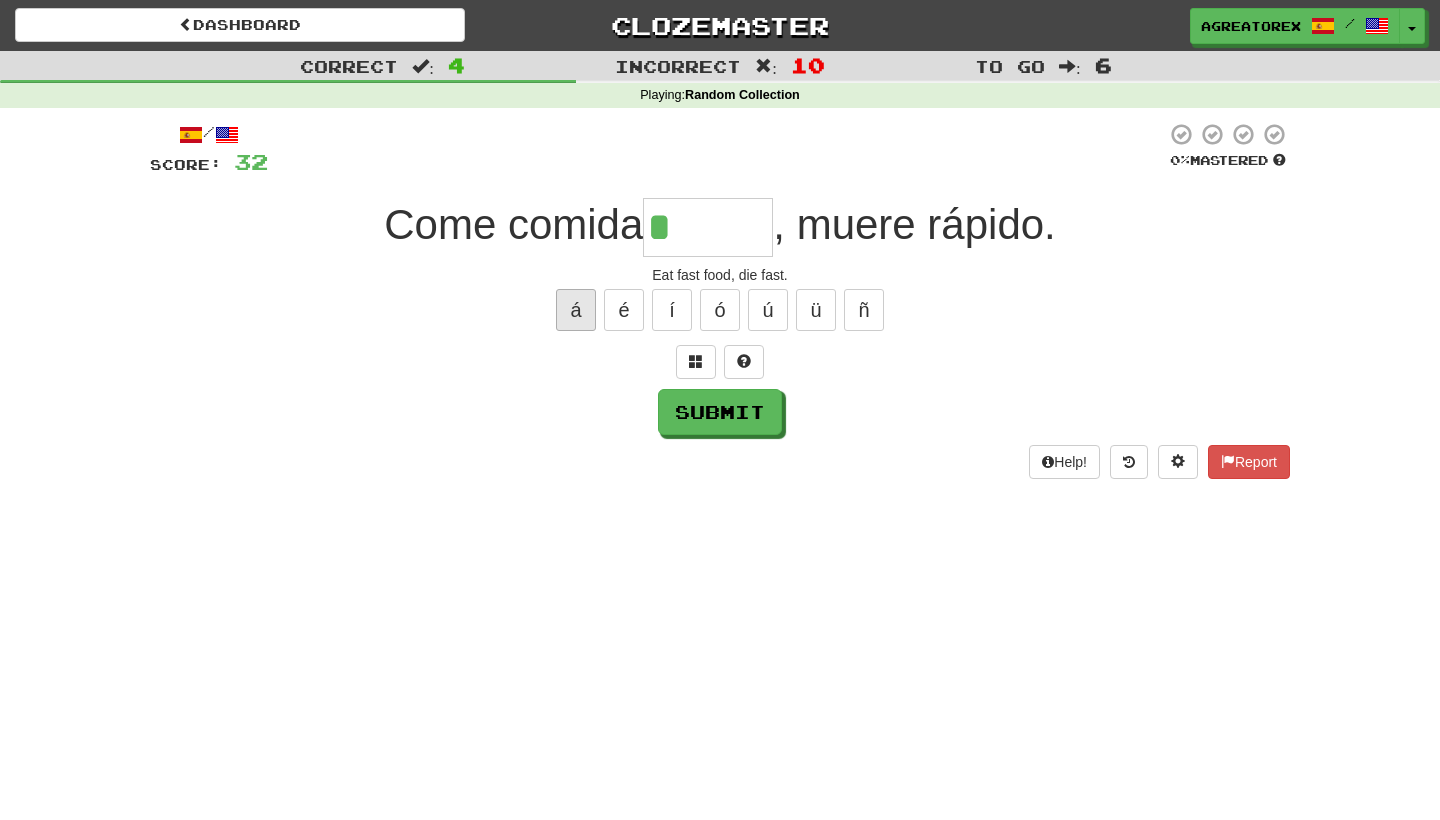 click on "á" at bounding box center [576, 310] 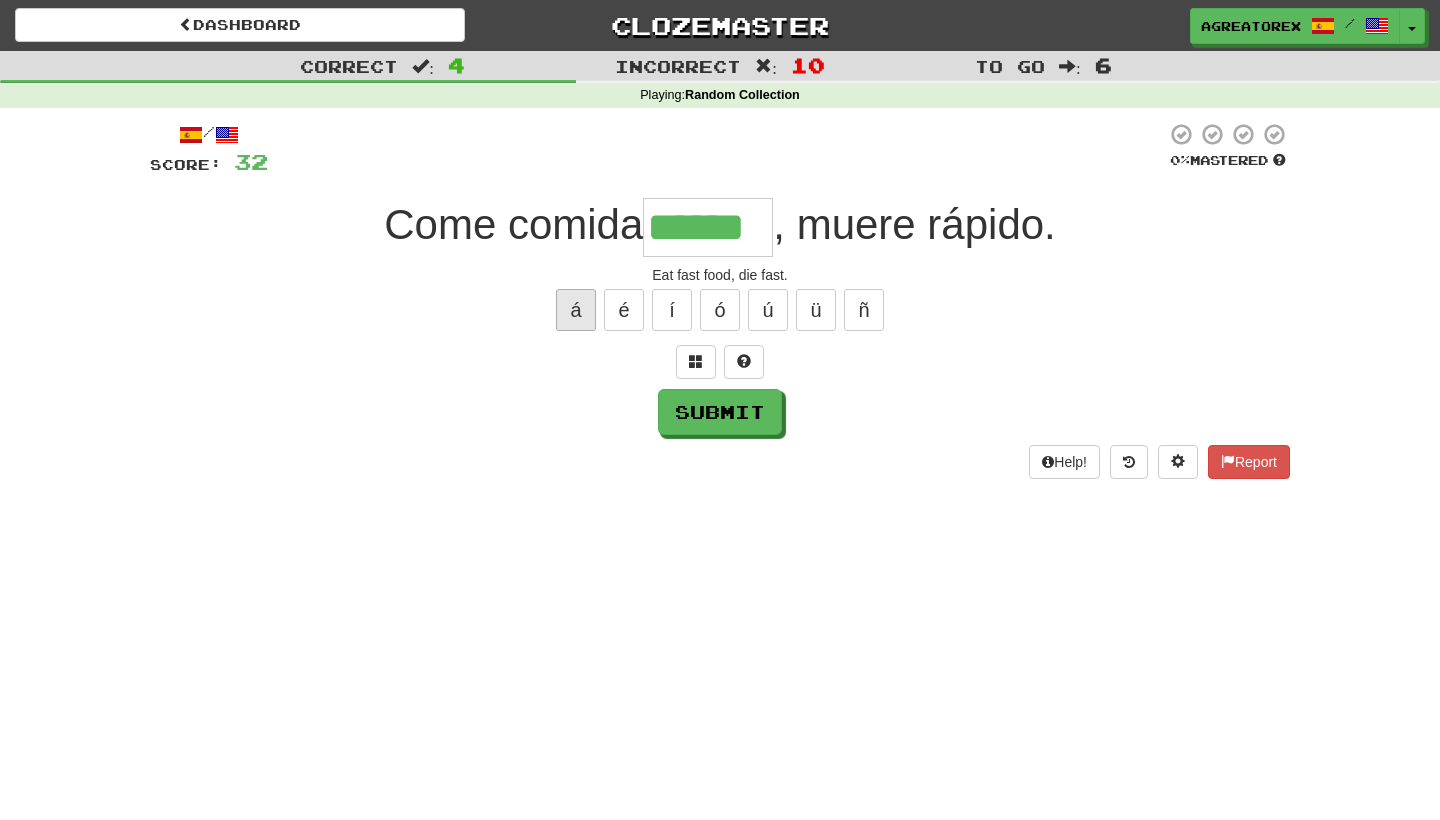 type on "******" 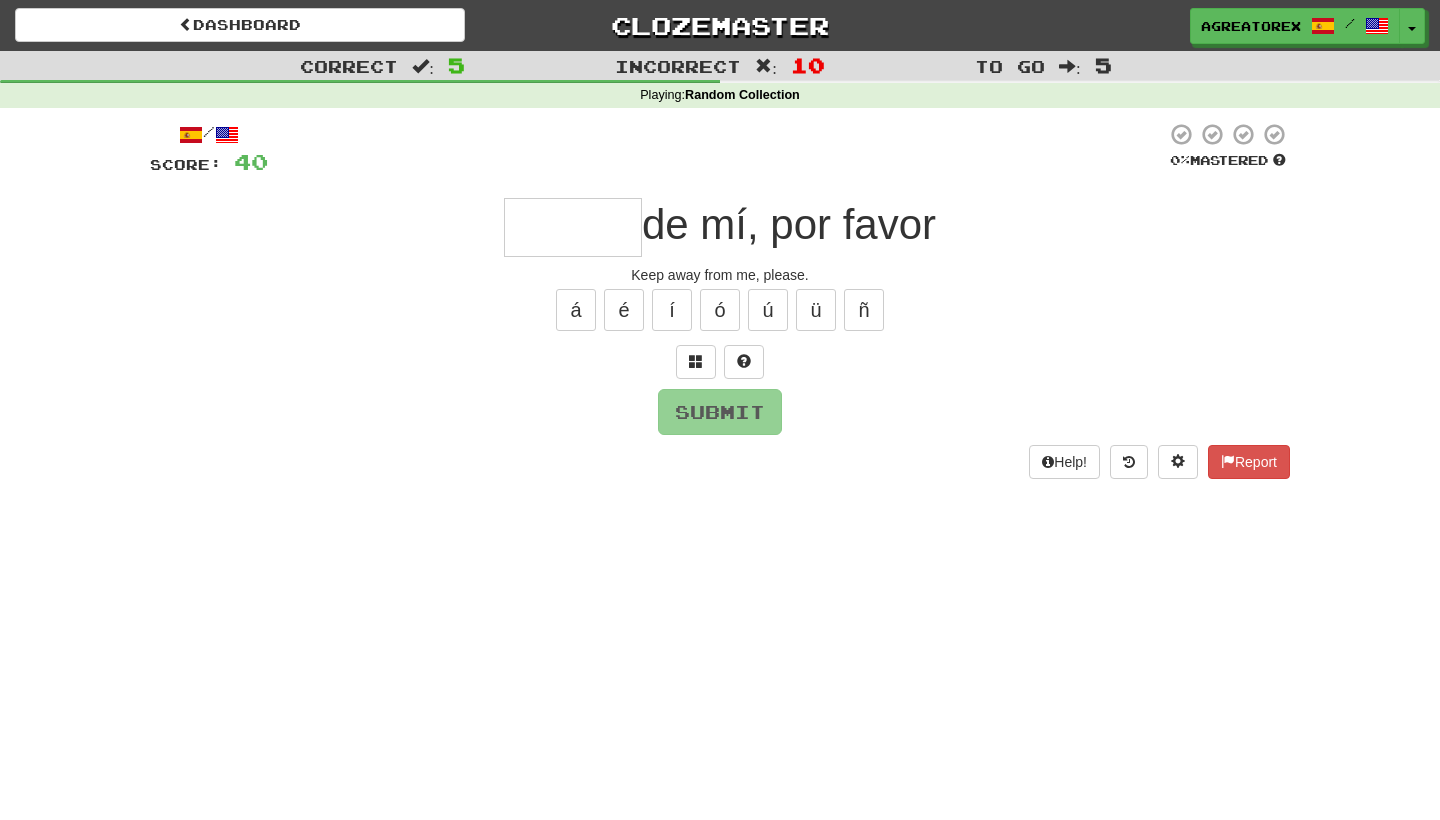 type on "*******" 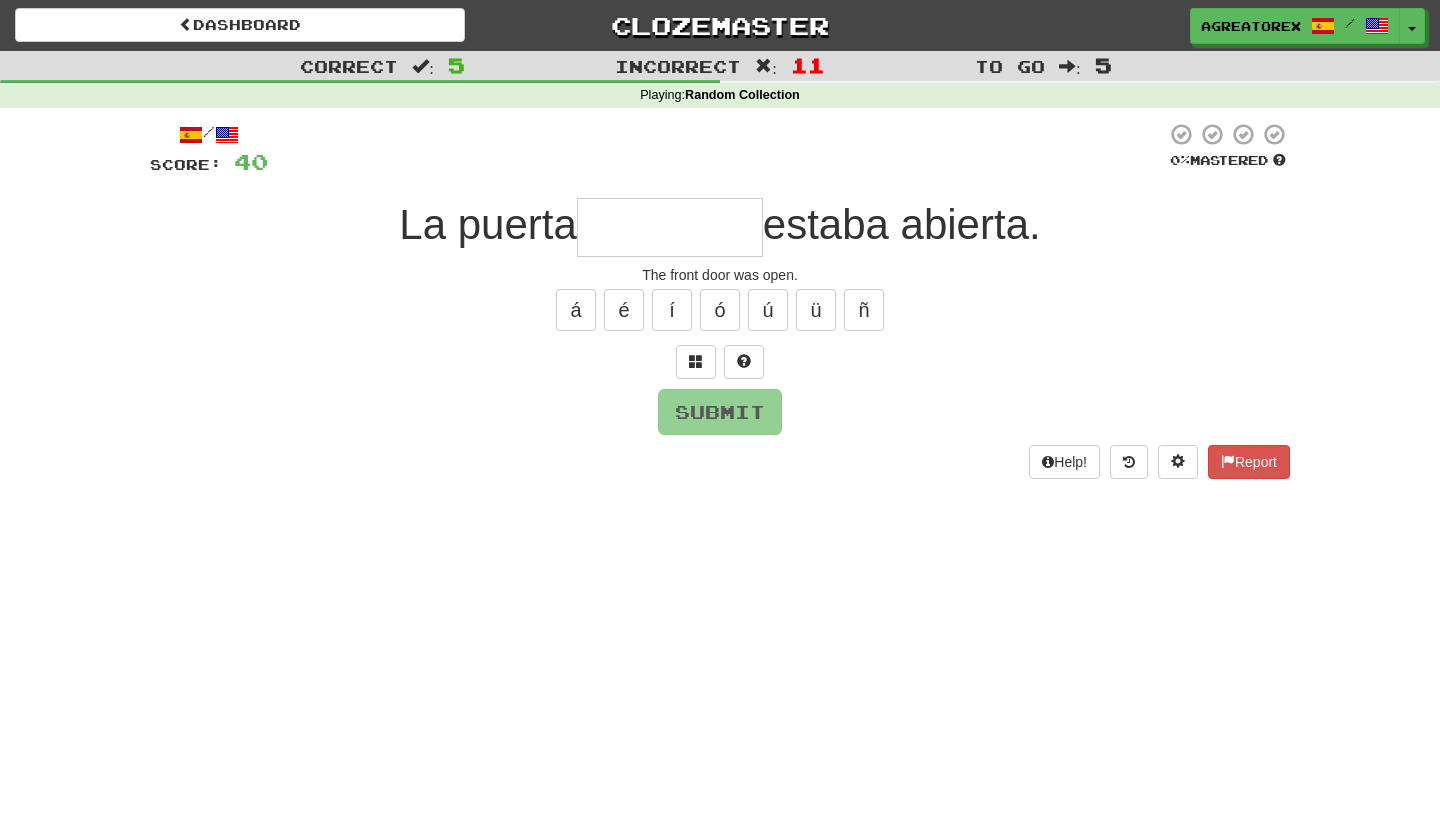 type on "*********" 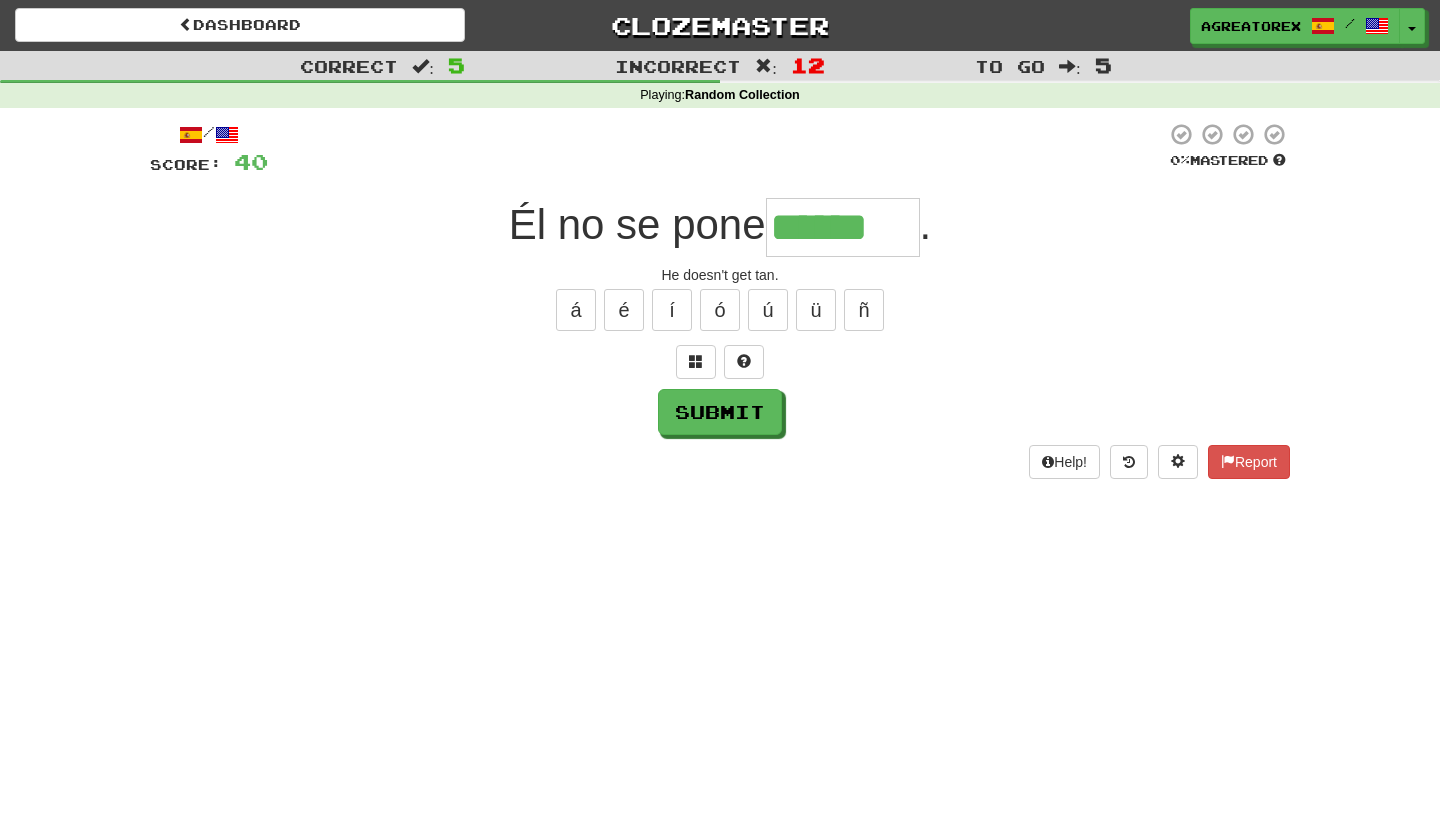 type on "******" 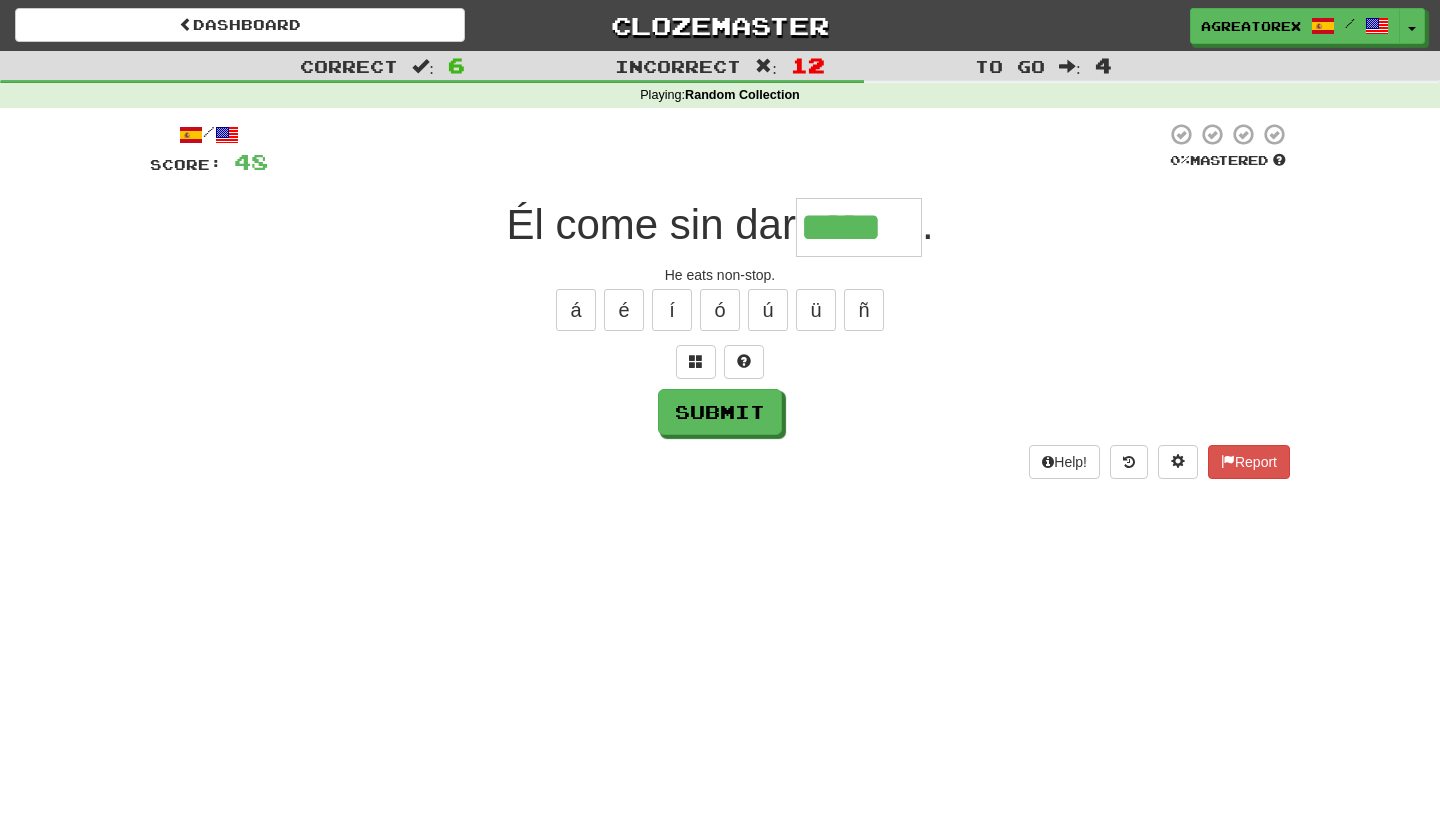 type on "*****" 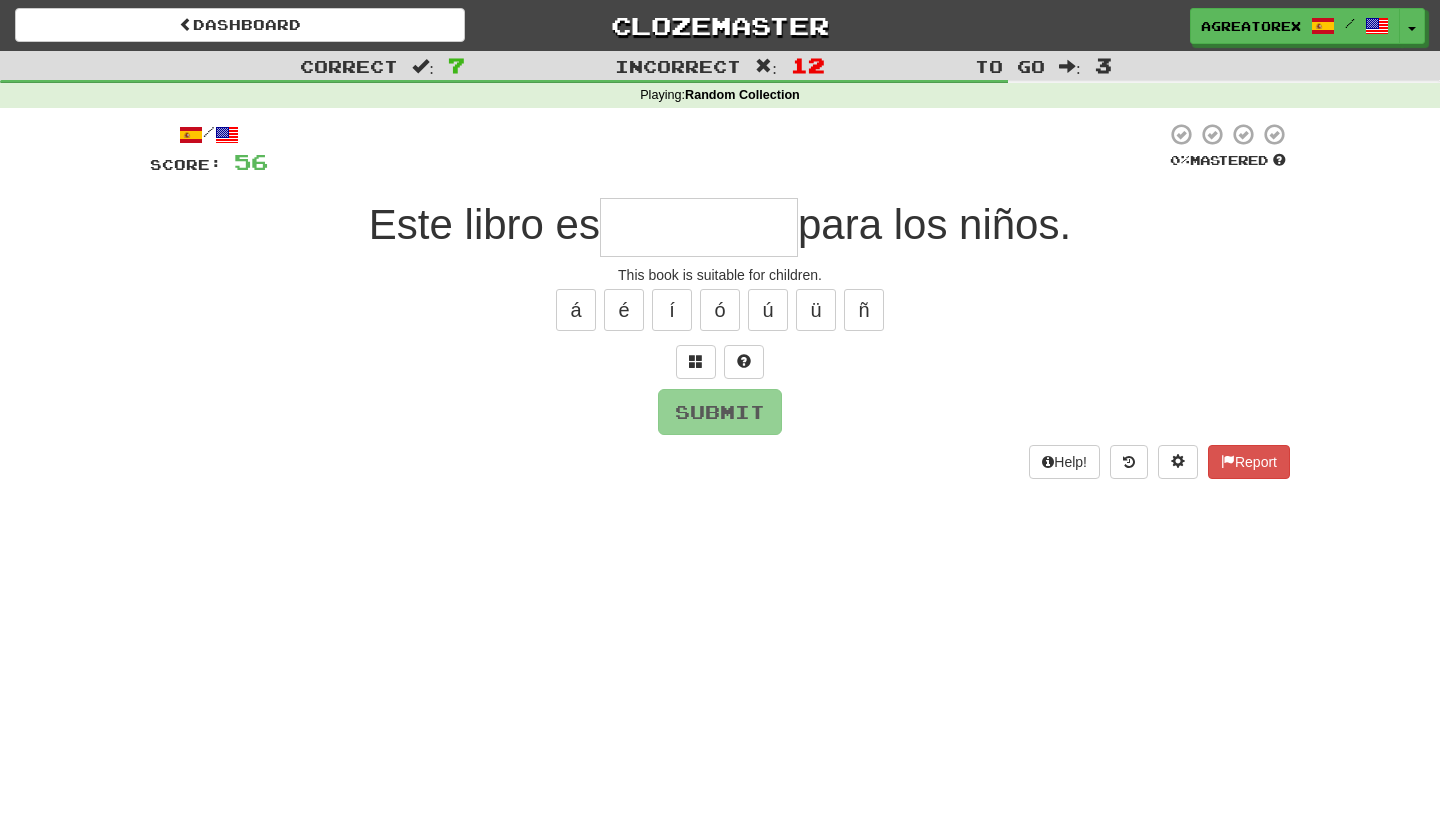 type on "*" 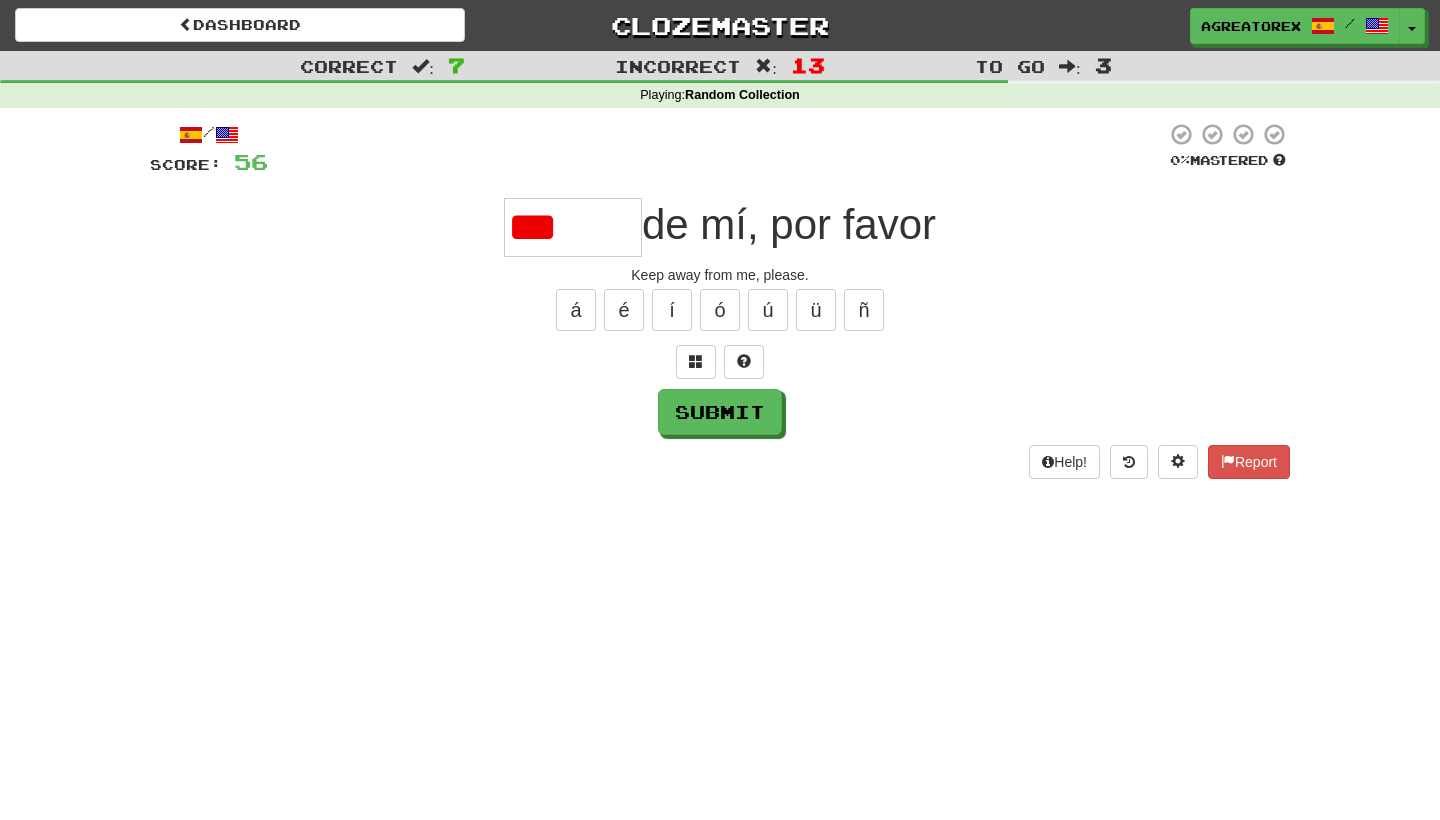 type on "*******" 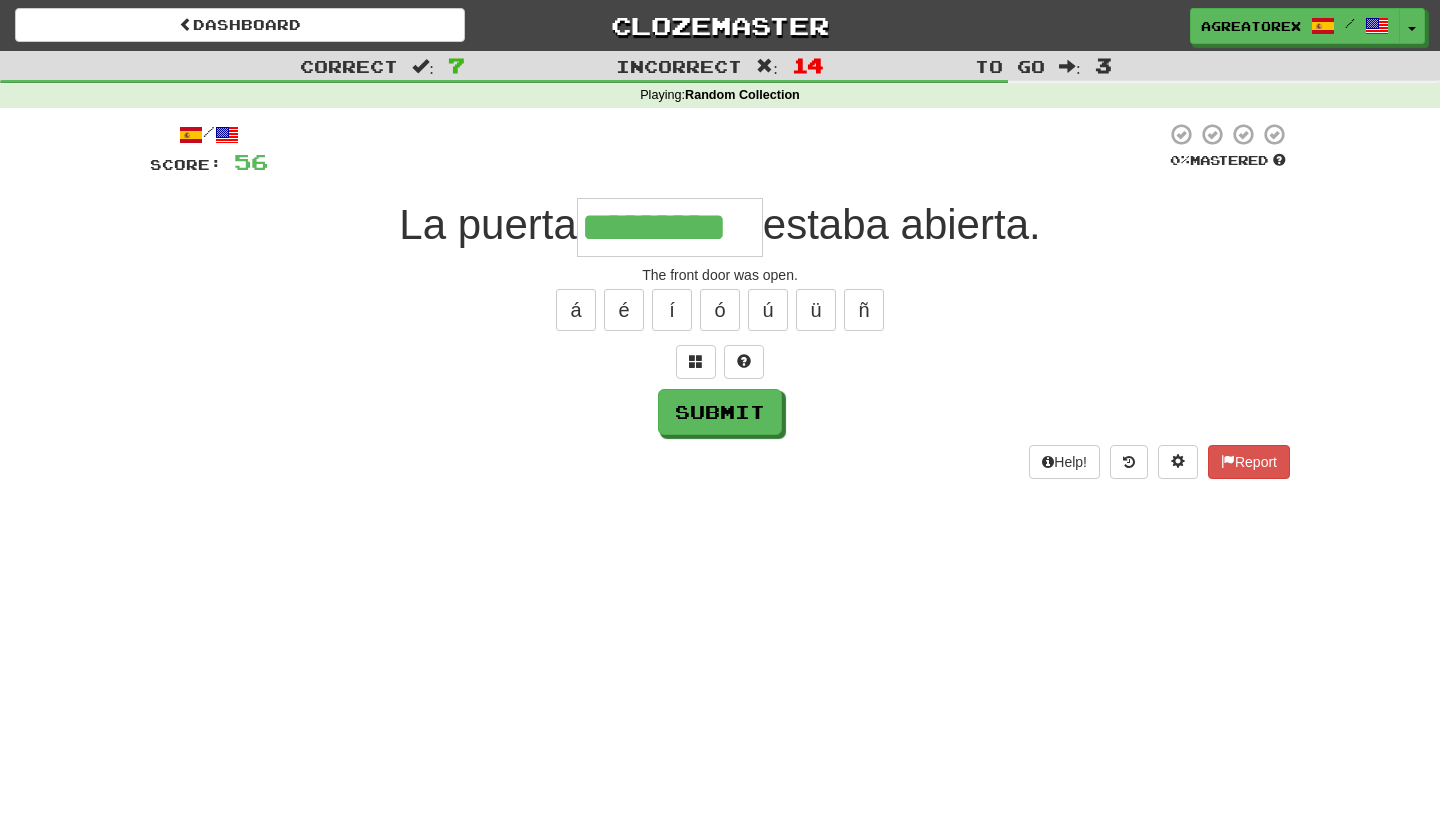 type on "*********" 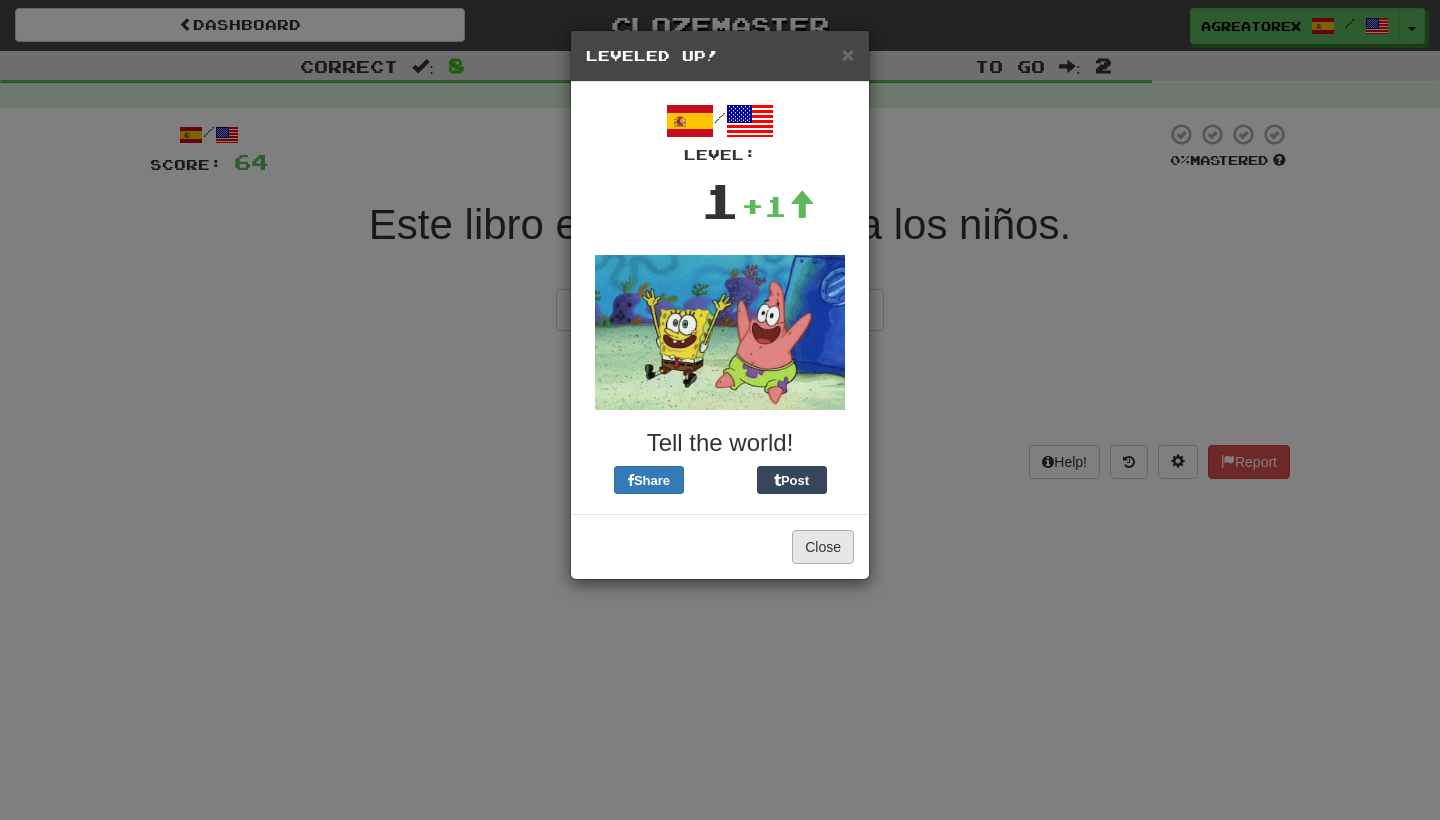 click on "Close" at bounding box center [823, 547] 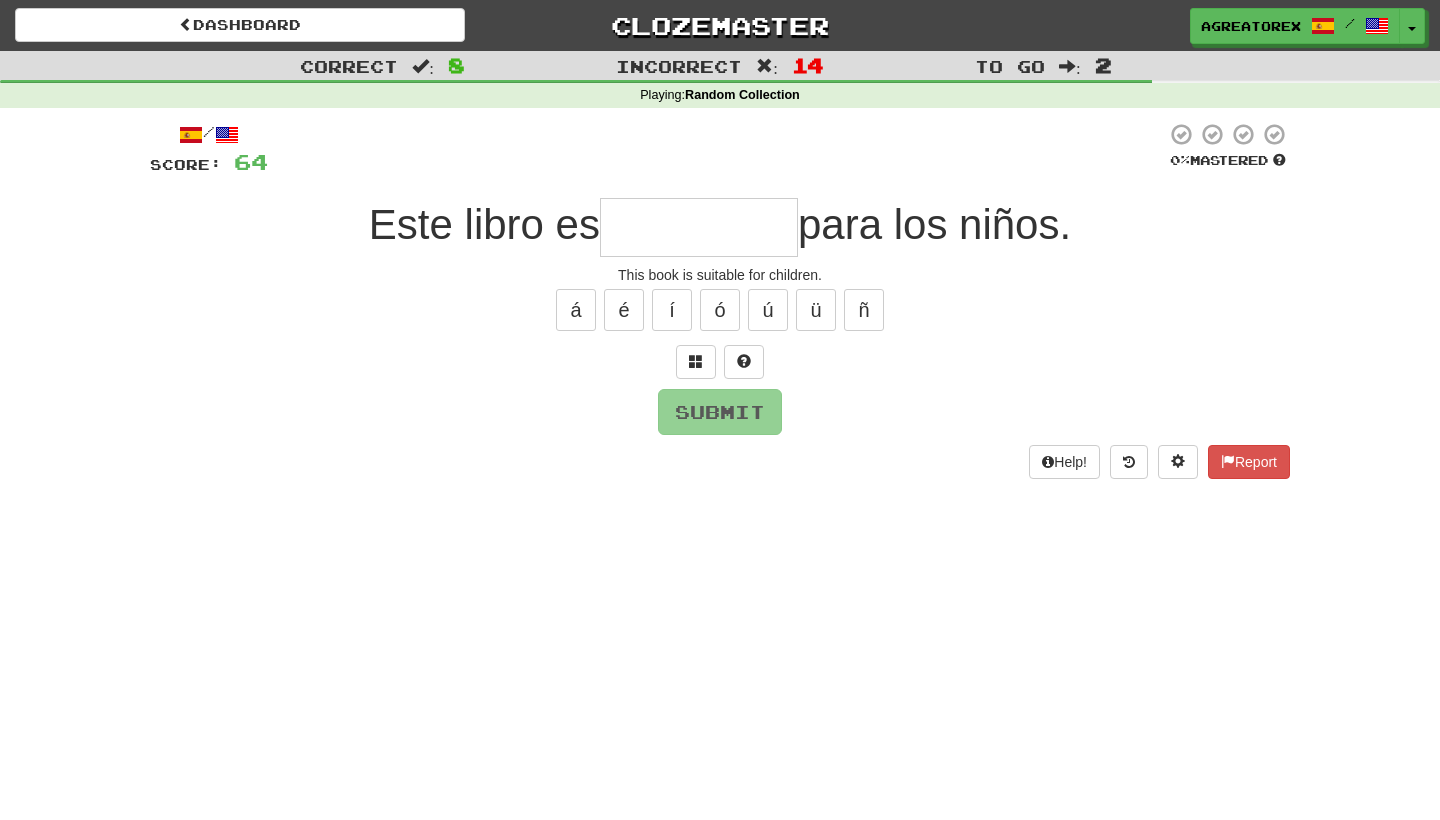 click at bounding box center [699, 227] 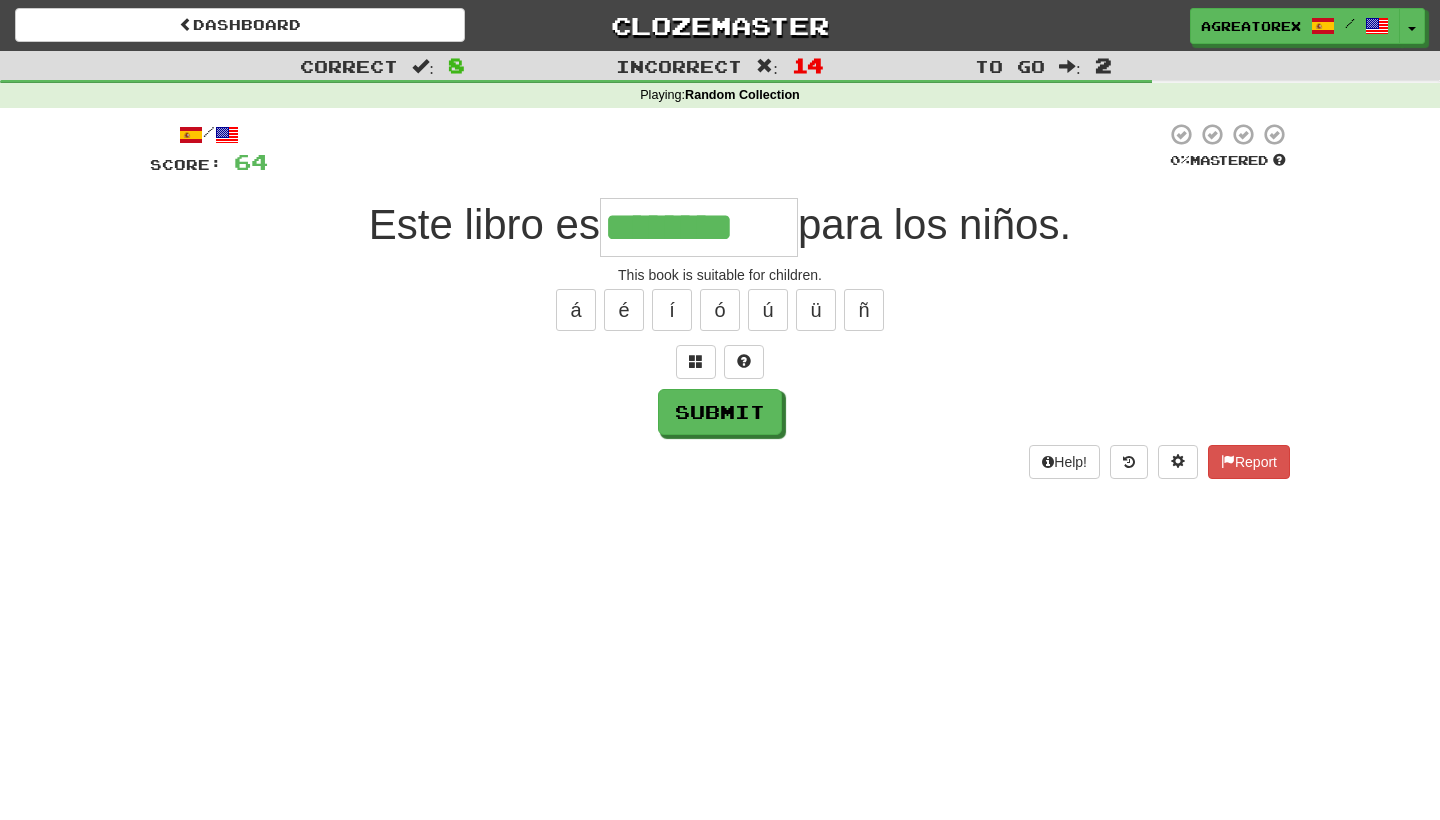 type on "********" 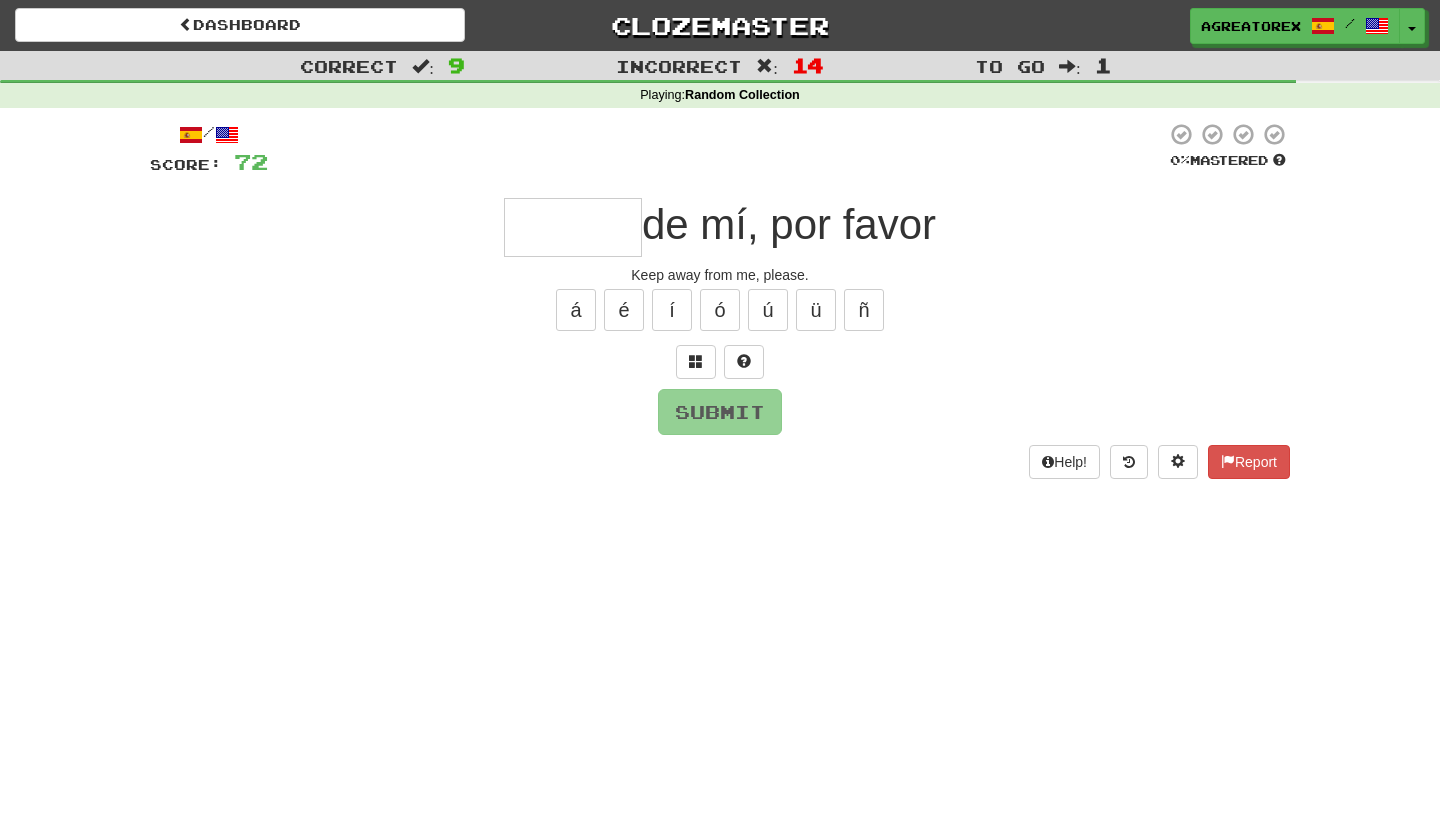 type on "*******" 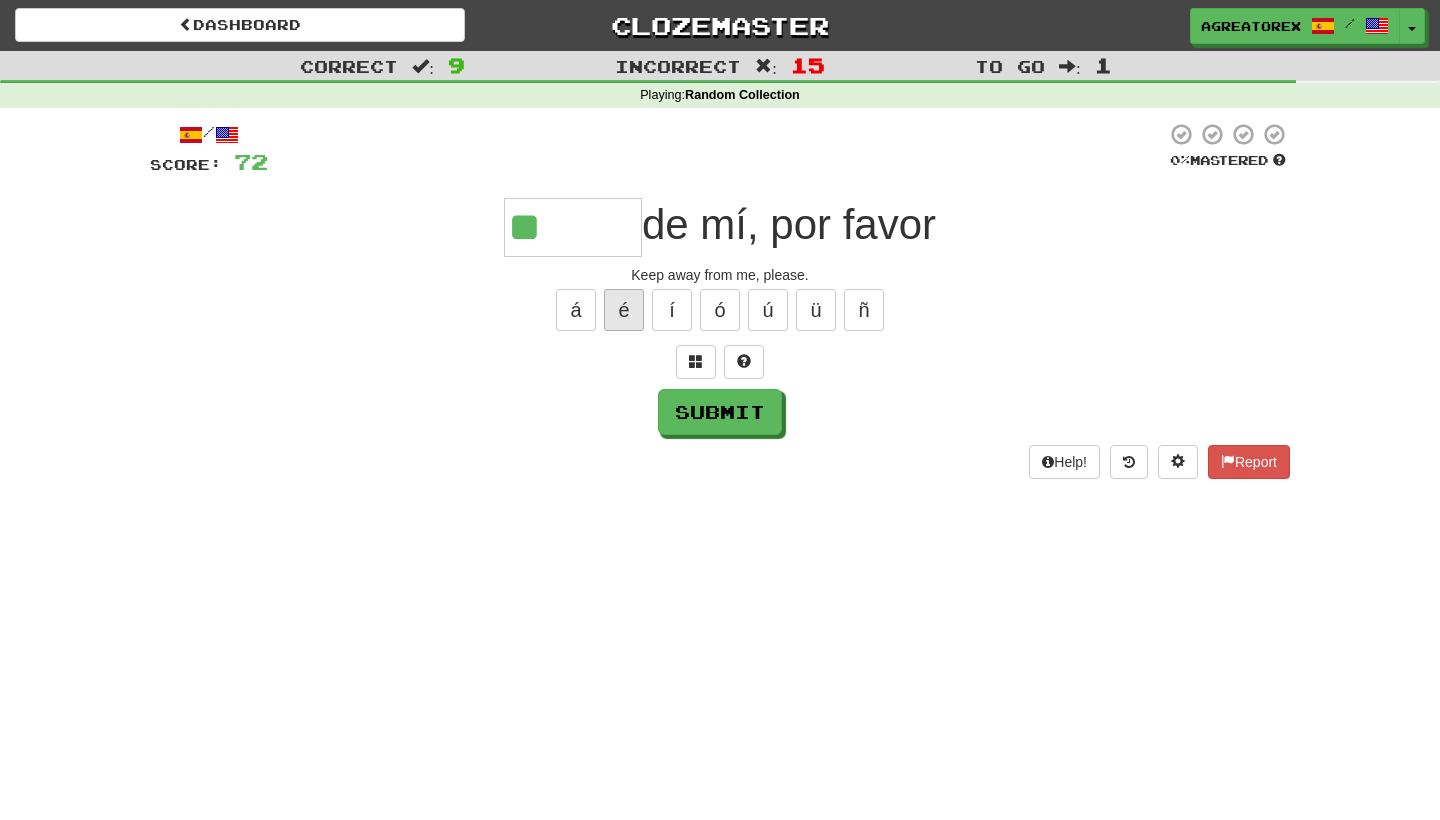 click on "é" at bounding box center (624, 310) 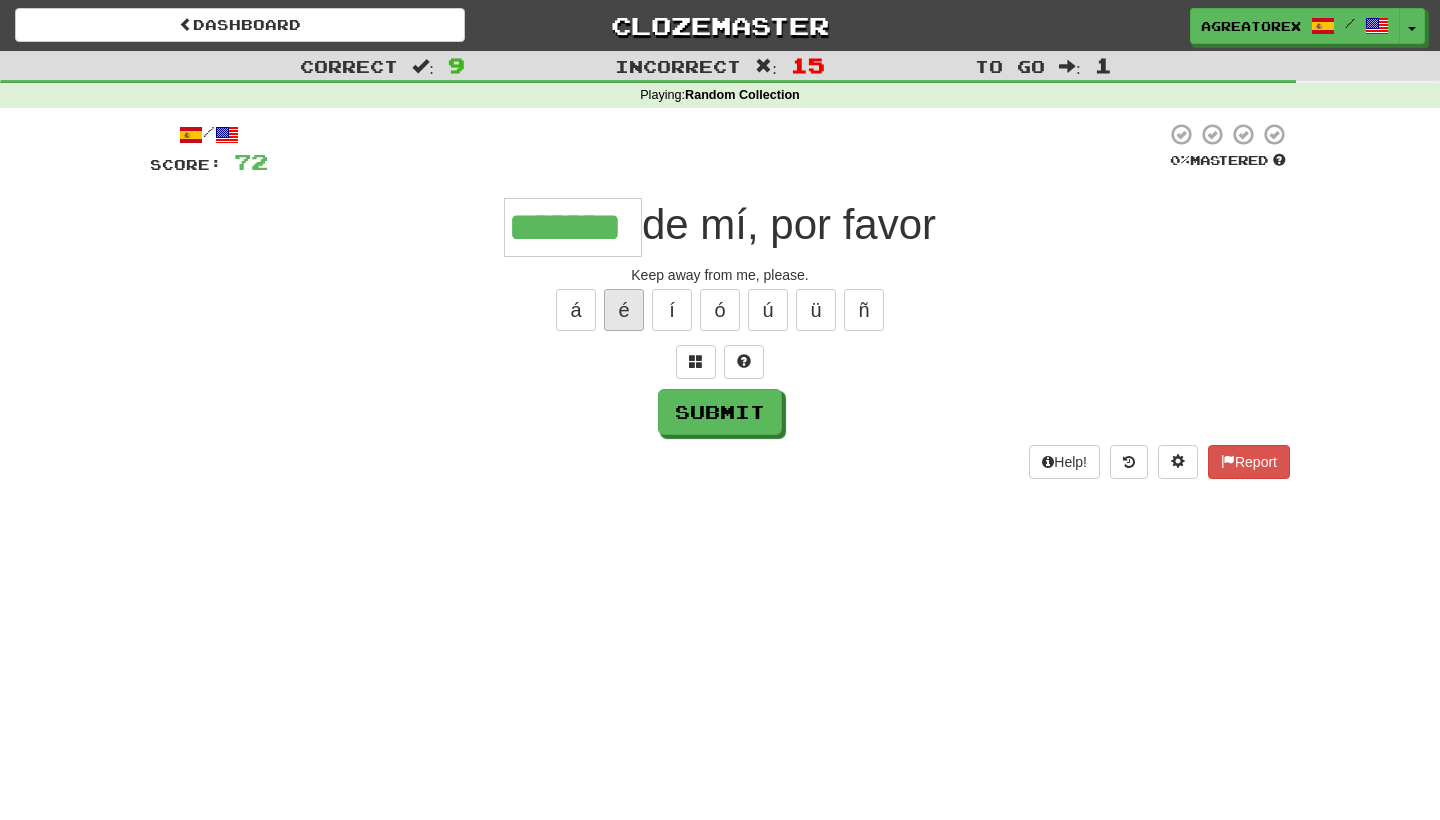 type on "*******" 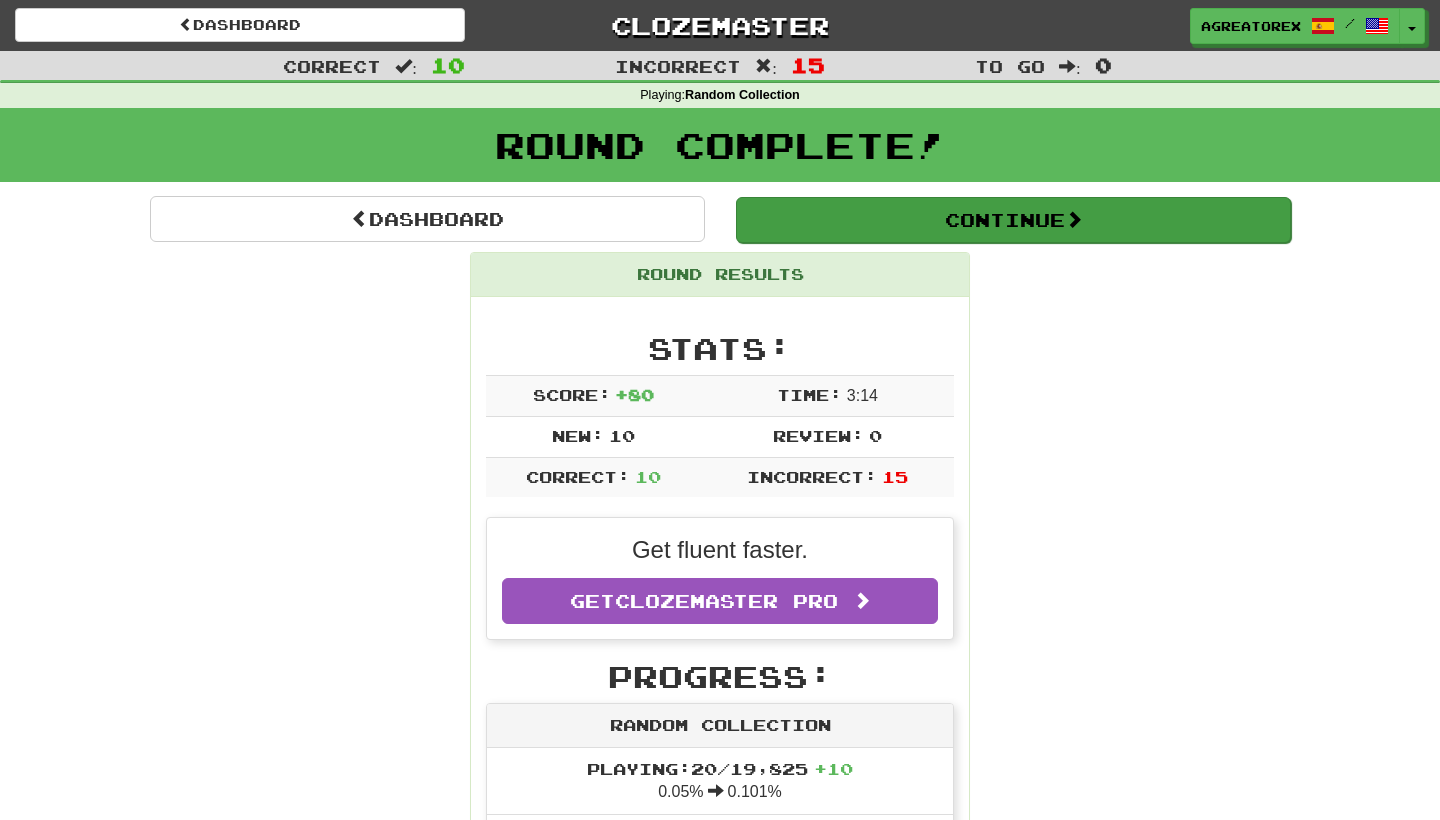 scroll, scrollTop: 0, scrollLeft: 0, axis: both 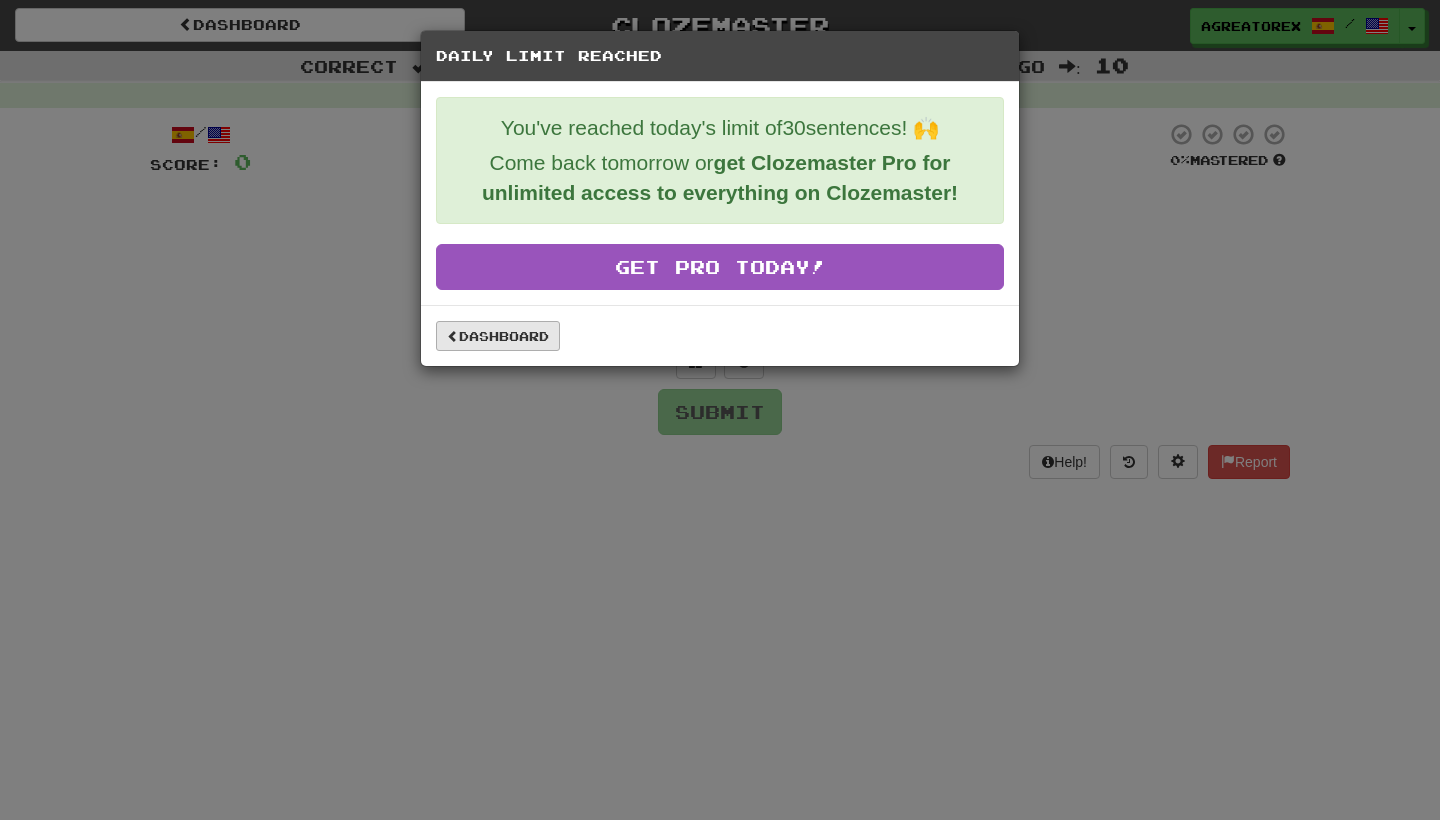 click on "Dashboard" at bounding box center (498, 336) 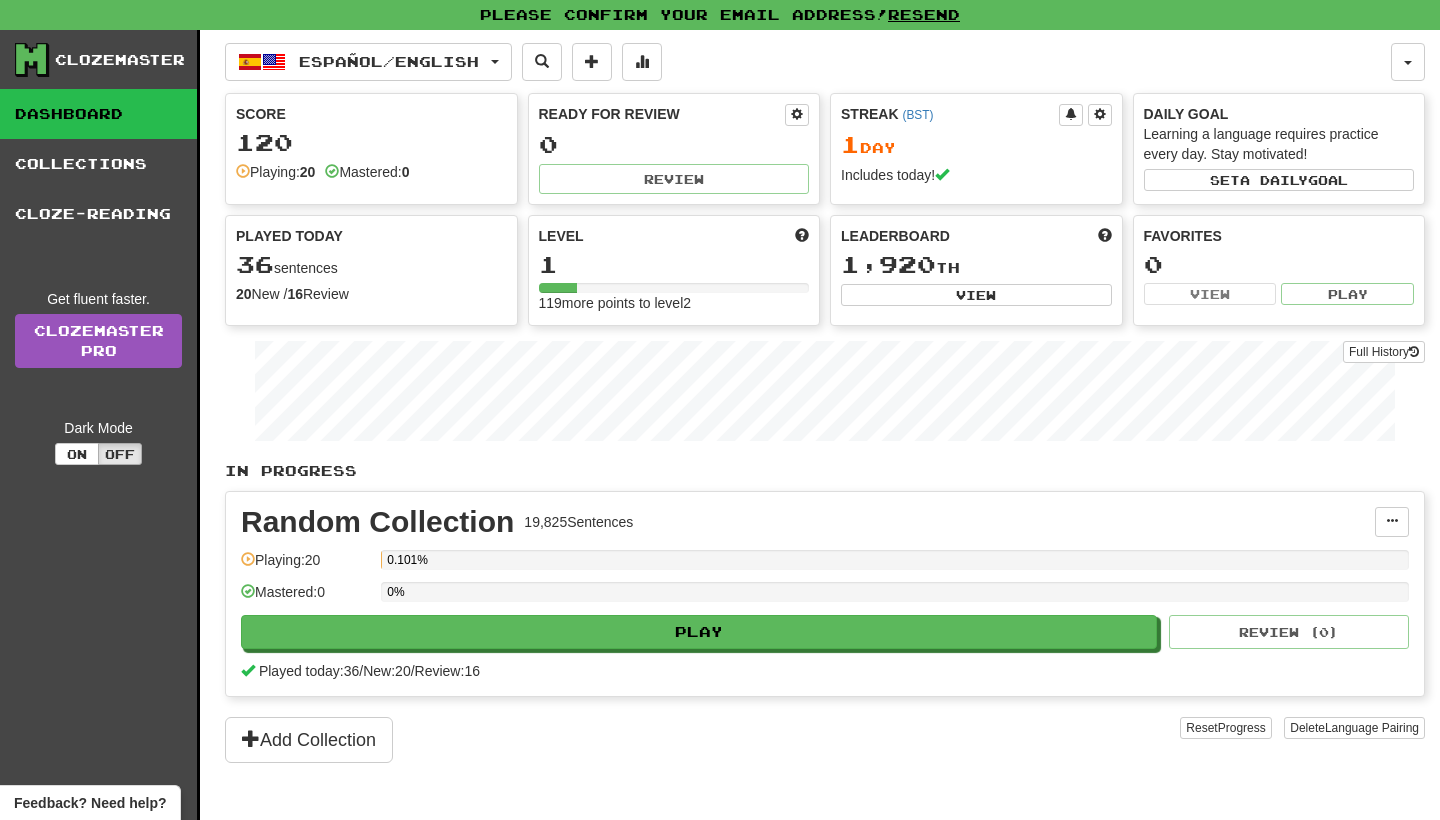 scroll, scrollTop: 0, scrollLeft: 0, axis: both 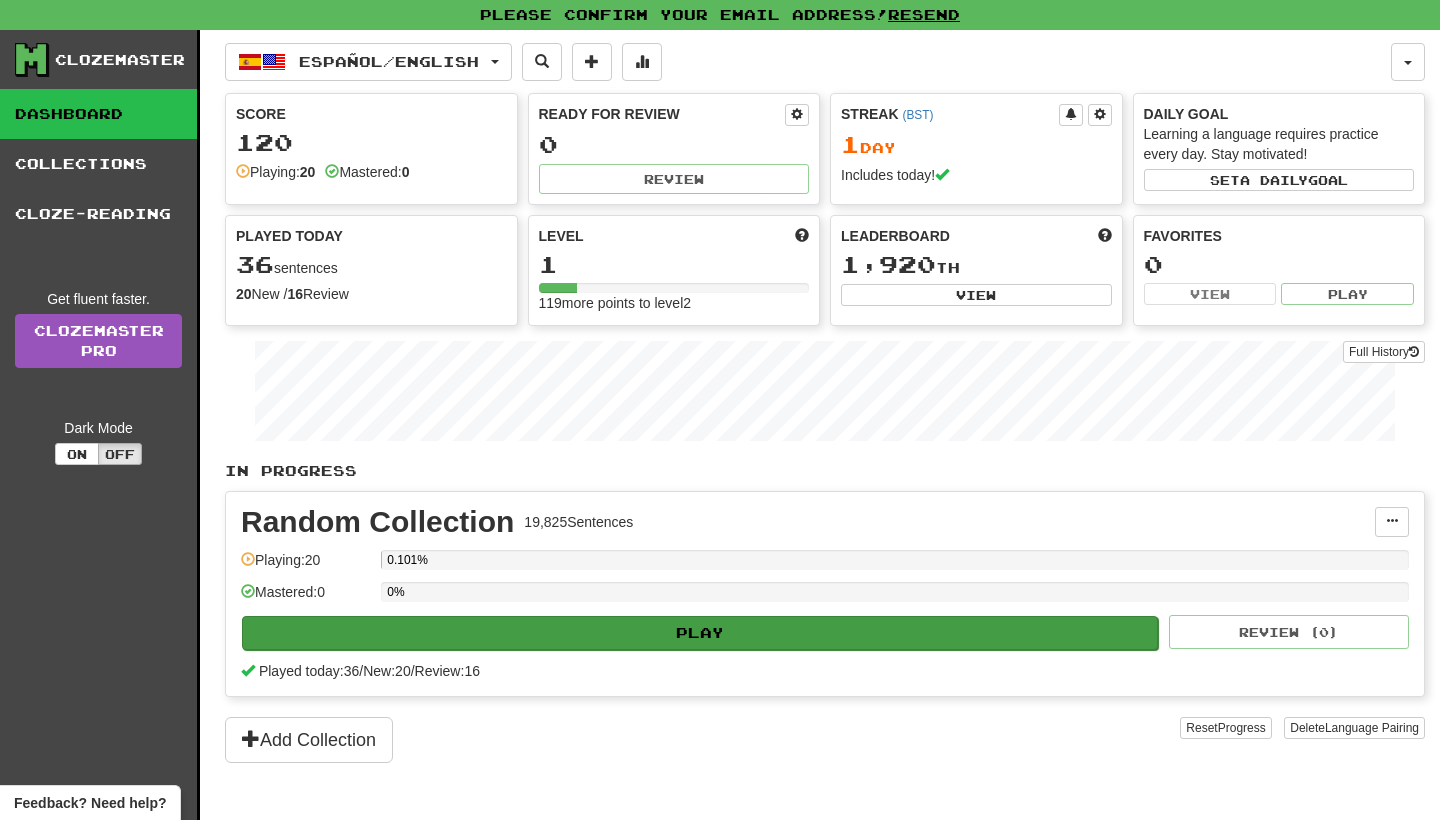 click on "Play" at bounding box center (700, 633) 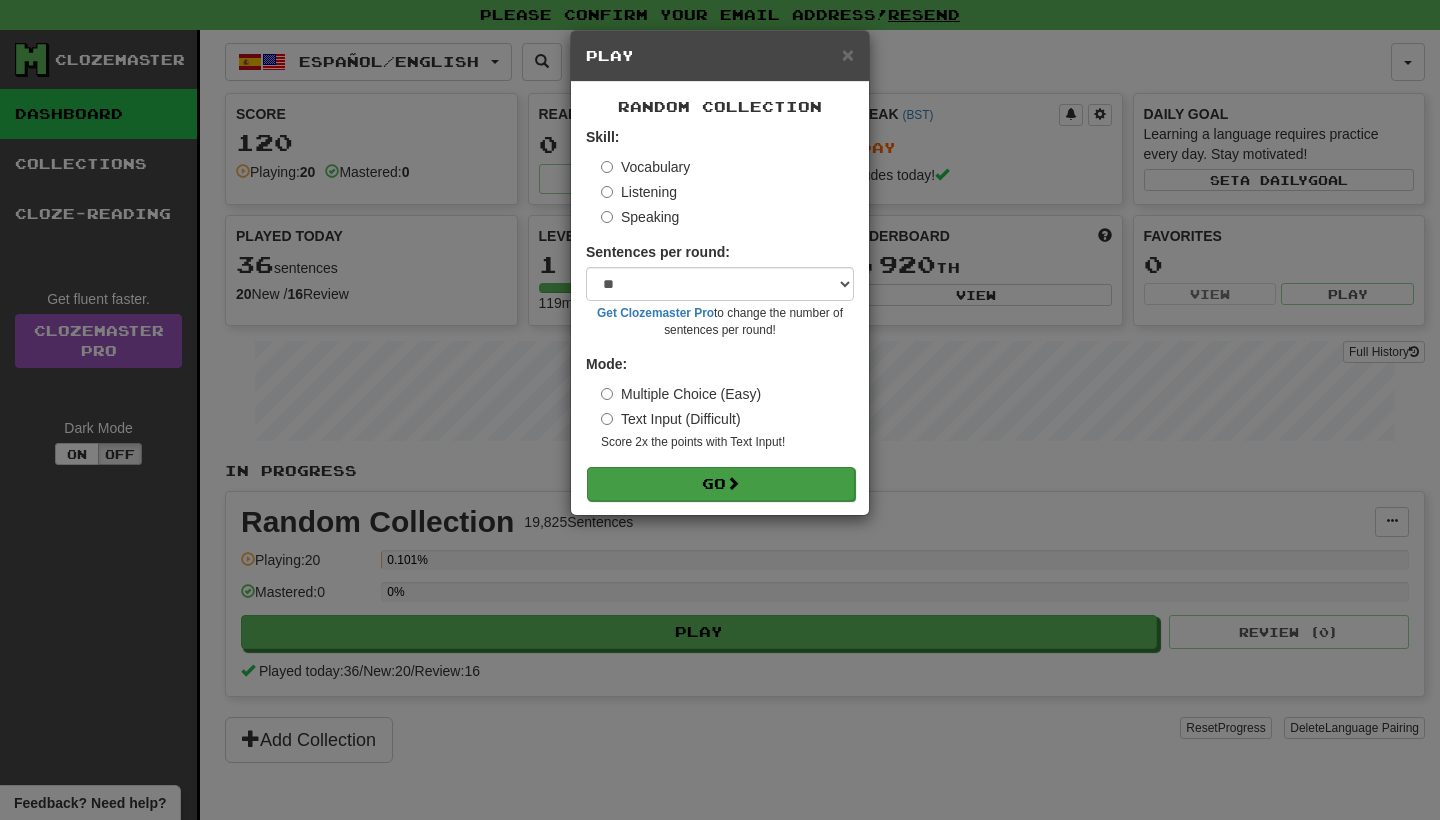 click on "Go" at bounding box center (721, 484) 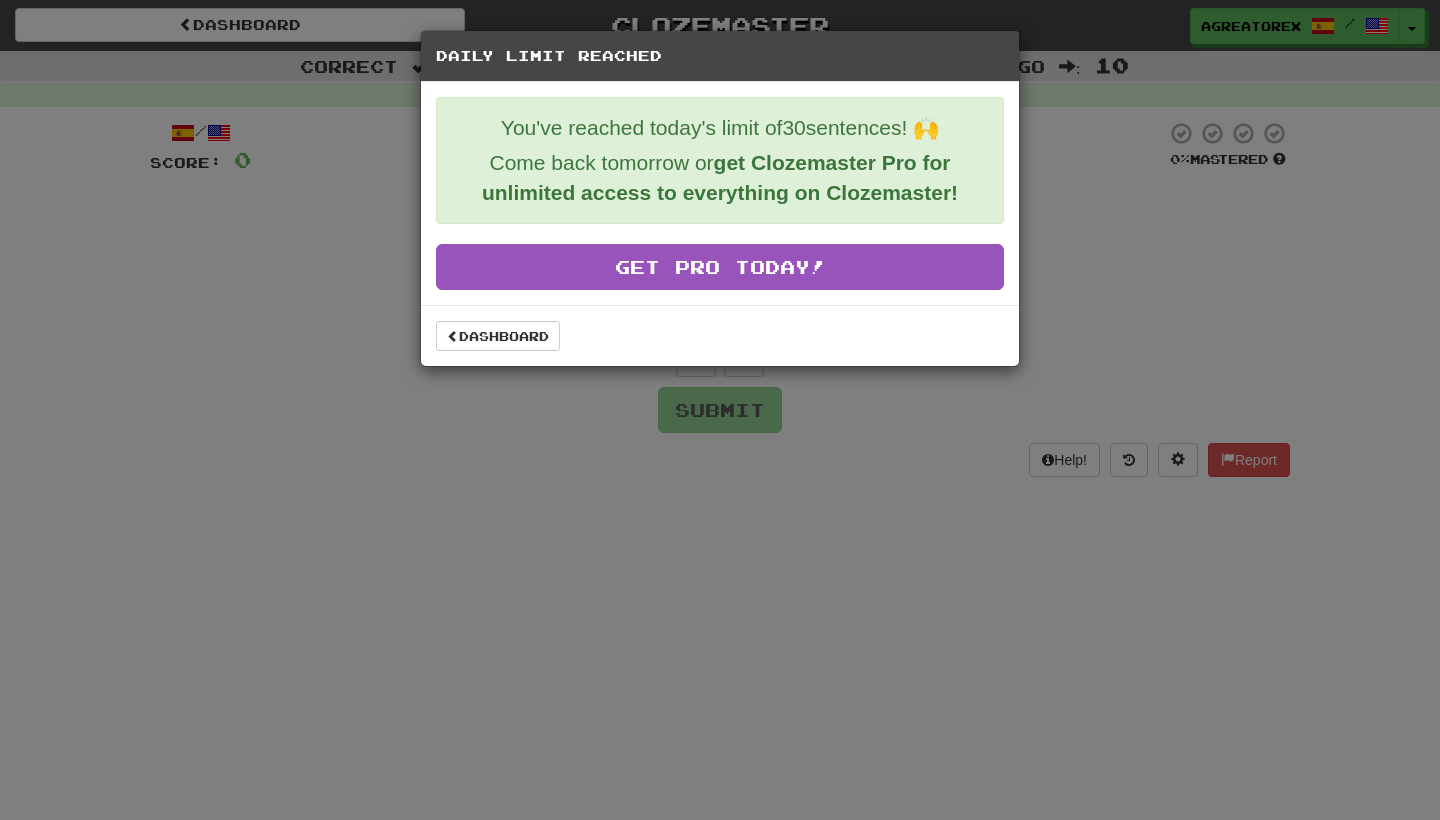 scroll, scrollTop: 0, scrollLeft: 0, axis: both 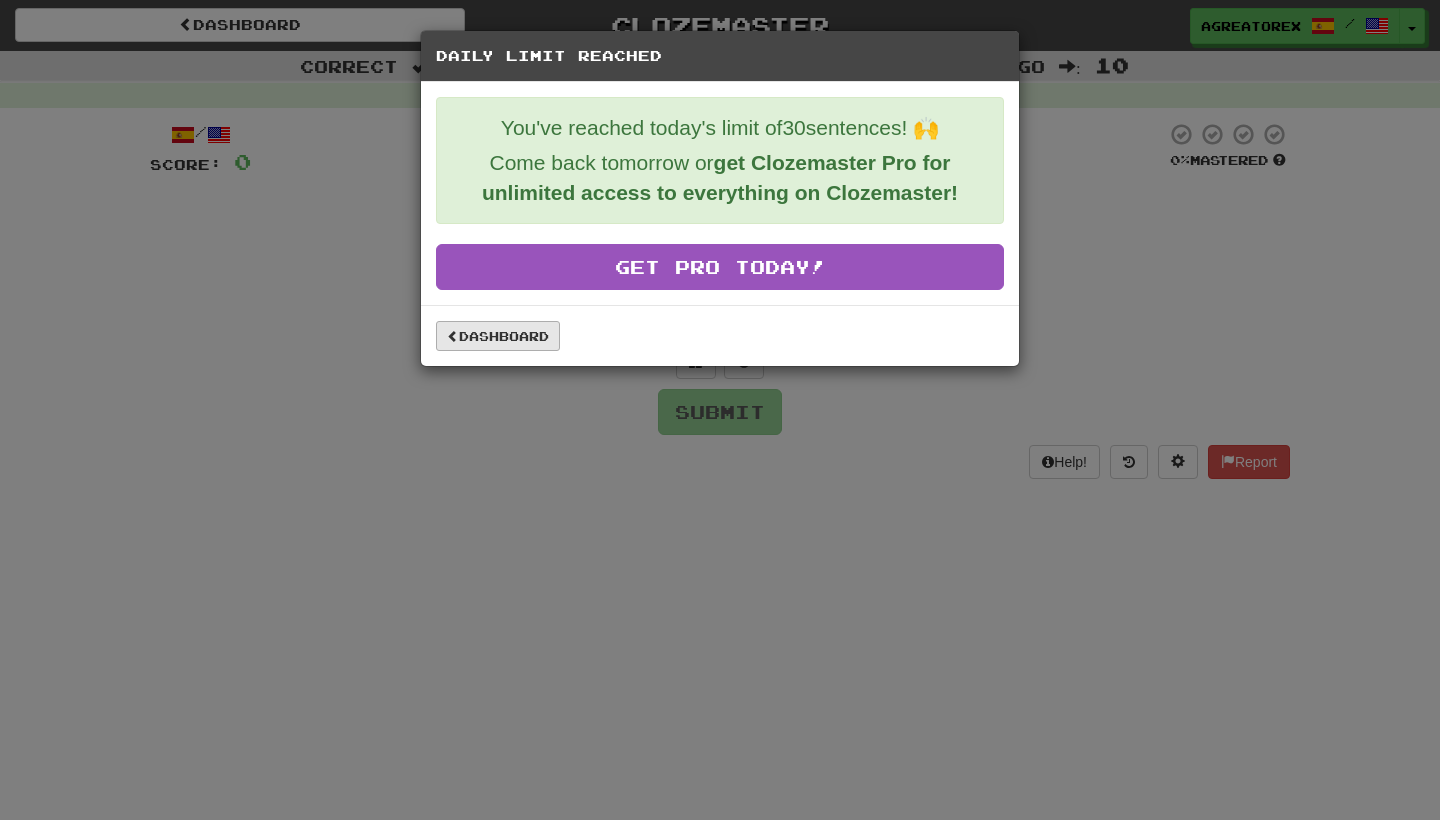 click on "Dashboard" at bounding box center [498, 336] 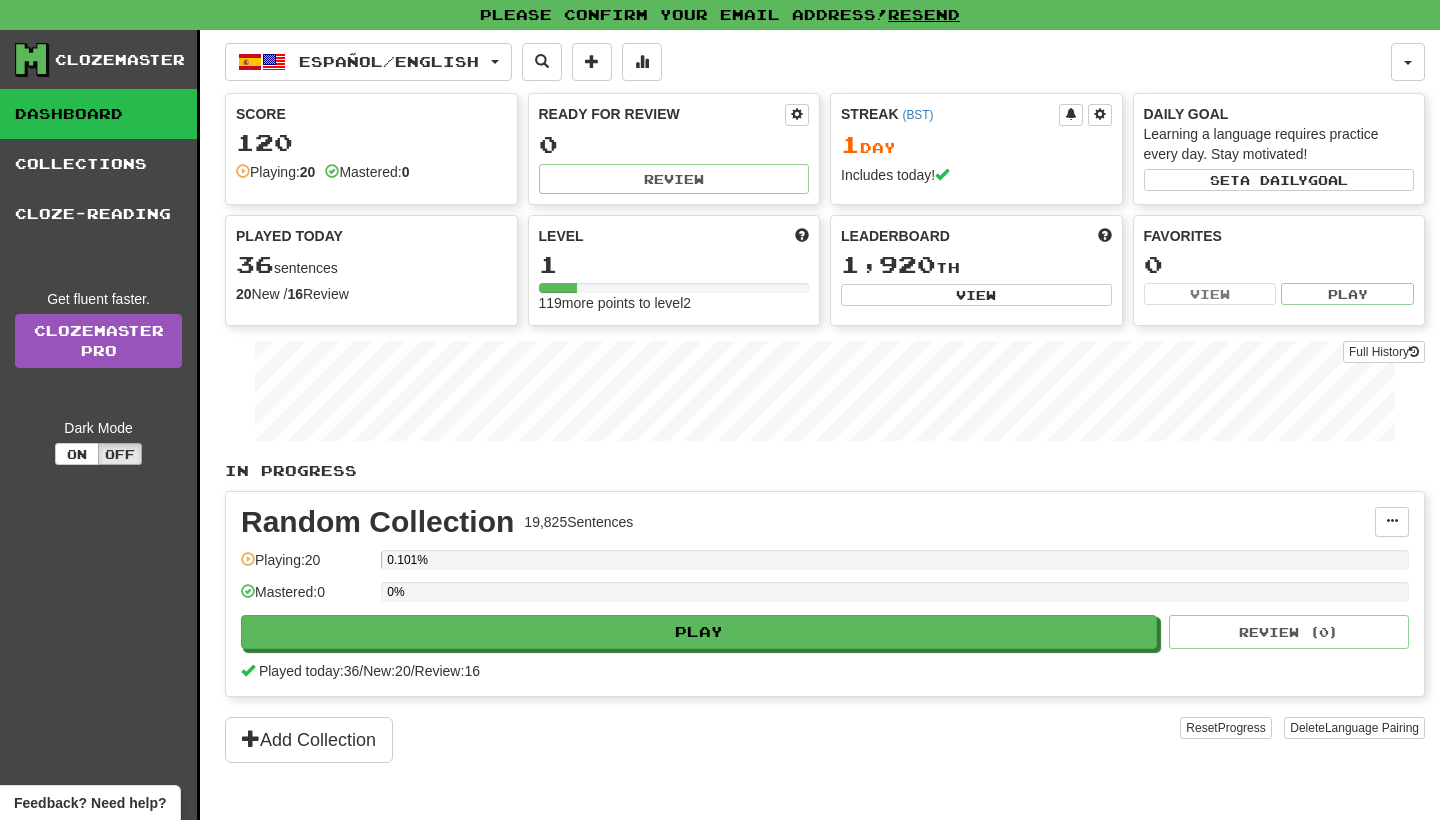 scroll, scrollTop: 0, scrollLeft: 0, axis: both 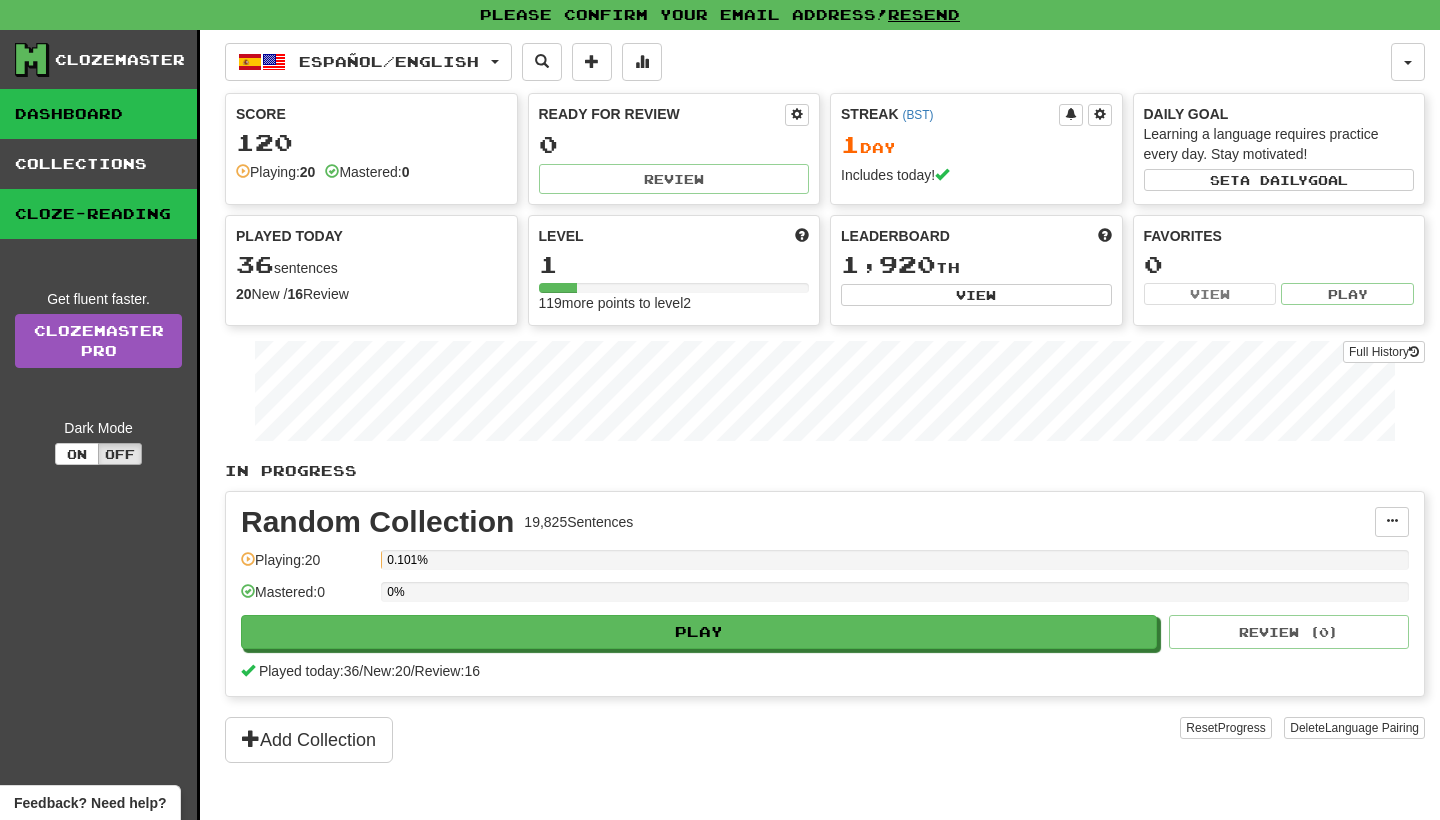 click on "Cloze-Reading" at bounding box center (98, 214) 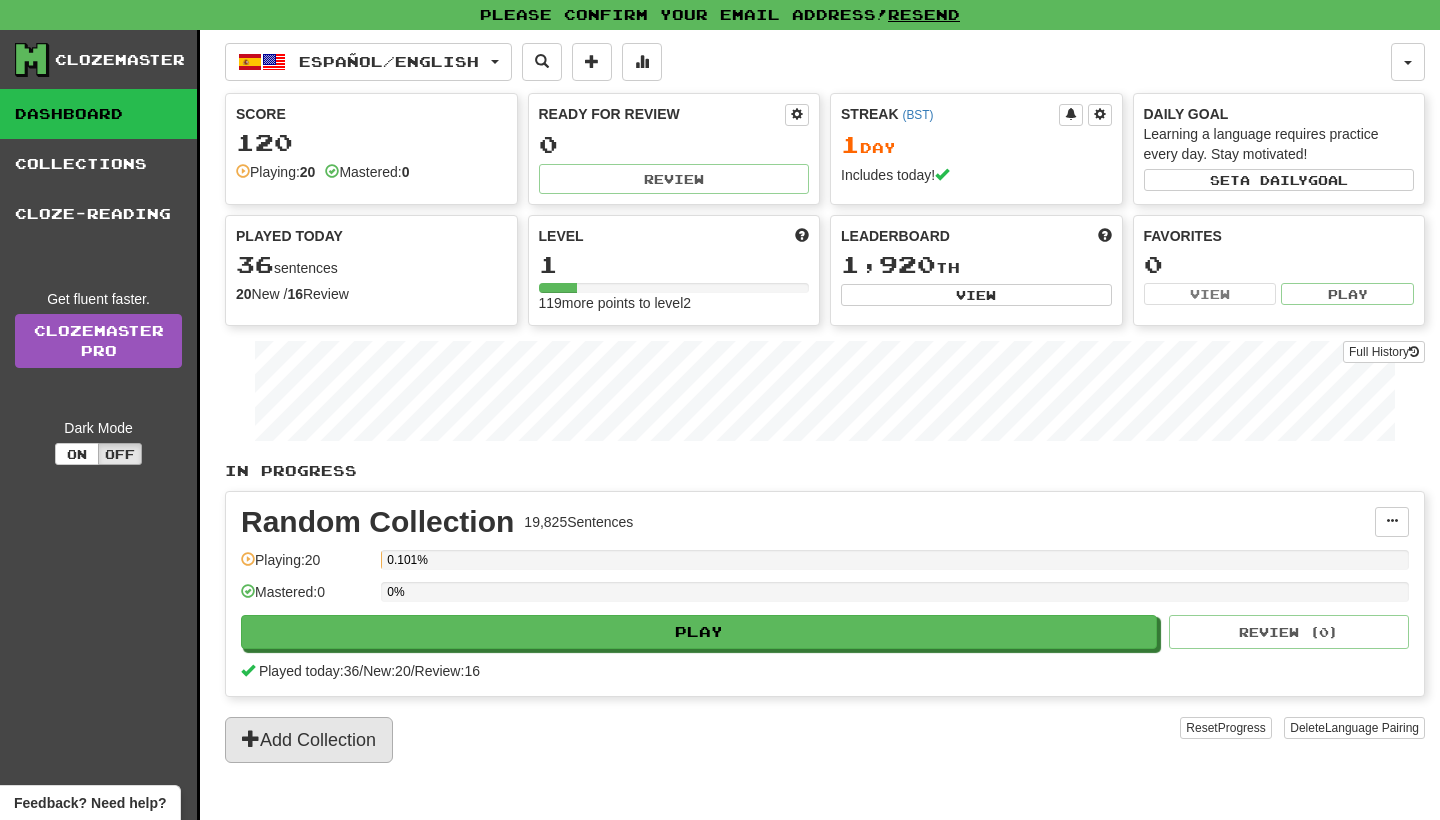 click on "Add Collection" at bounding box center [309, 740] 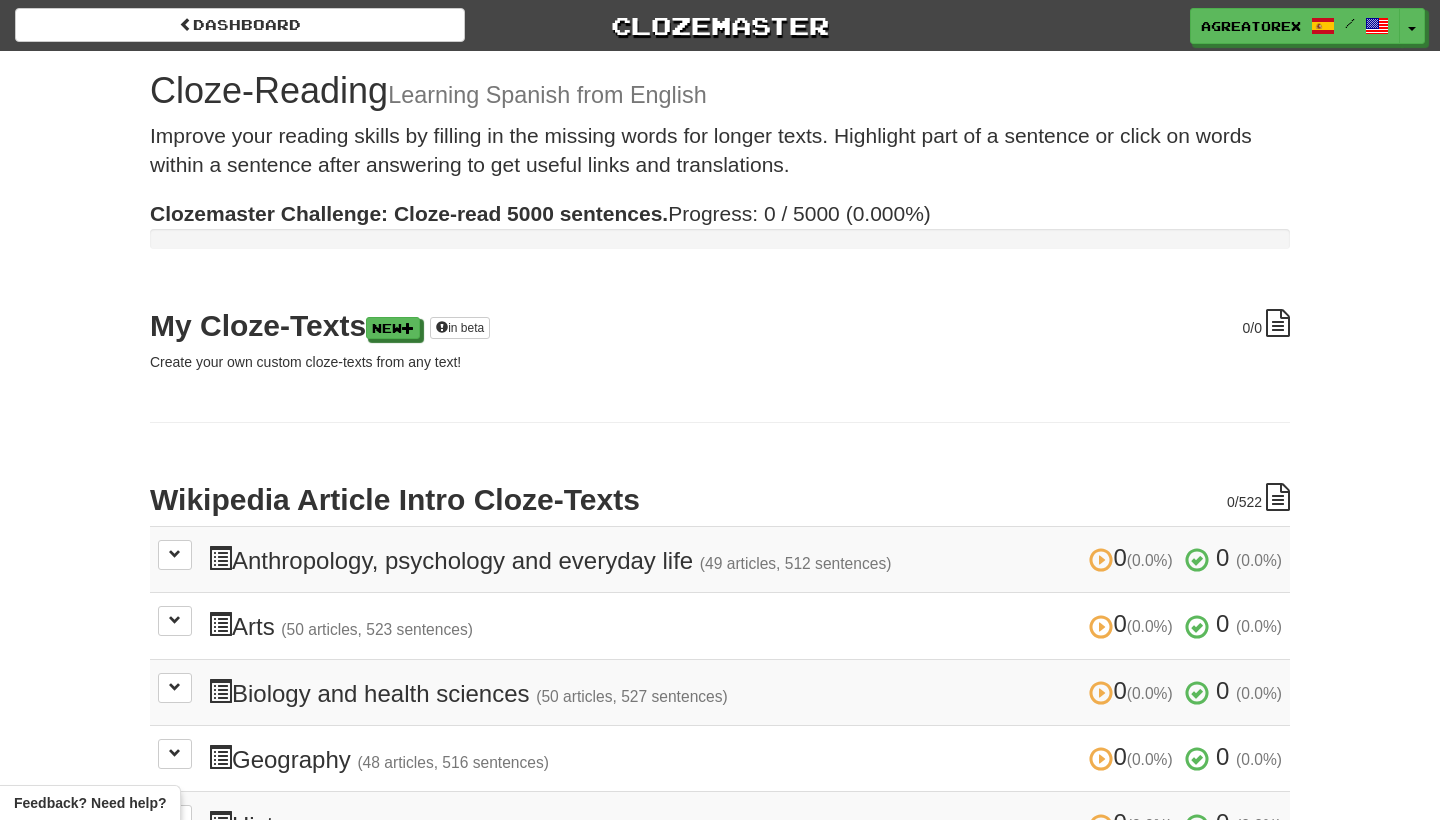 scroll, scrollTop: 0, scrollLeft: 0, axis: both 